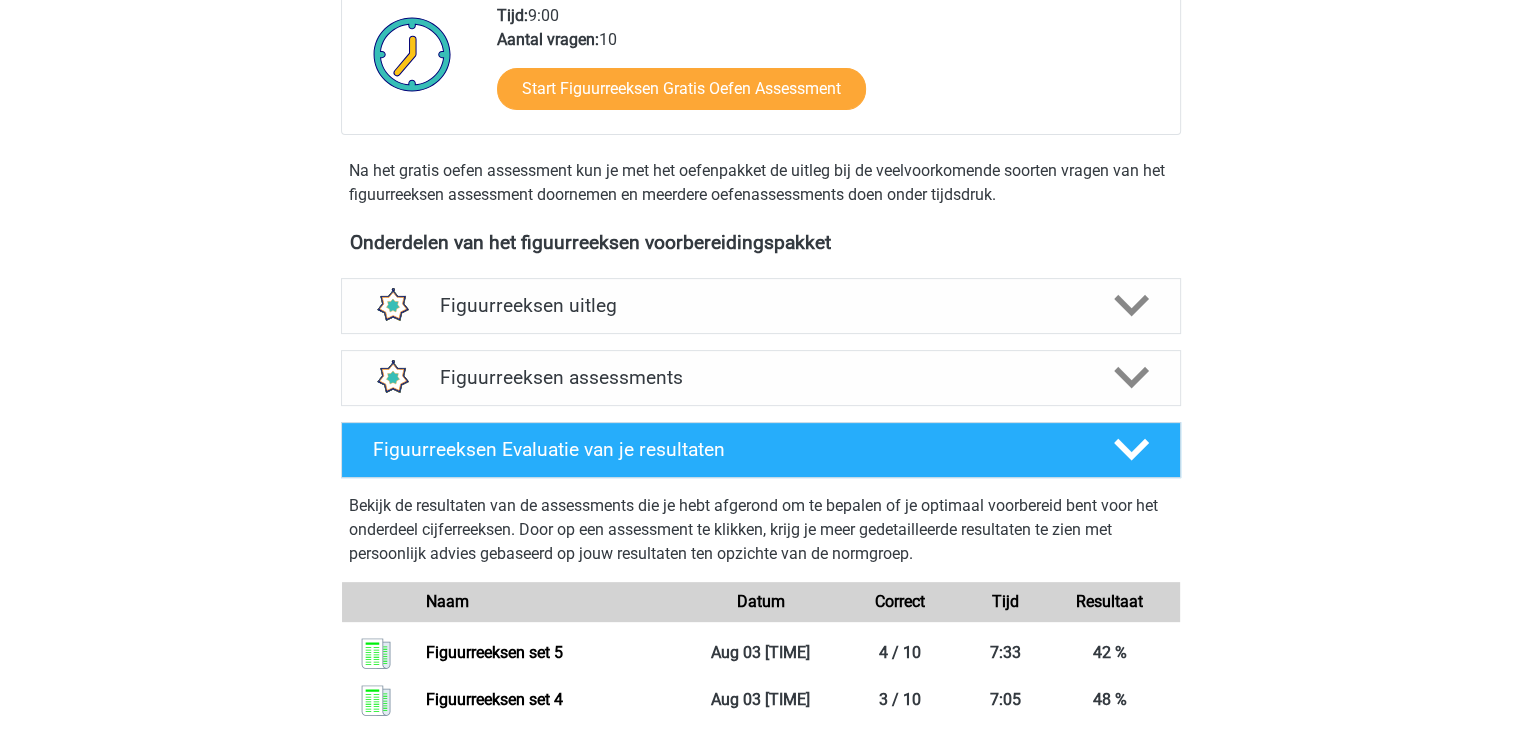 scroll, scrollTop: 528, scrollLeft: 0, axis: vertical 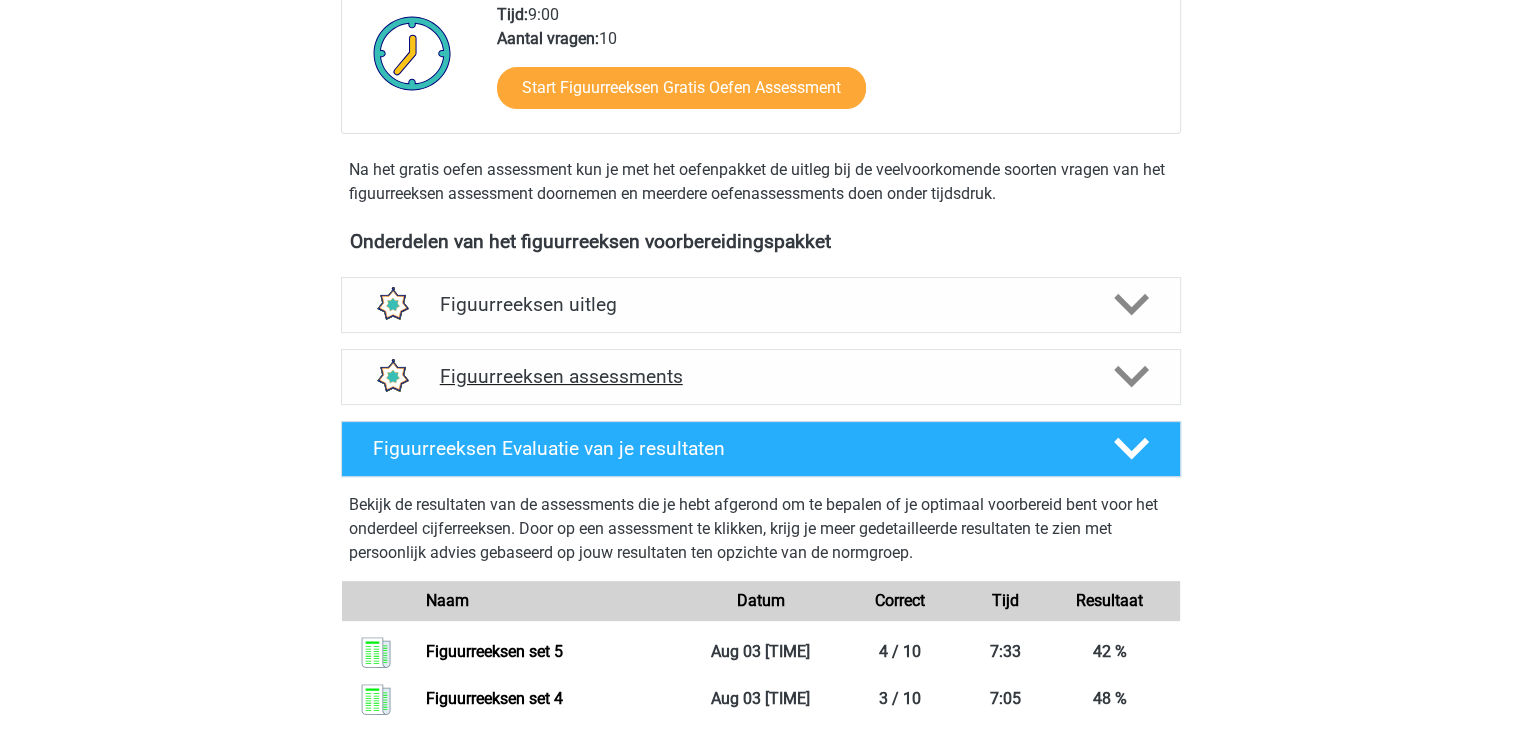 click 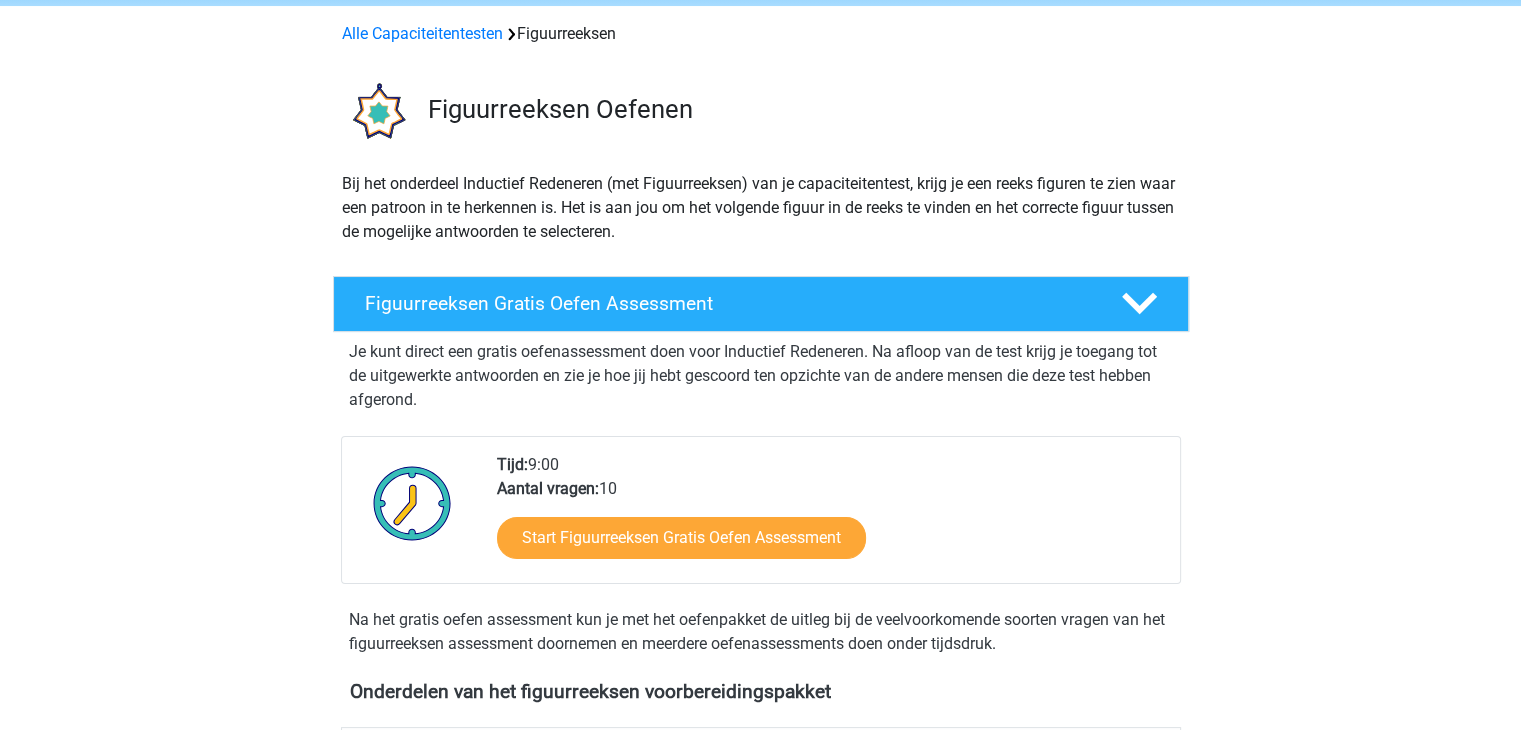 scroll, scrollTop: 0, scrollLeft: 0, axis: both 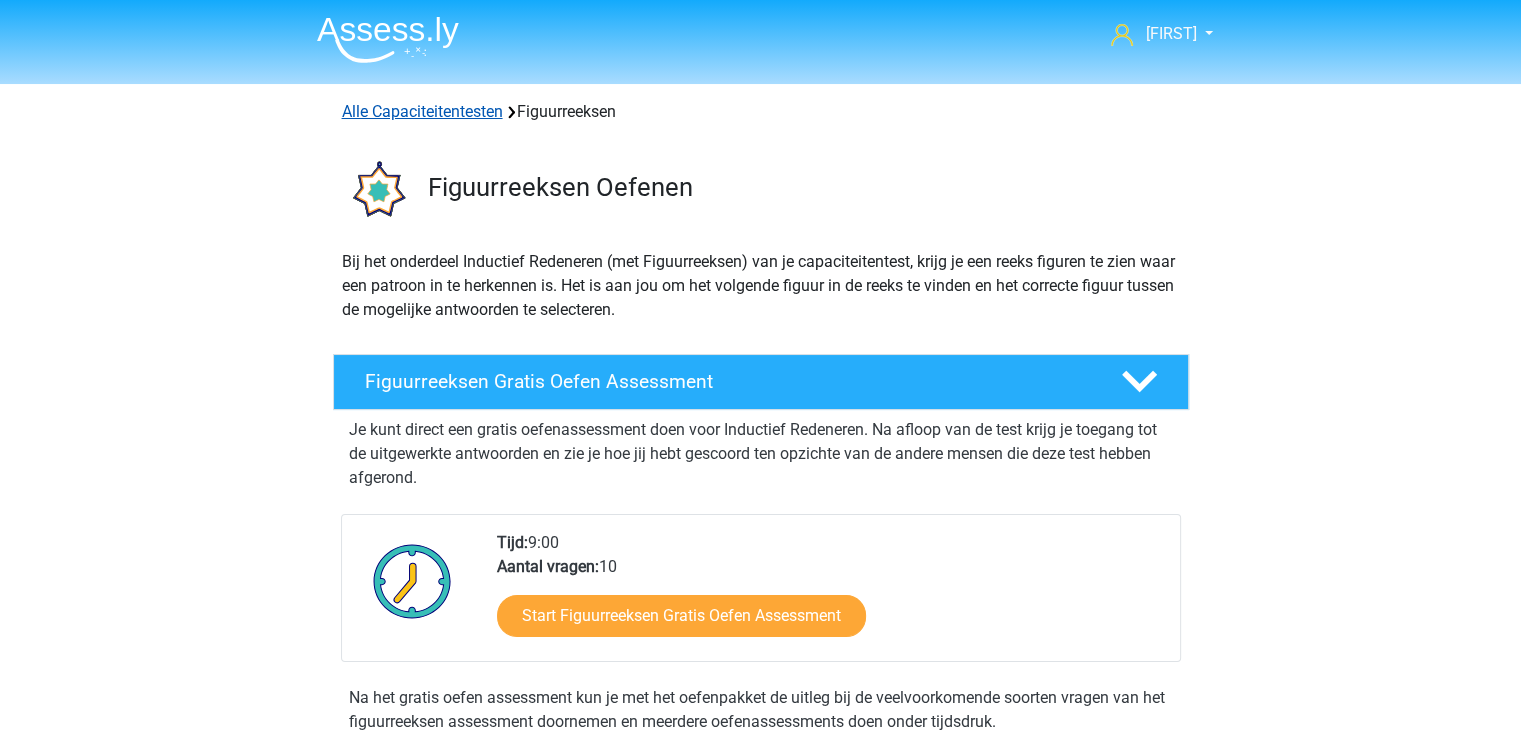 click on "Alle Capaciteitentesten" at bounding box center [422, 111] 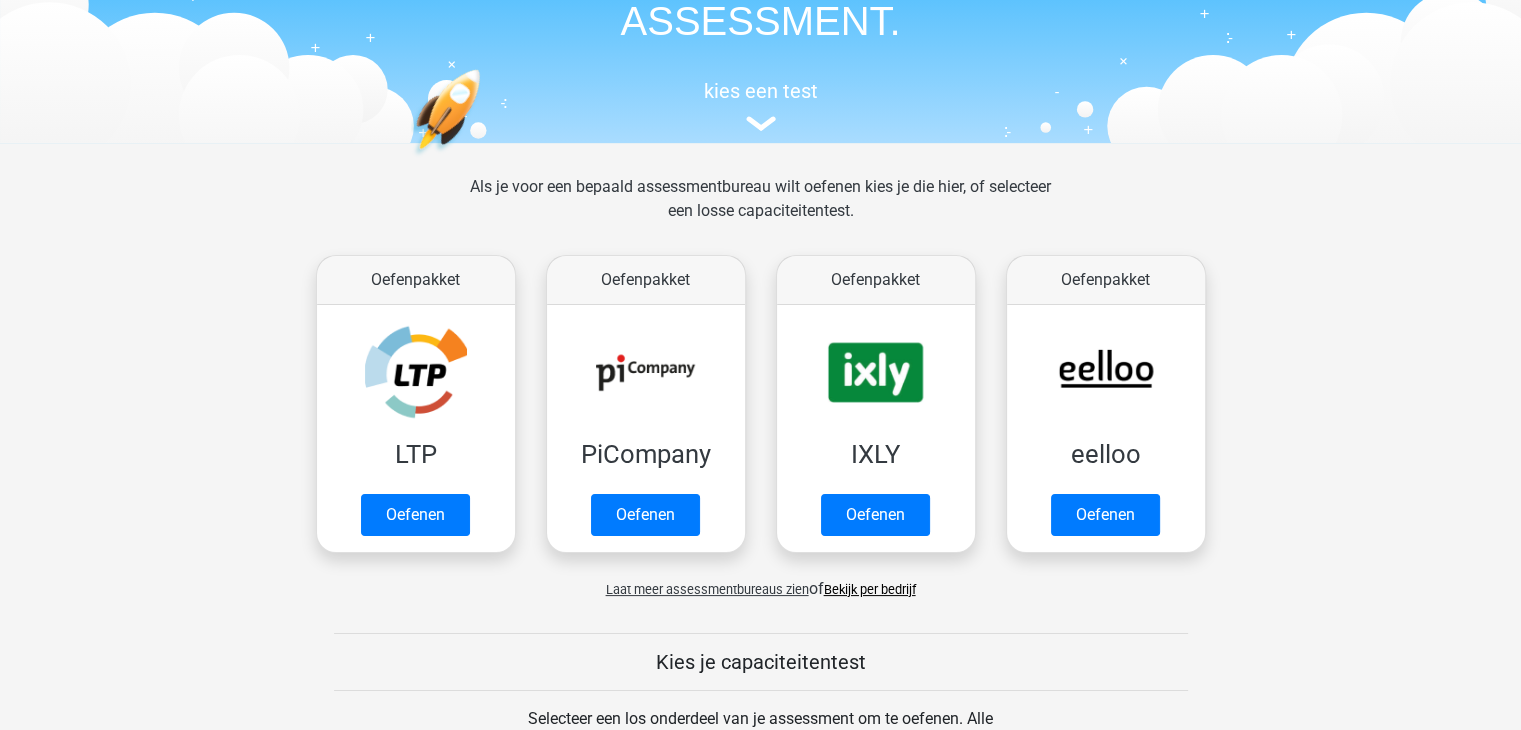 scroll, scrollTop: 141, scrollLeft: 0, axis: vertical 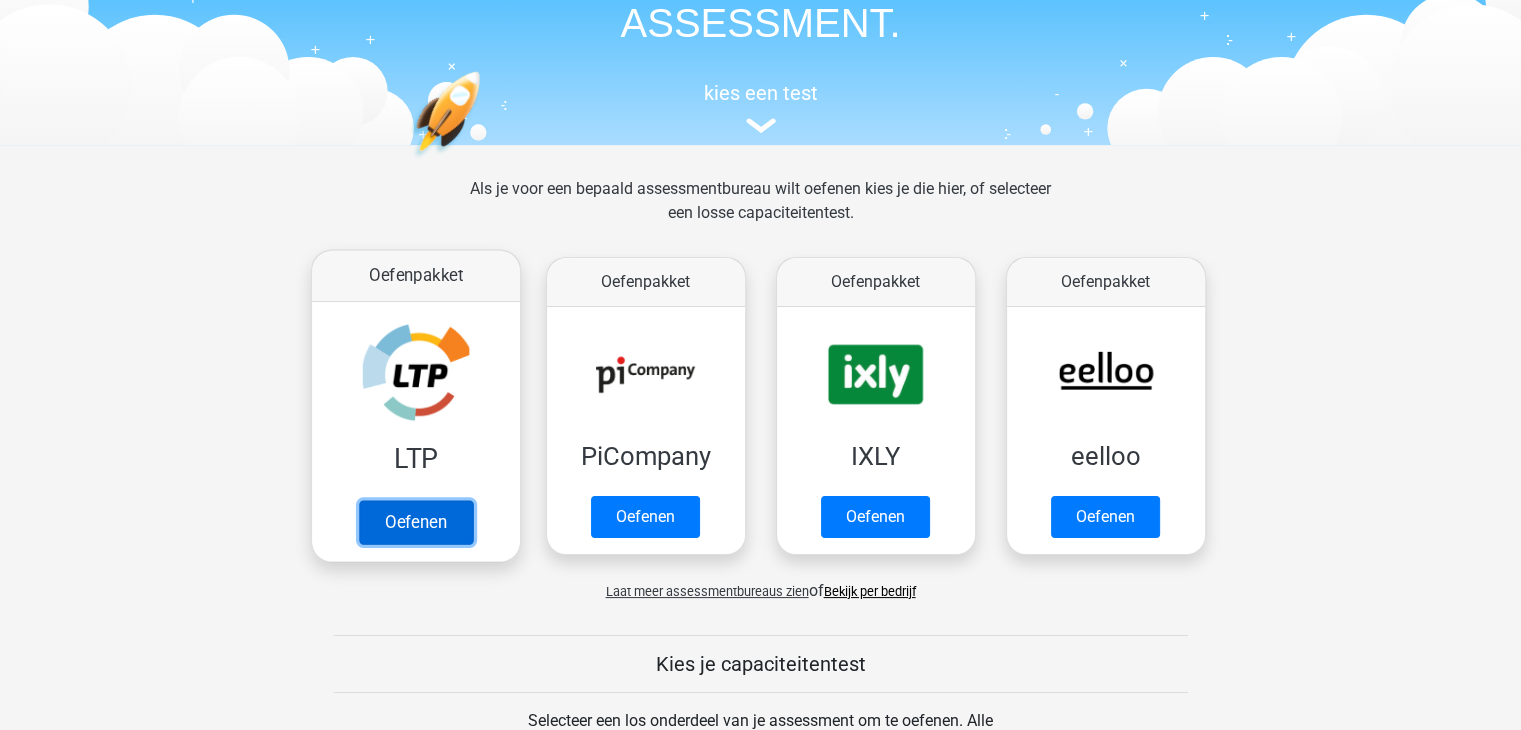 click on "Oefenen" at bounding box center [415, 522] 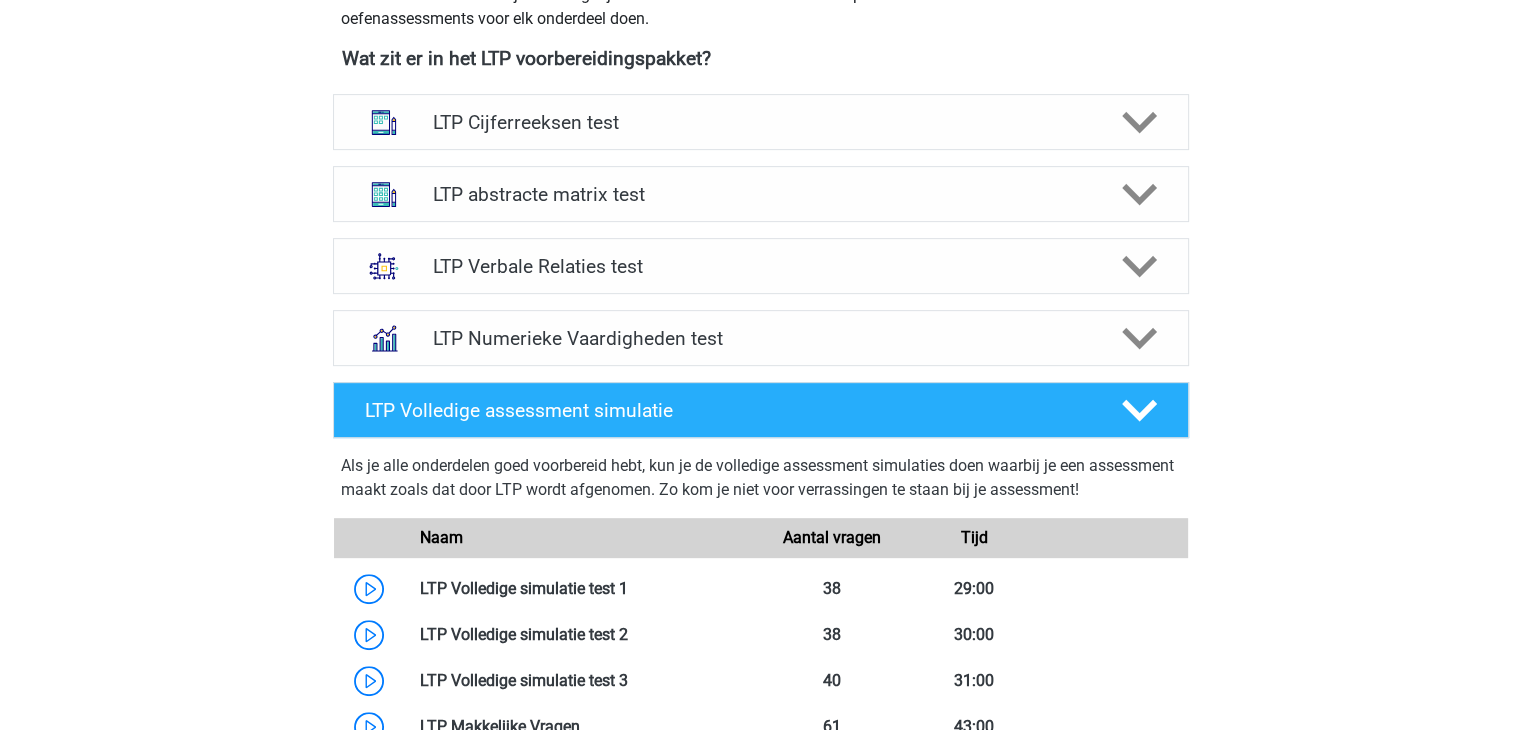 scroll, scrollTop: 890, scrollLeft: 0, axis: vertical 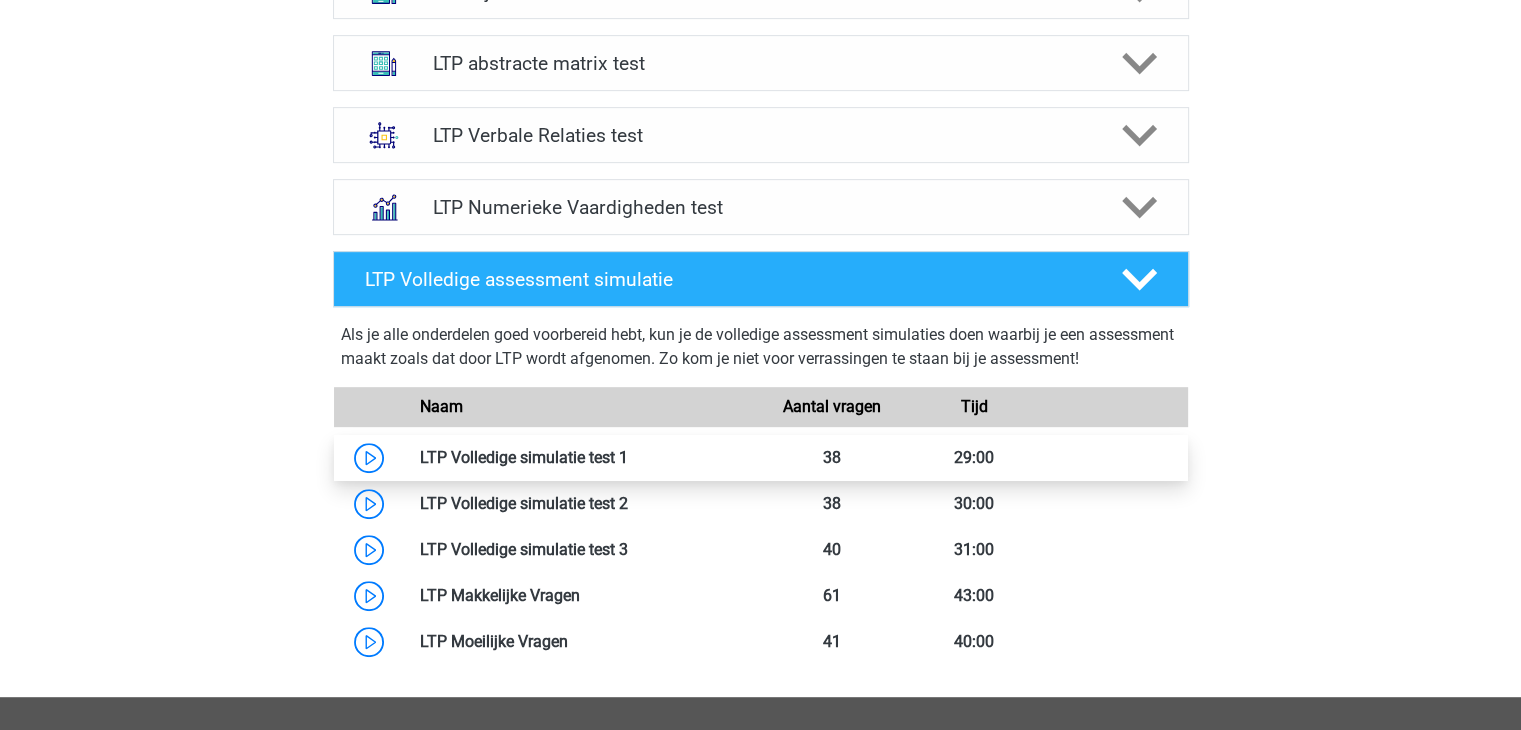 click at bounding box center (628, 457) 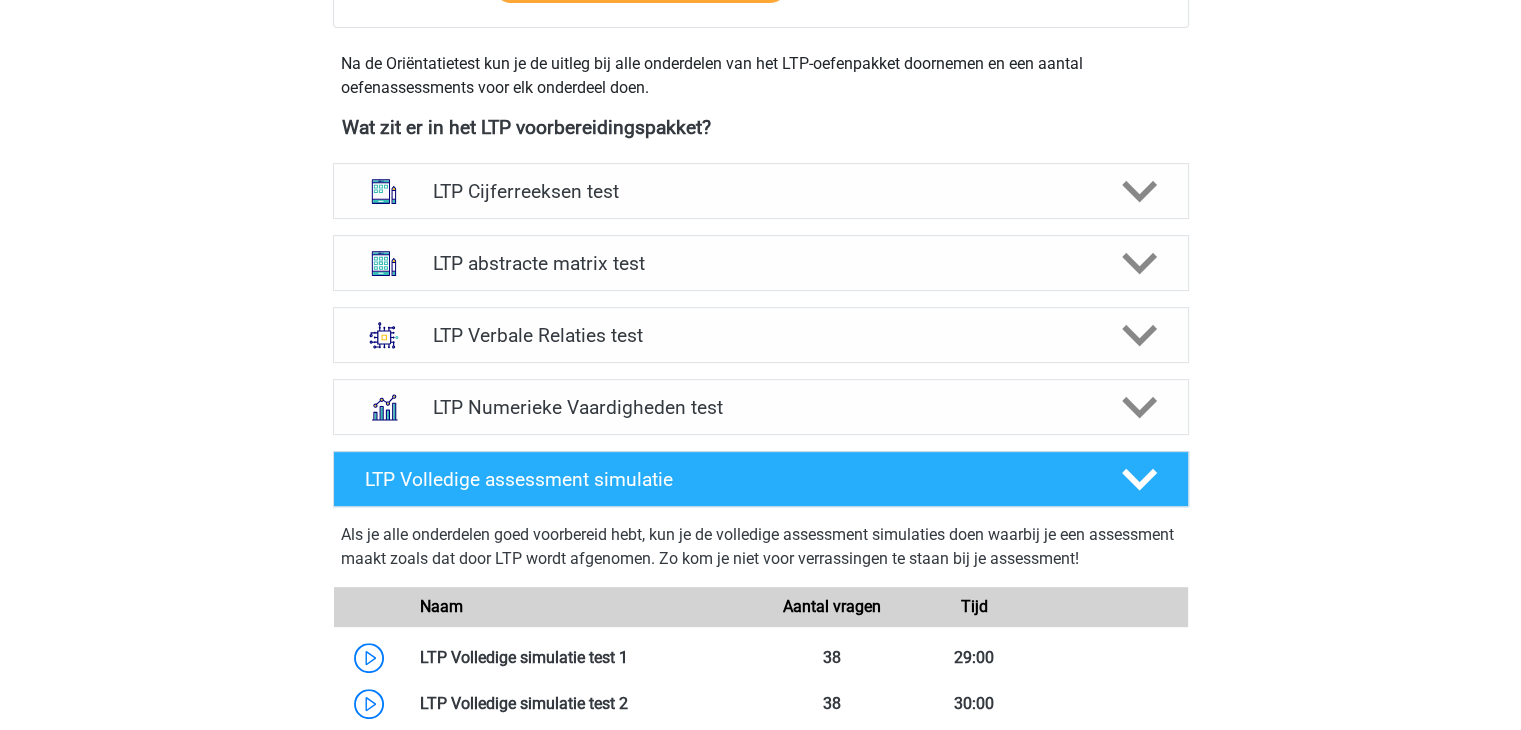 scroll, scrollTop: 691, scrollLeft: 0, axis: vertical 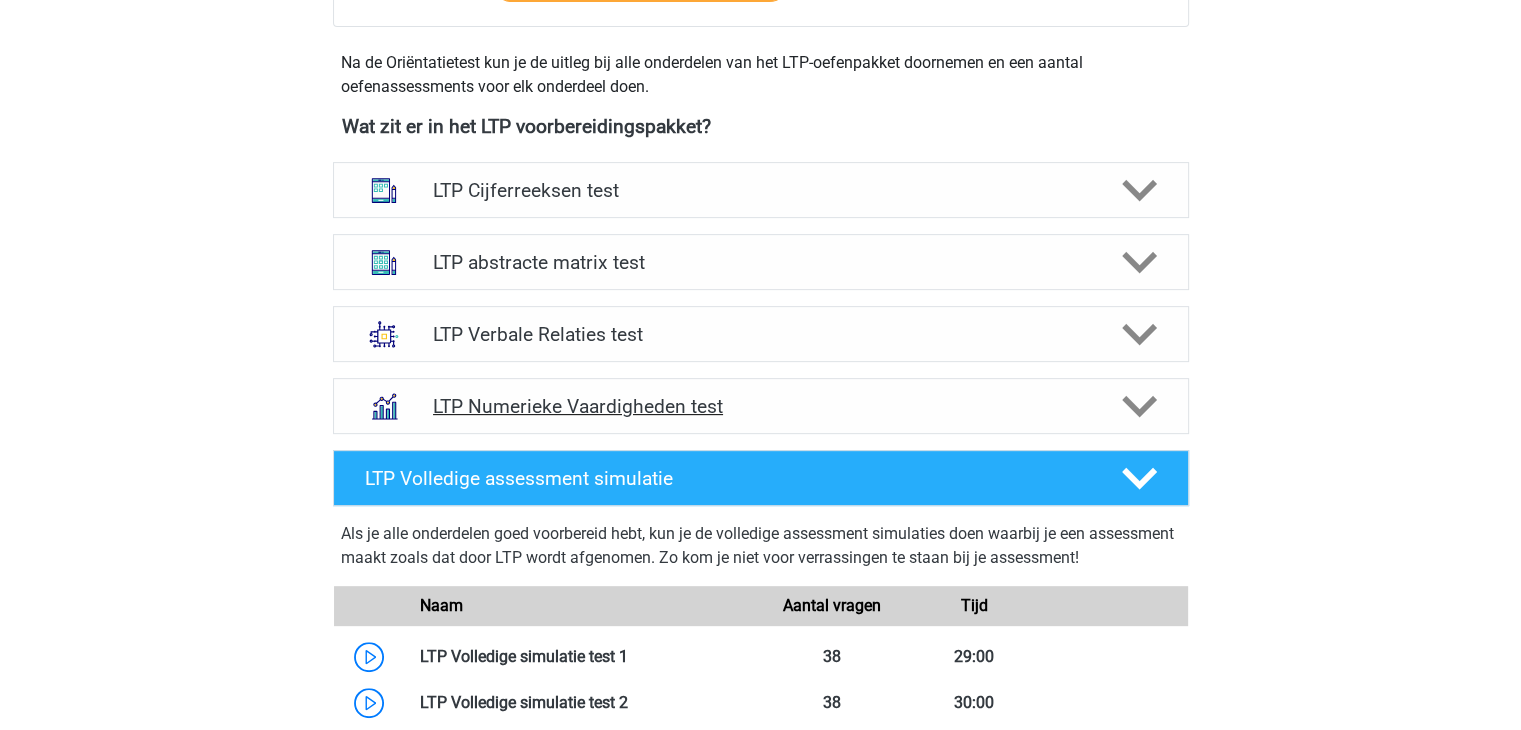 click 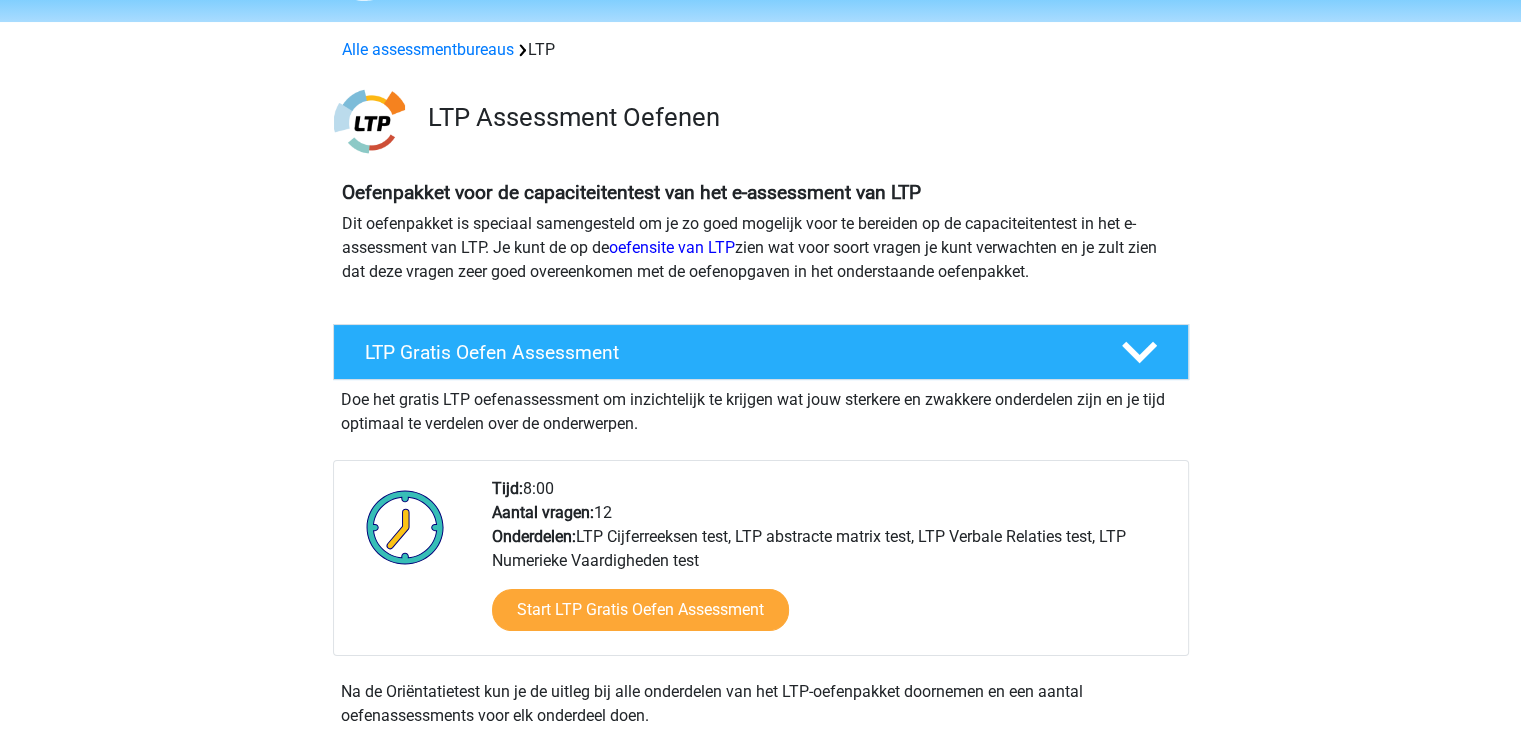 scroll, scrollTop: 0, scrollLeft: 0, axis: both 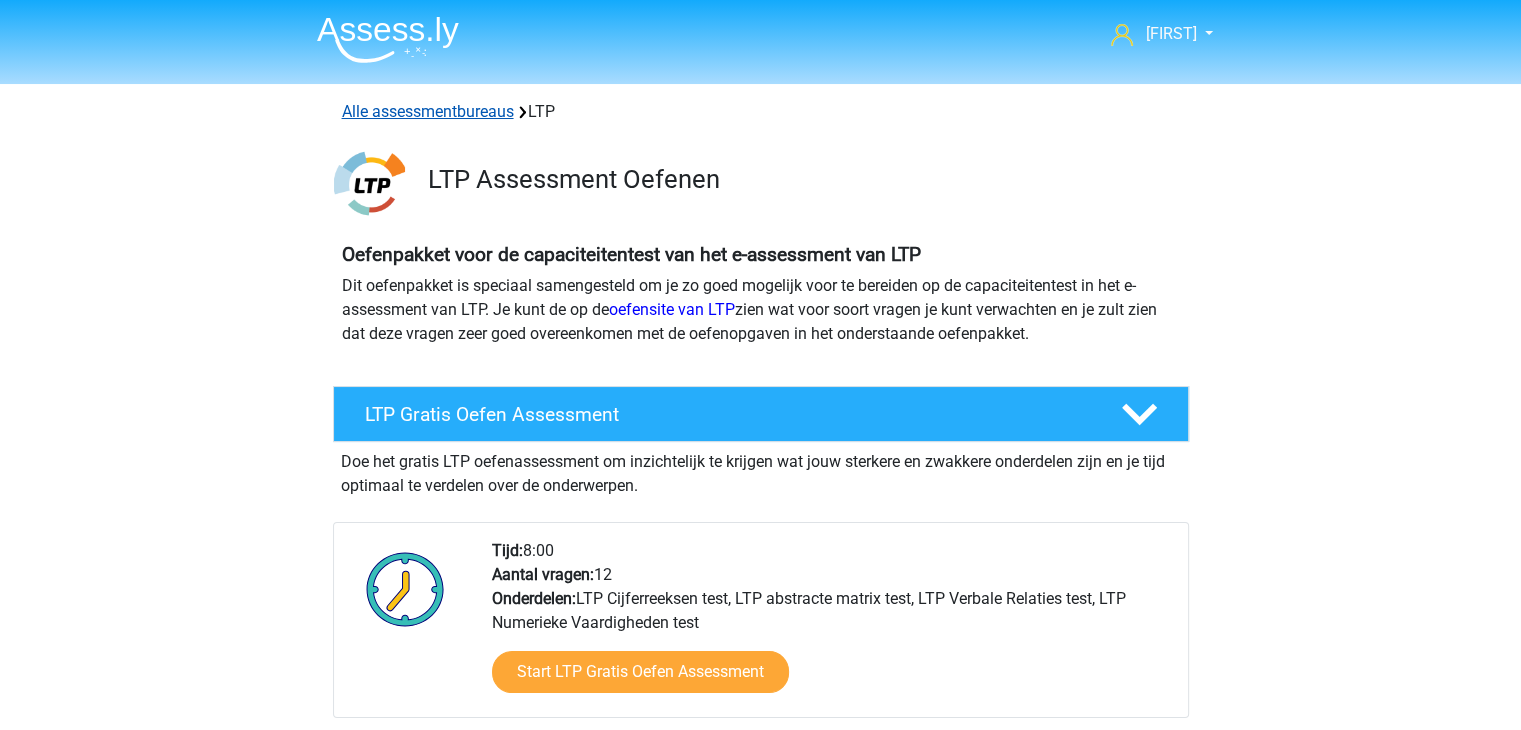 click on "Alle assessmentbureaus" at bounding box center [428, 111] 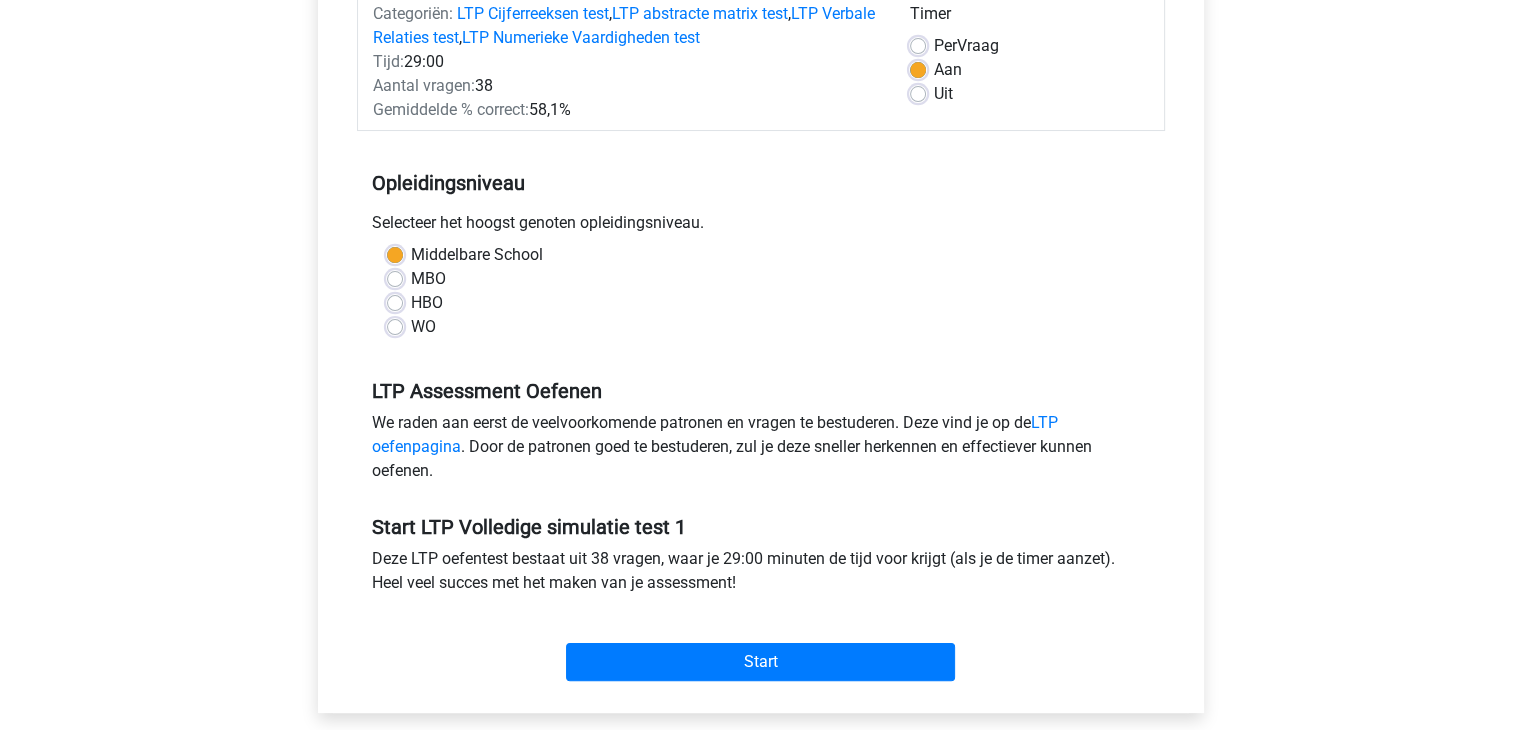 scroll, scrollTop: 276, scrollLeft: 0, axis: vertical 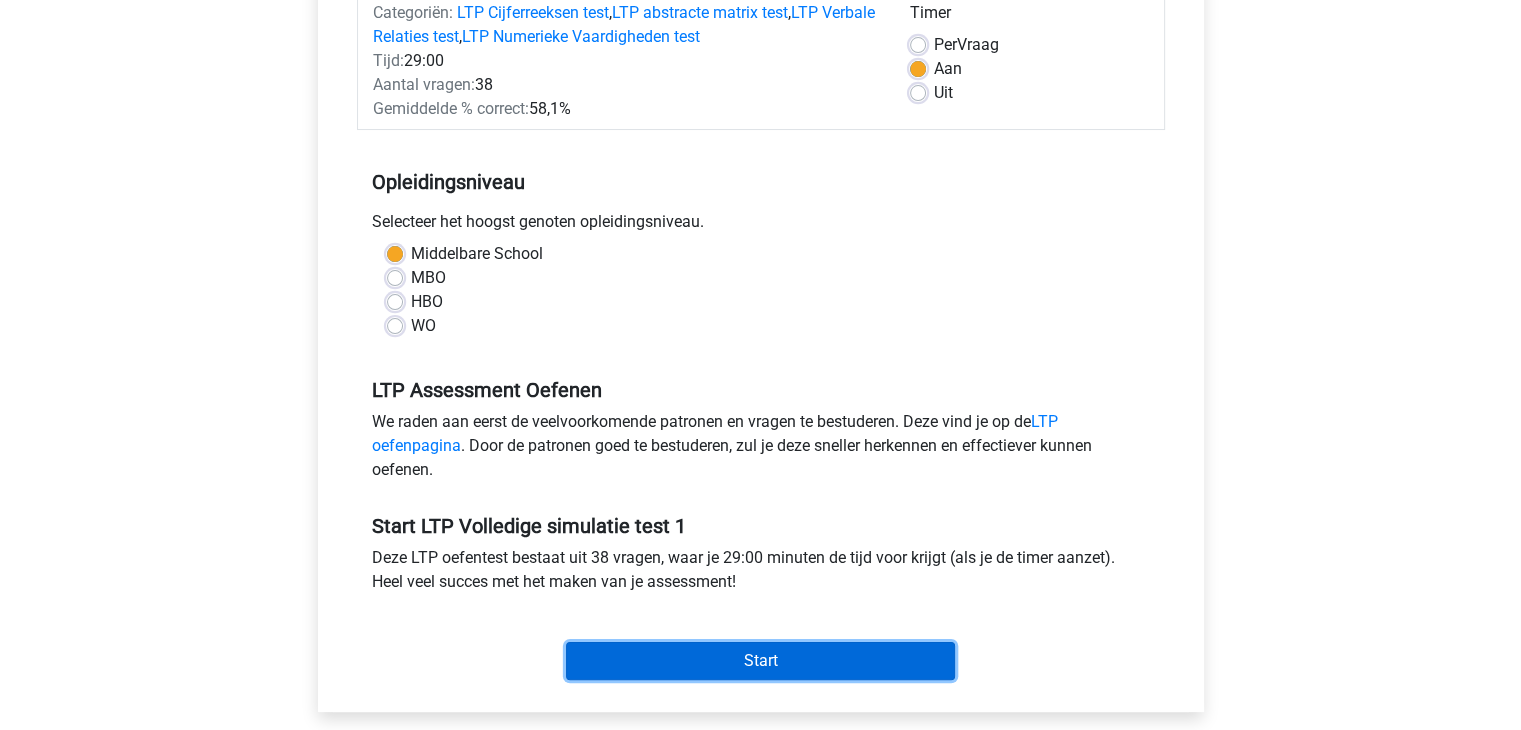 click on "Start" at bounding box center (760, 661) 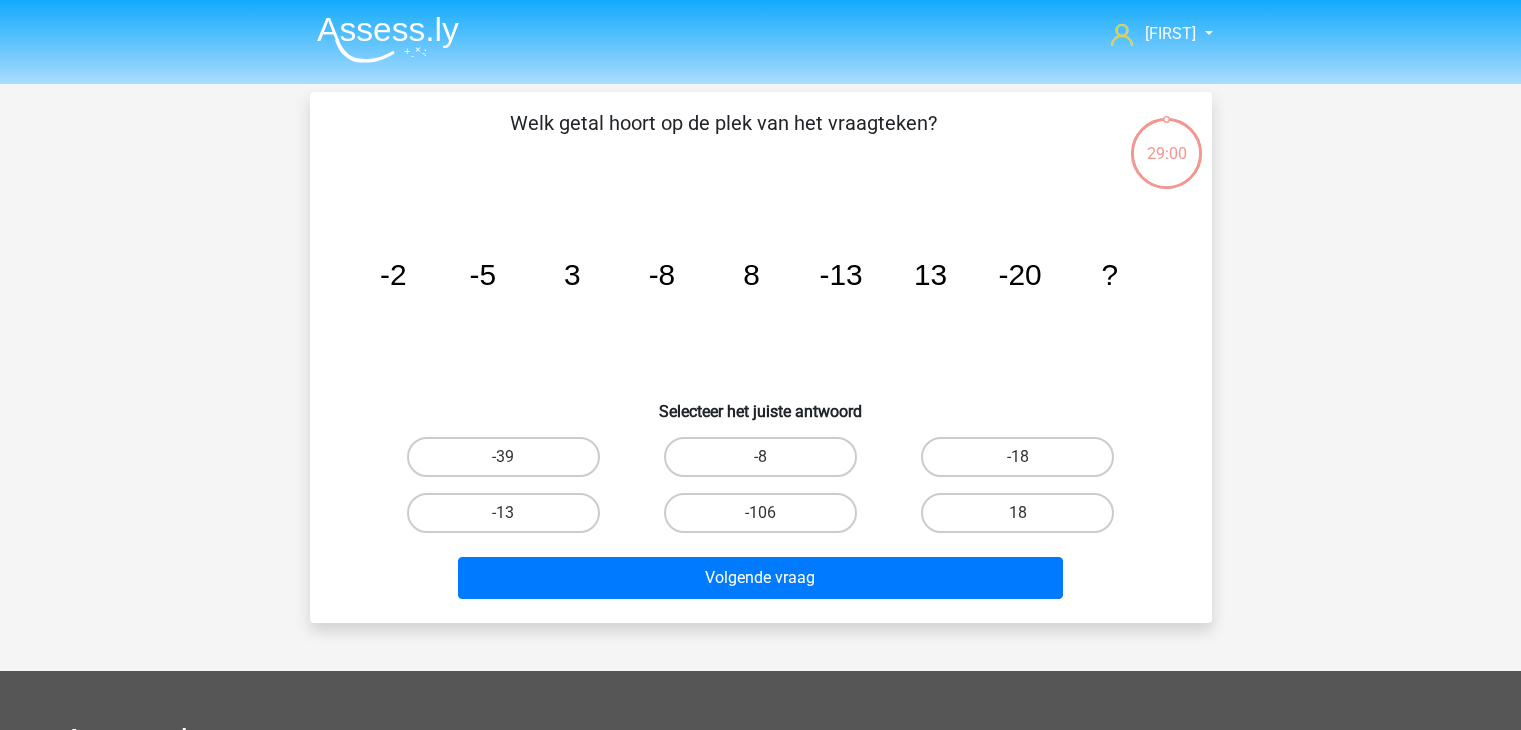 scroll, scrollTop: 0, scrollLeft: 0, axis: both 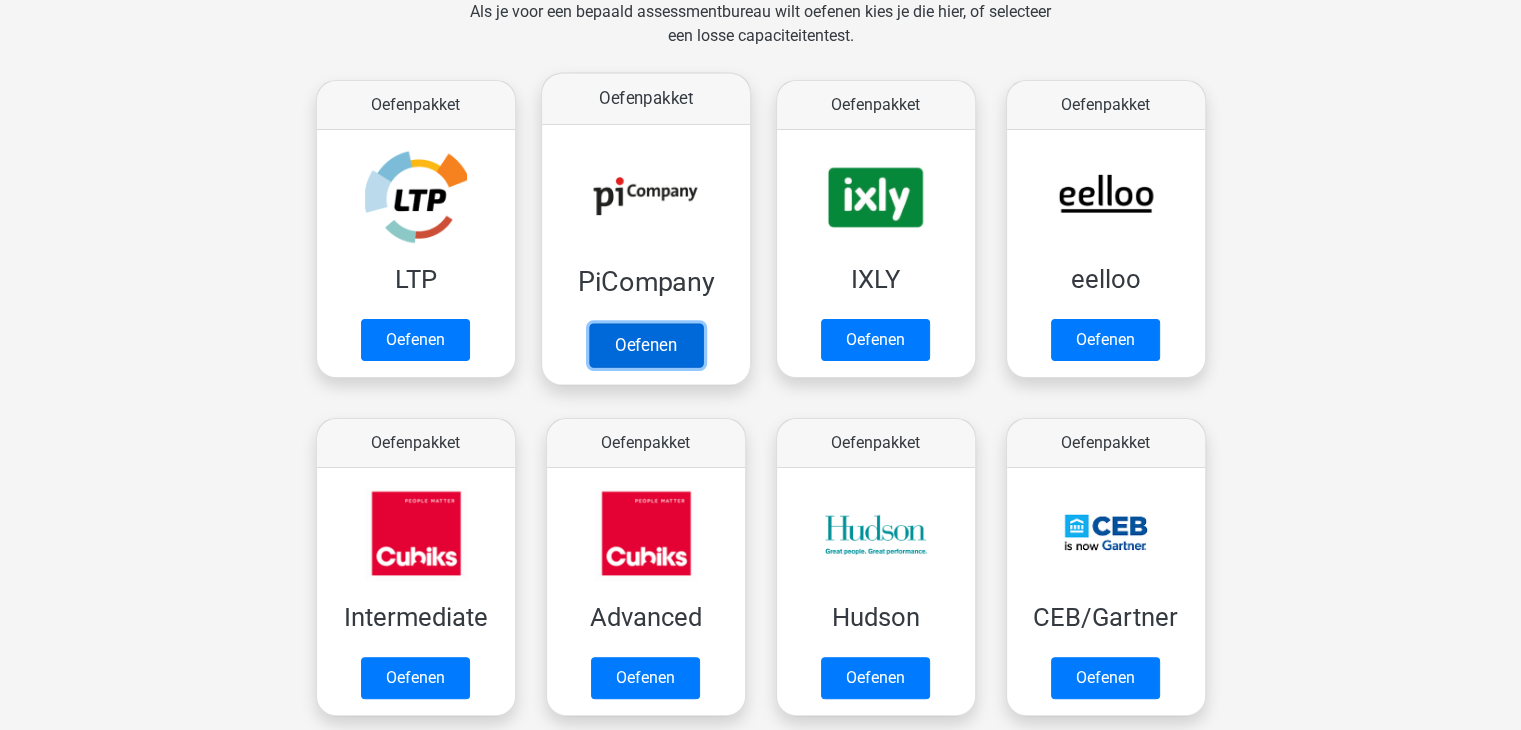 click on "Oefenen" at bounding box center [645, 345] 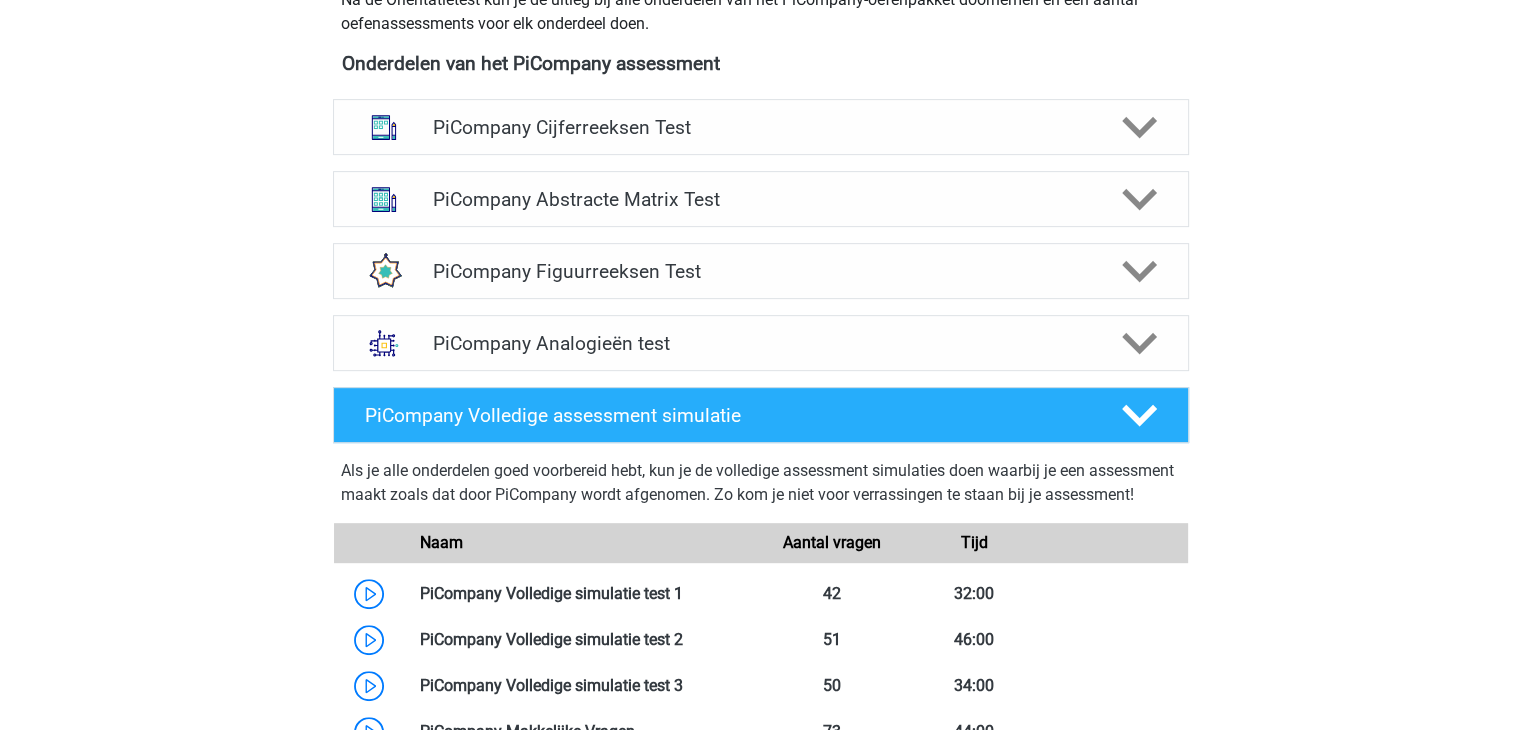 scroll, scrollTop: 768, scrollLeft: 0, axis: vertical 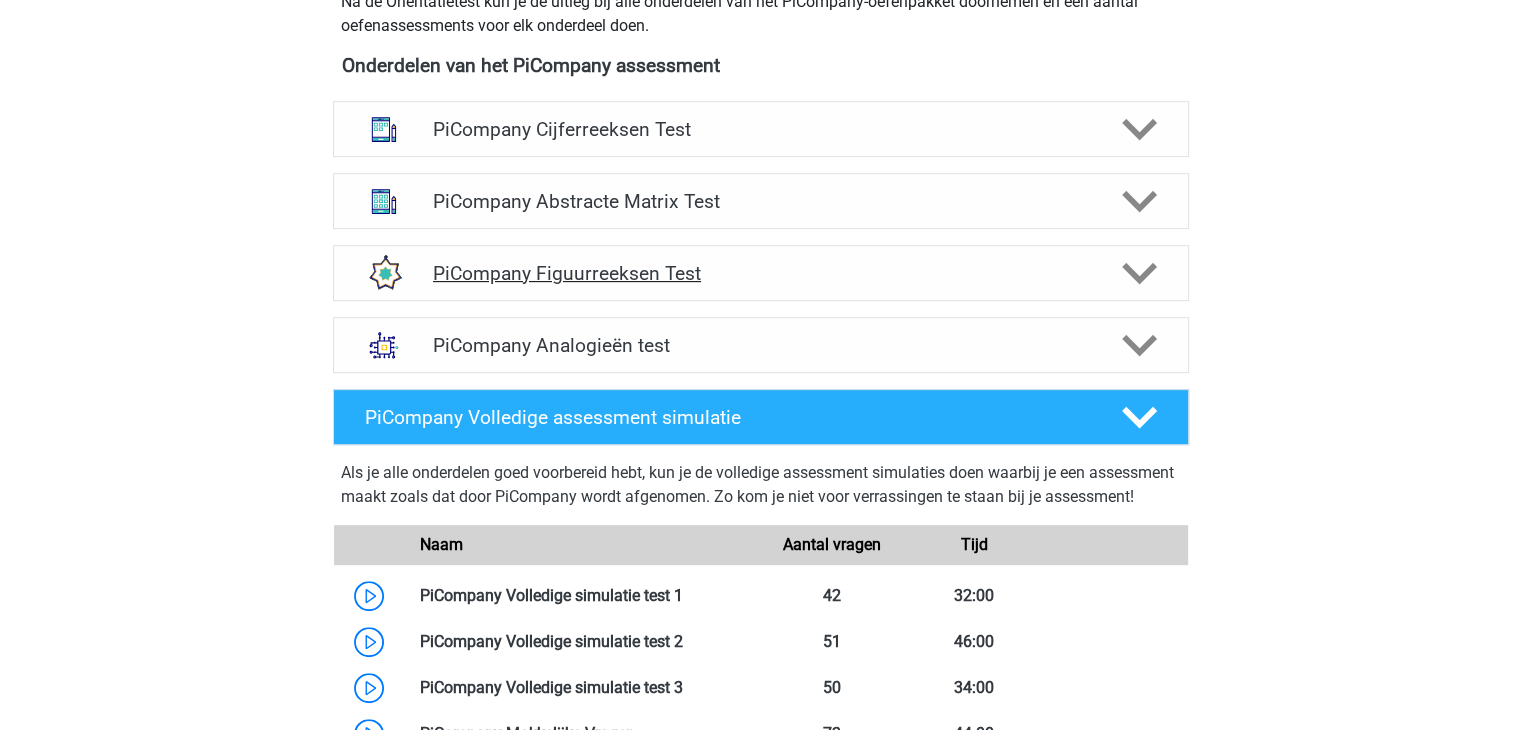 click at bounding box center (1137, 273) 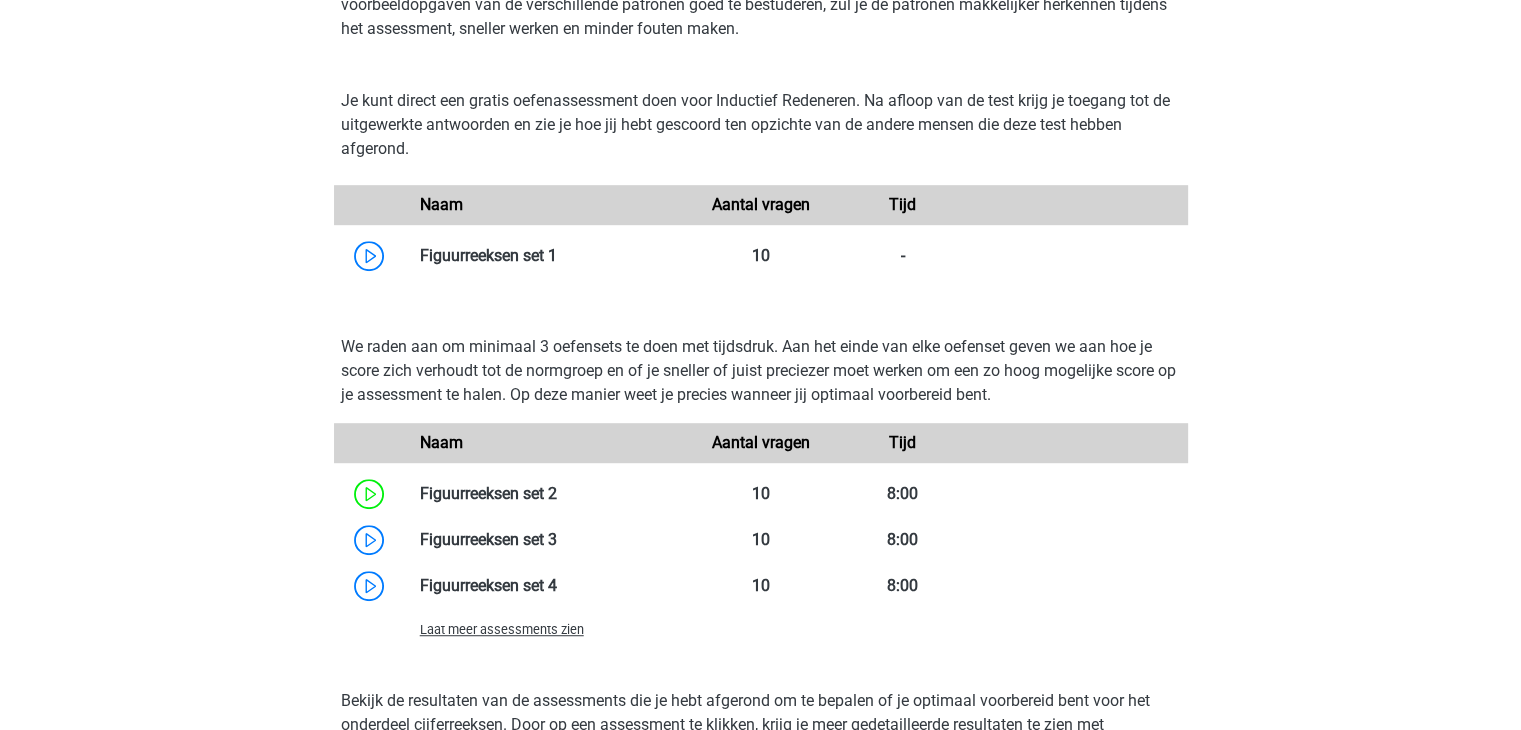 scroll, scrollTop: 1114, scrollLeft: 0, axis: vertical 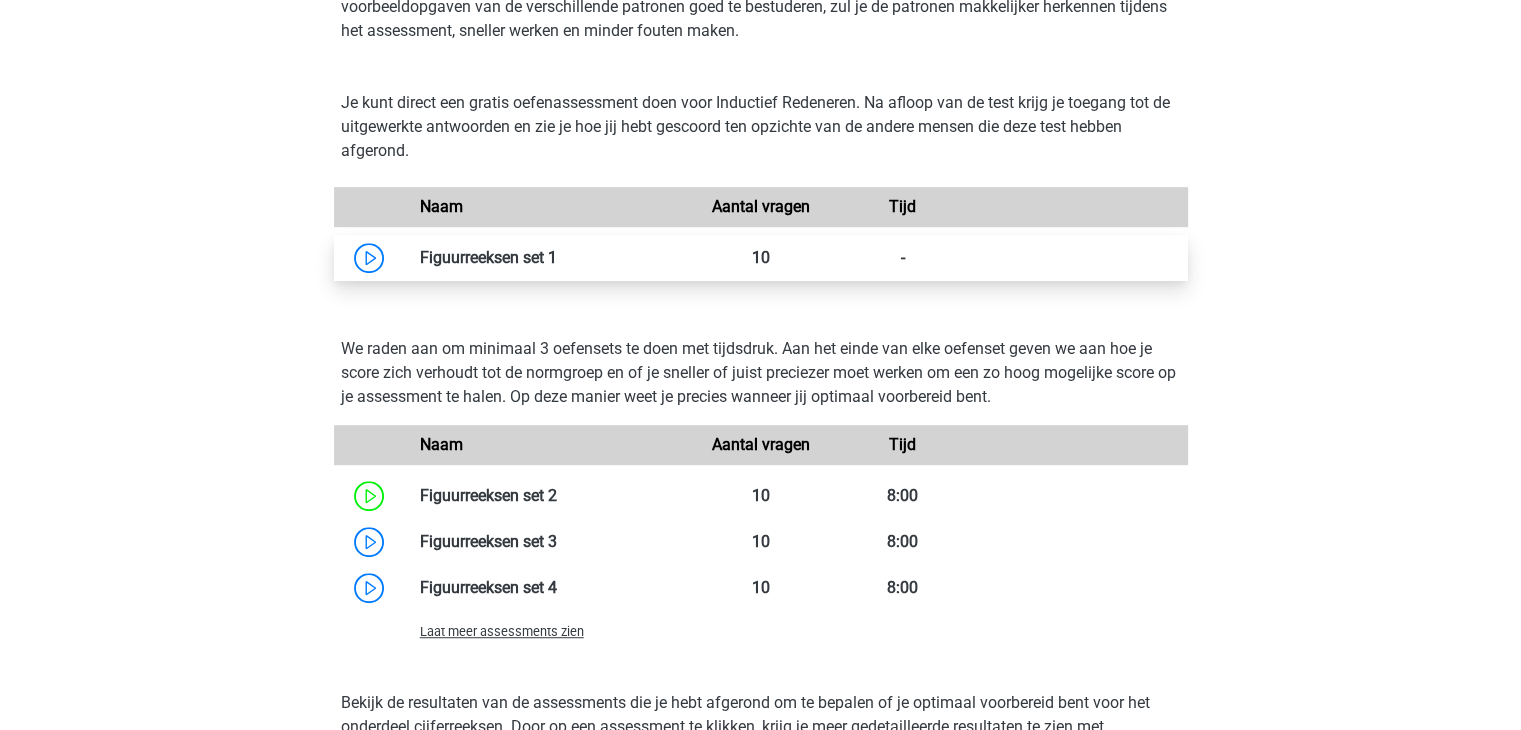 click at bounding box center (557, 257) 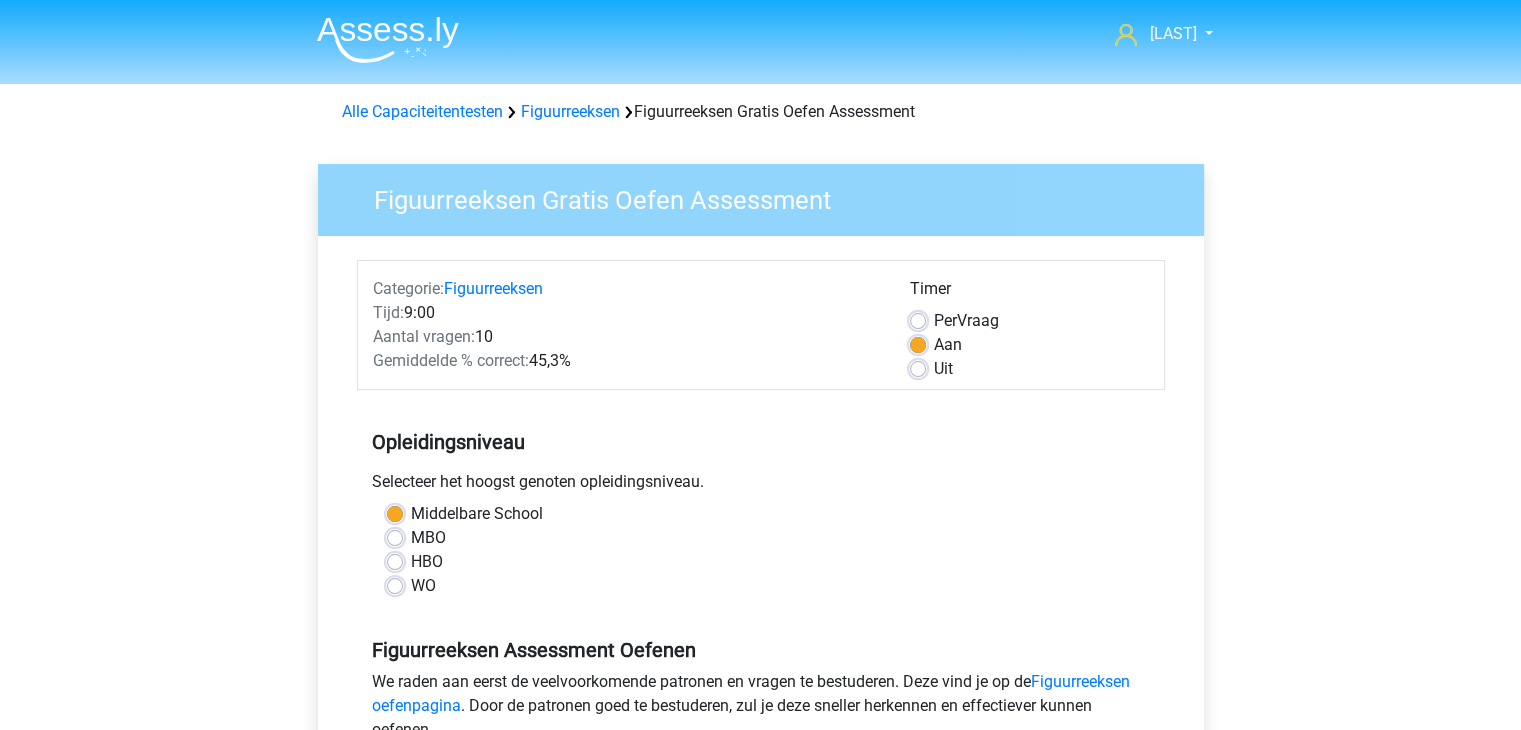 scroll, scrollTop: 558, scrollLeft: 0, axis: vertical 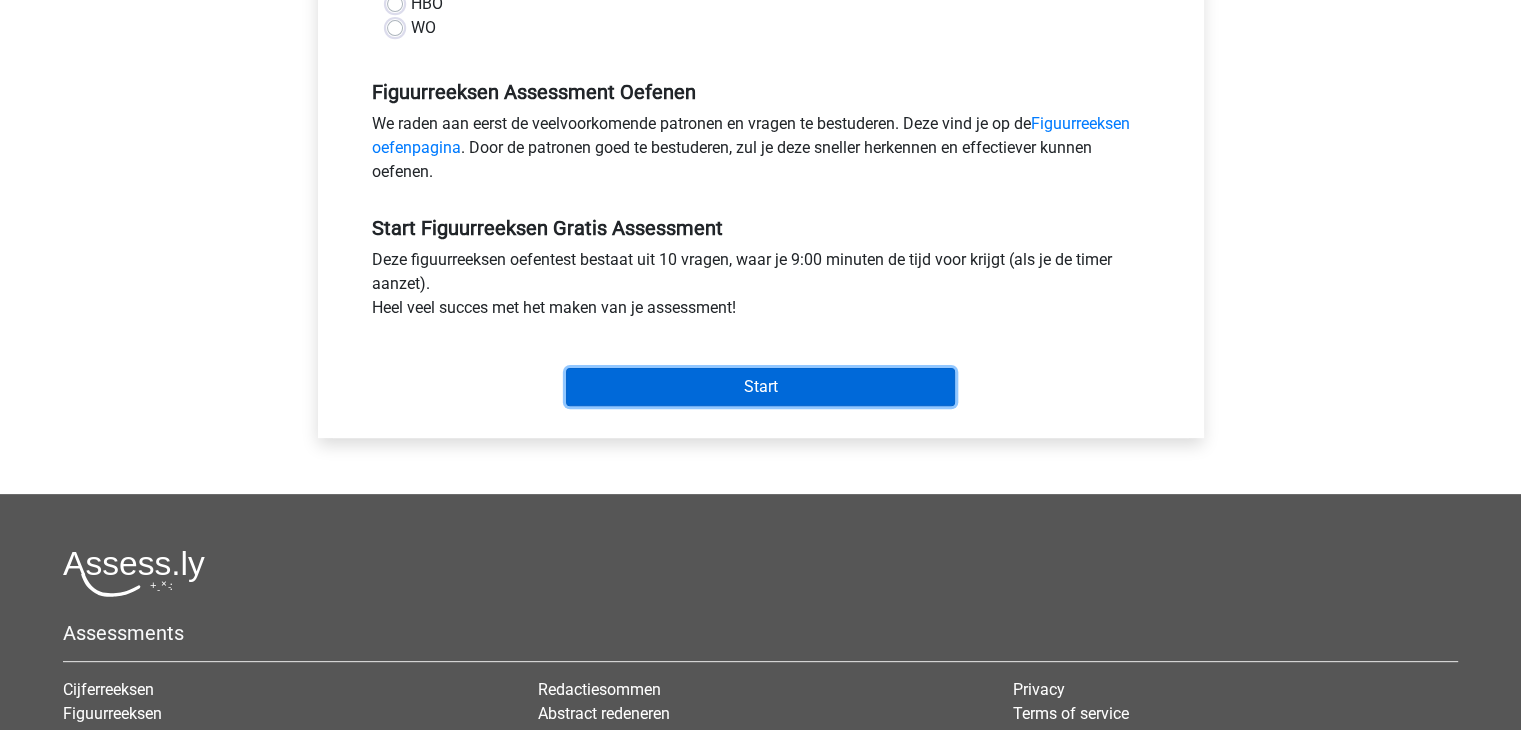 click on "Start" at bounding box center [760, 387] 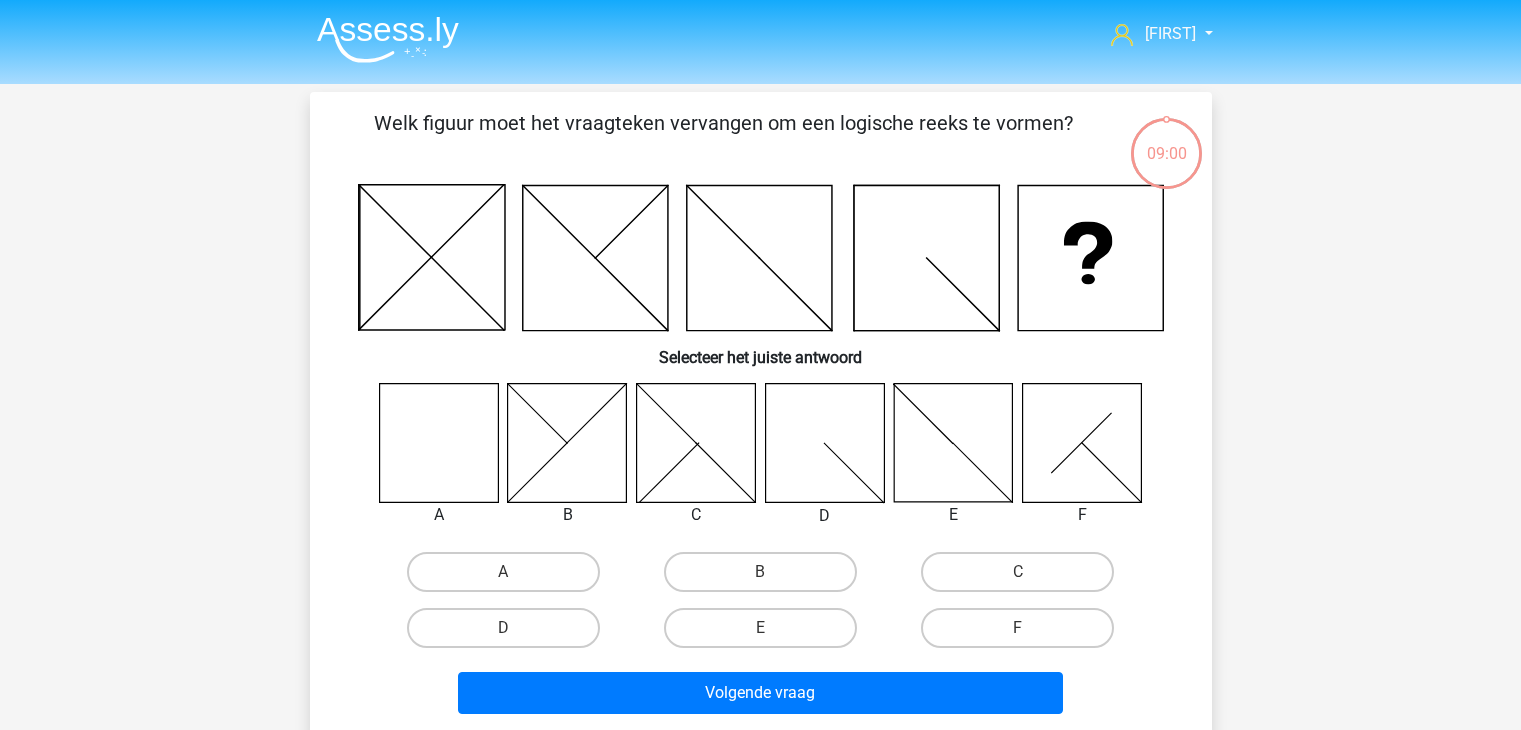 scroll, scrollTop: 0, scrollLeft: 0, axis: both 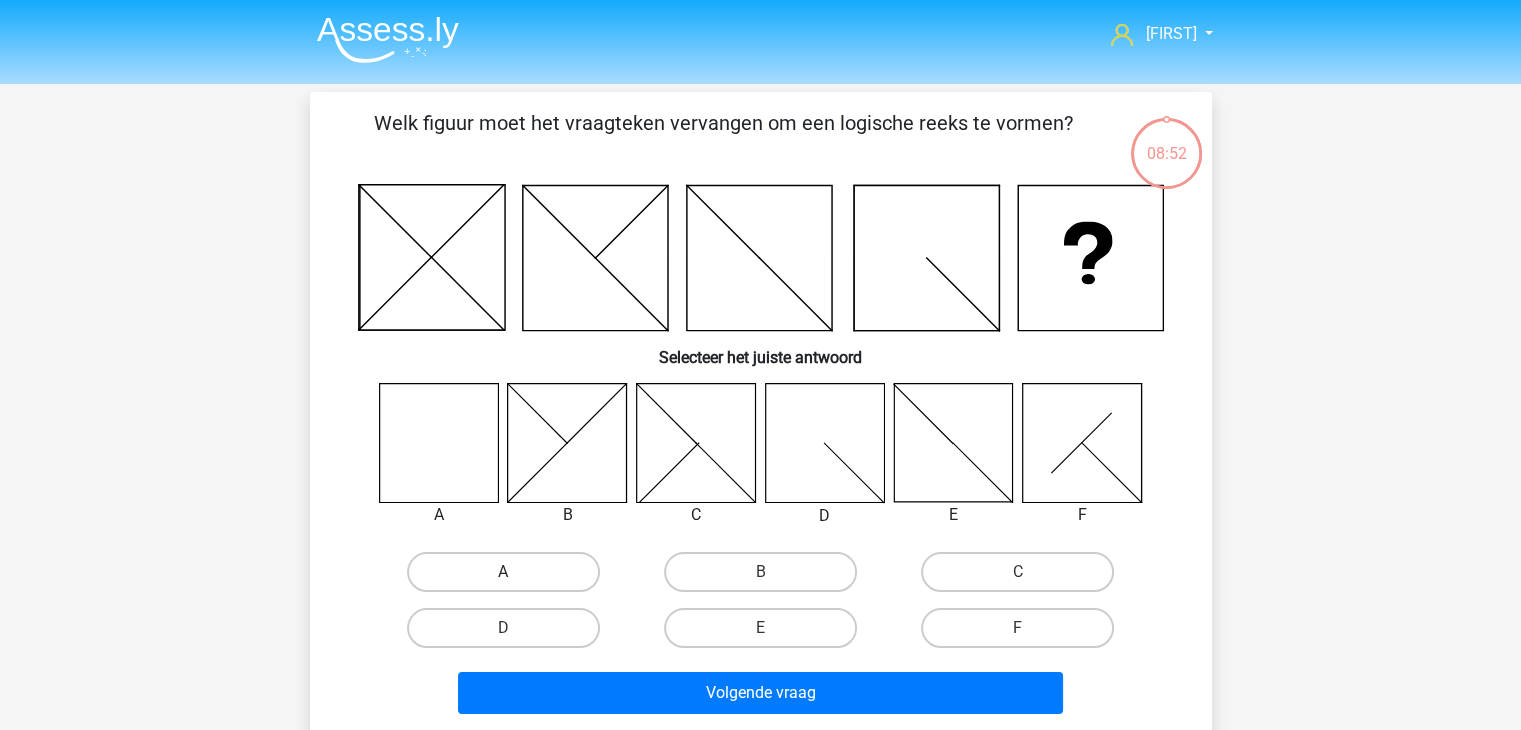 click on "A" at bounding box center [503, 572] 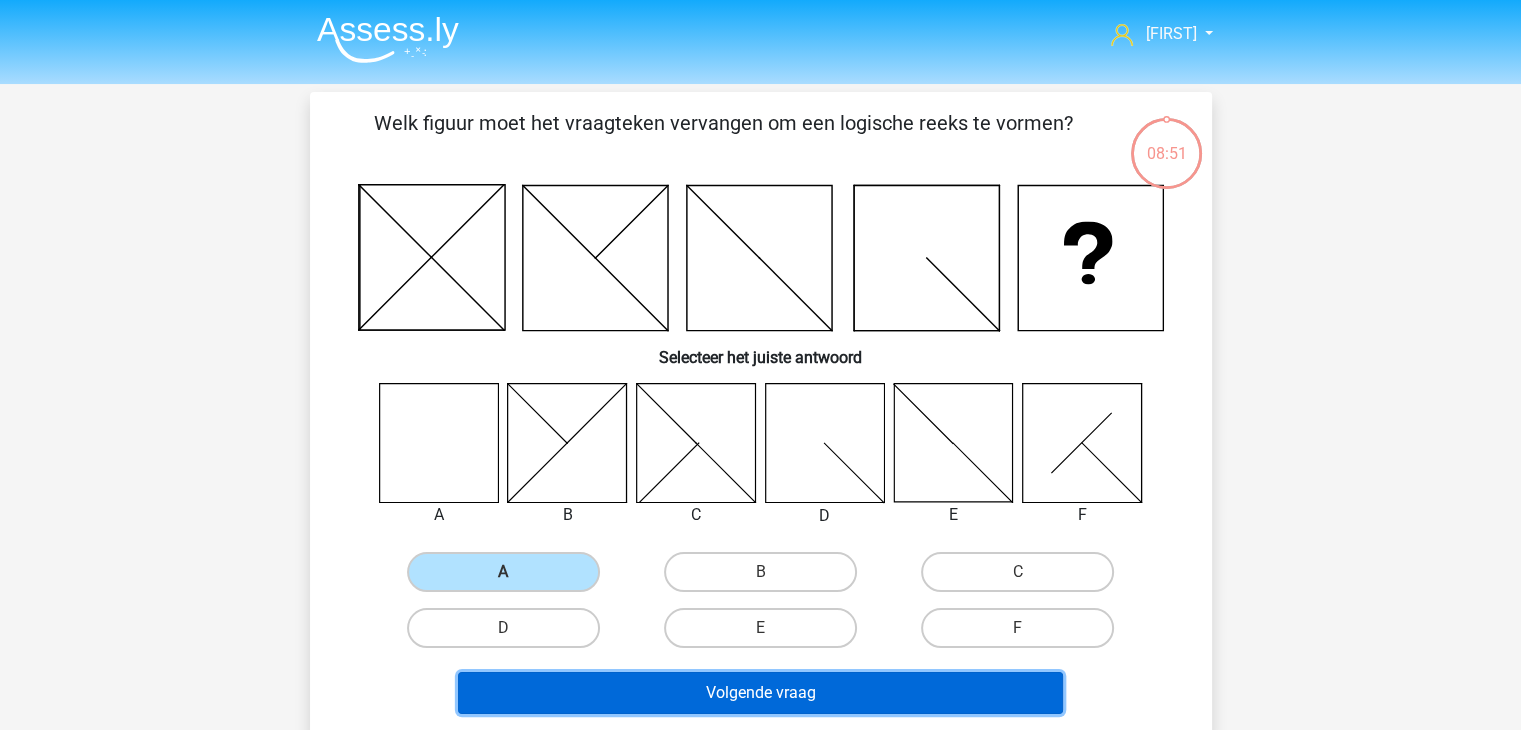 click on "Volgende vraag" at bounding box center [760, 693] 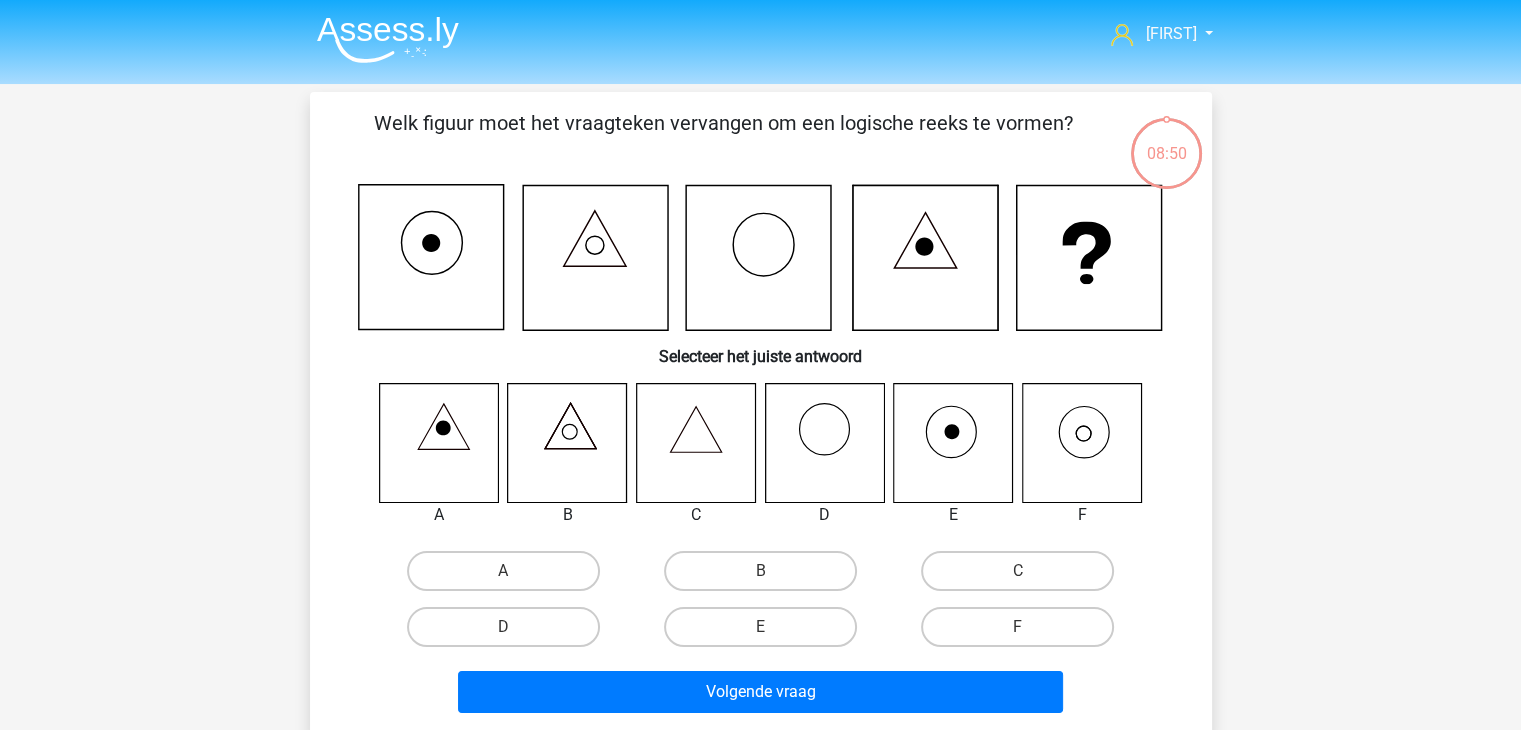 scroll, scrollTop: 92, scrollLeft: 0, axis: vertical 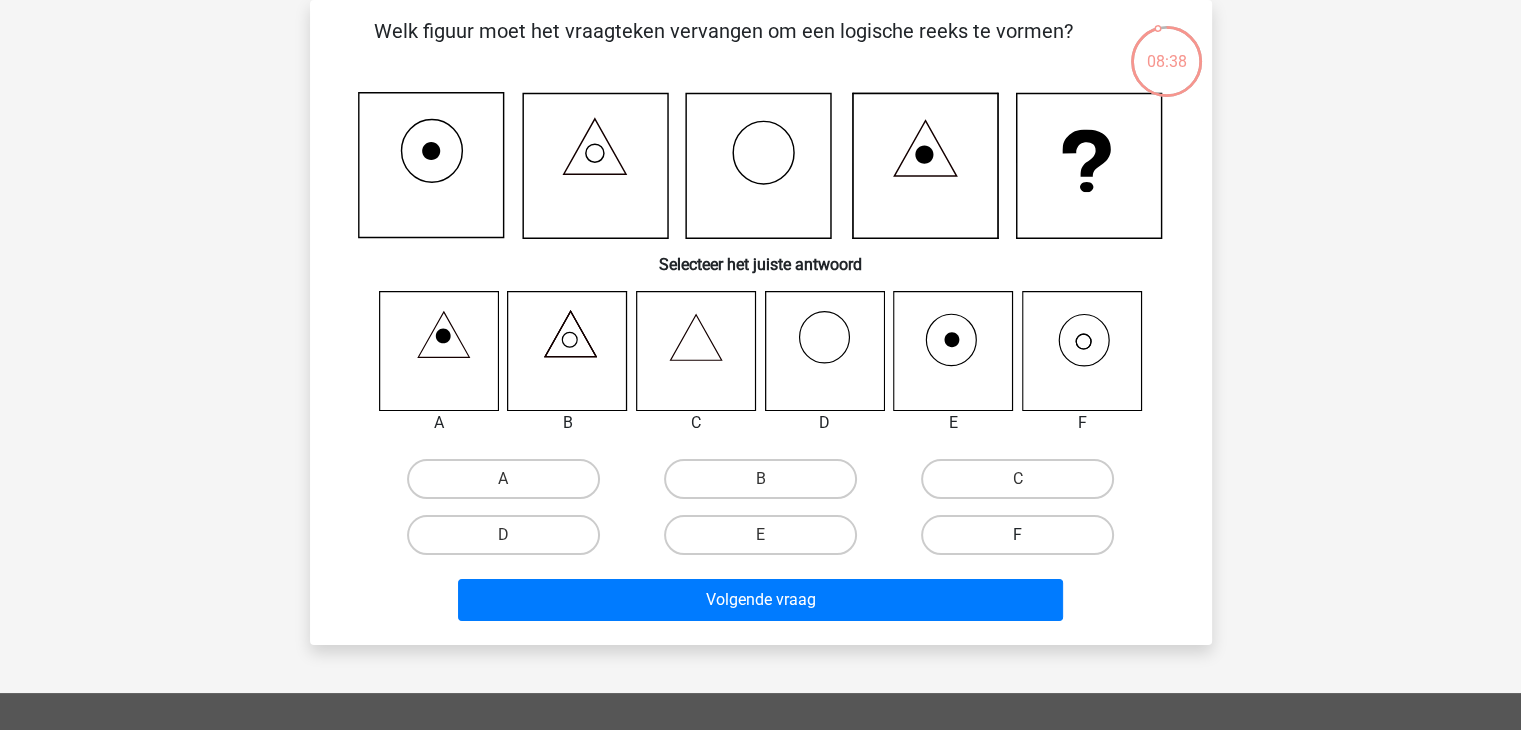 click on "F" at bounding box center (1017, 535) 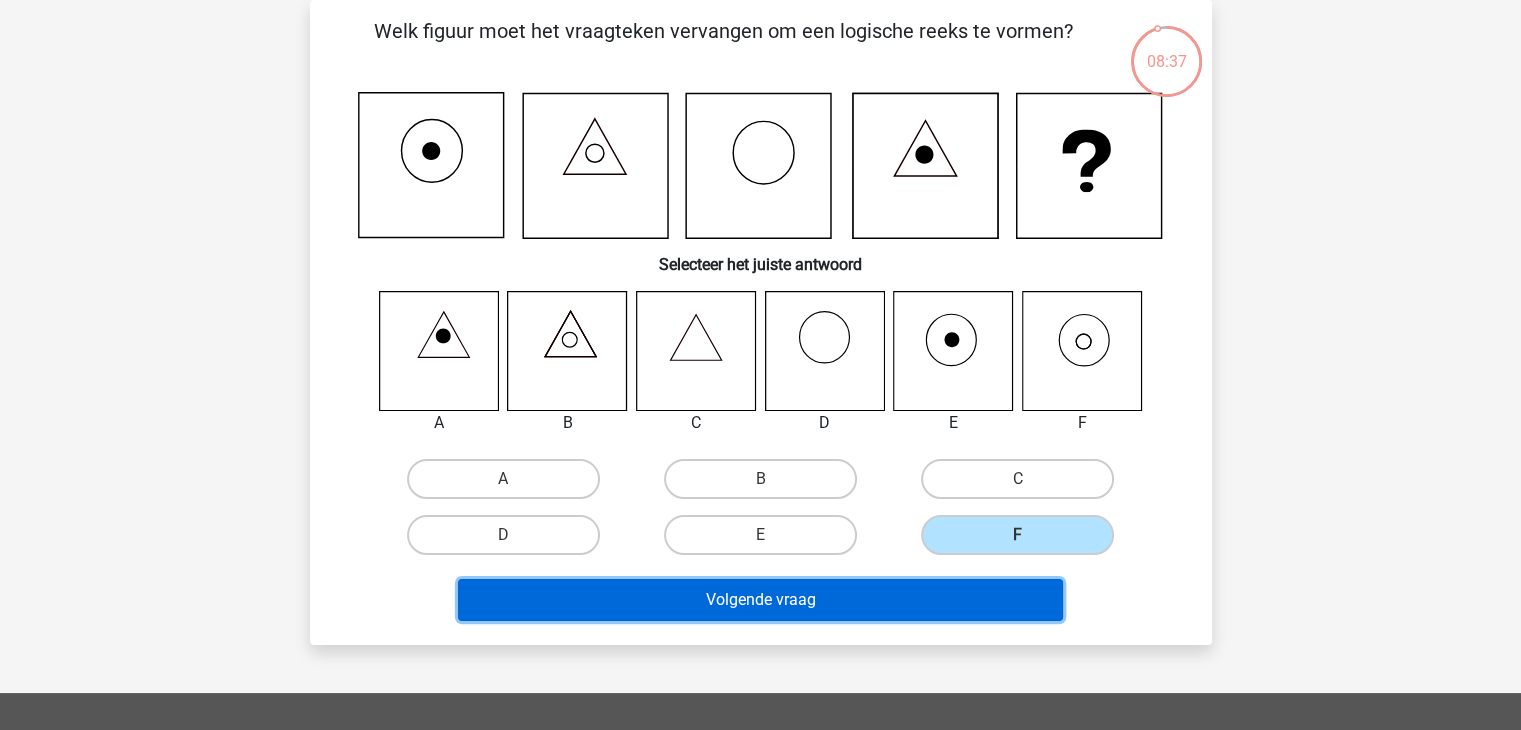 click on "Volgende vraag" at bounding box center (760, 600) 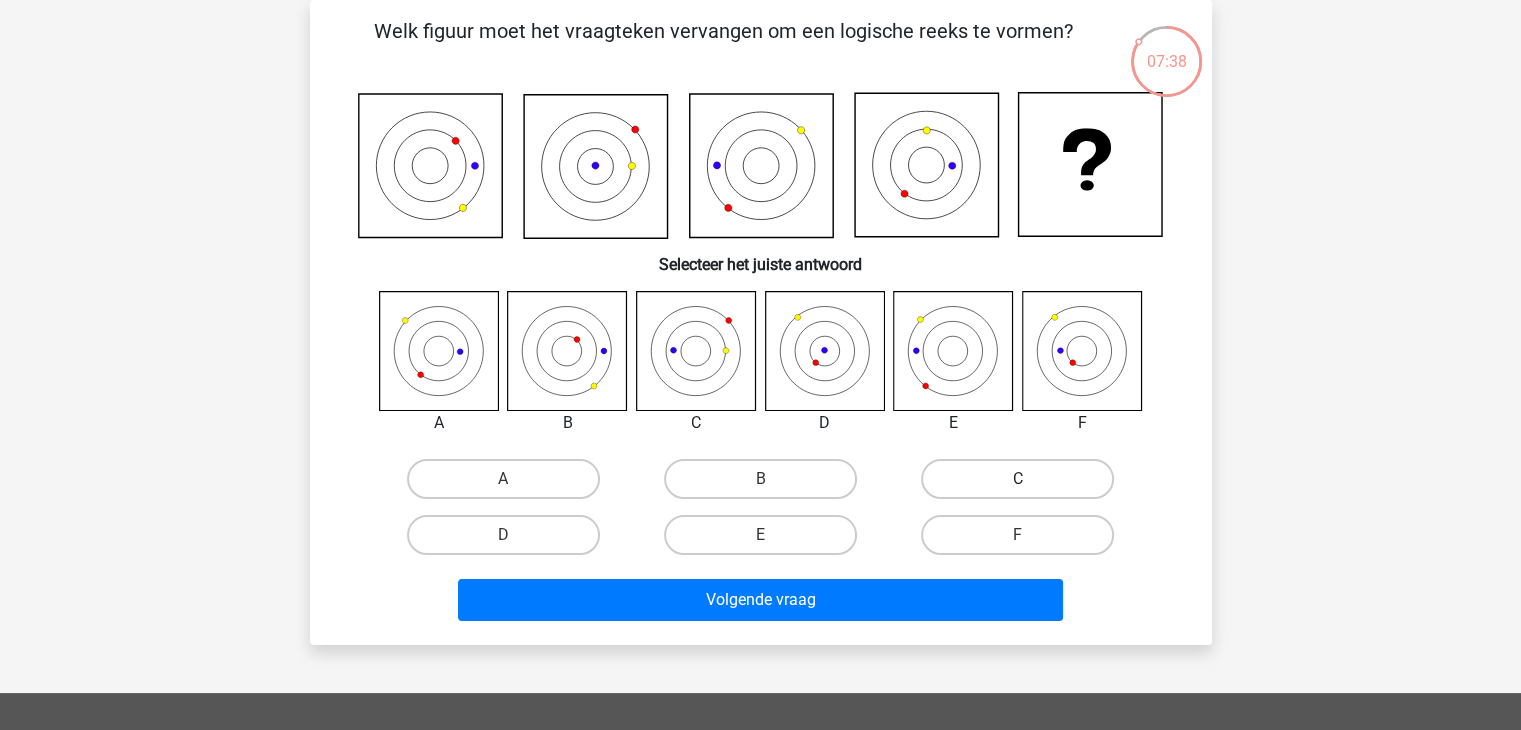 click on "C" at bounding box center (1017, 479) 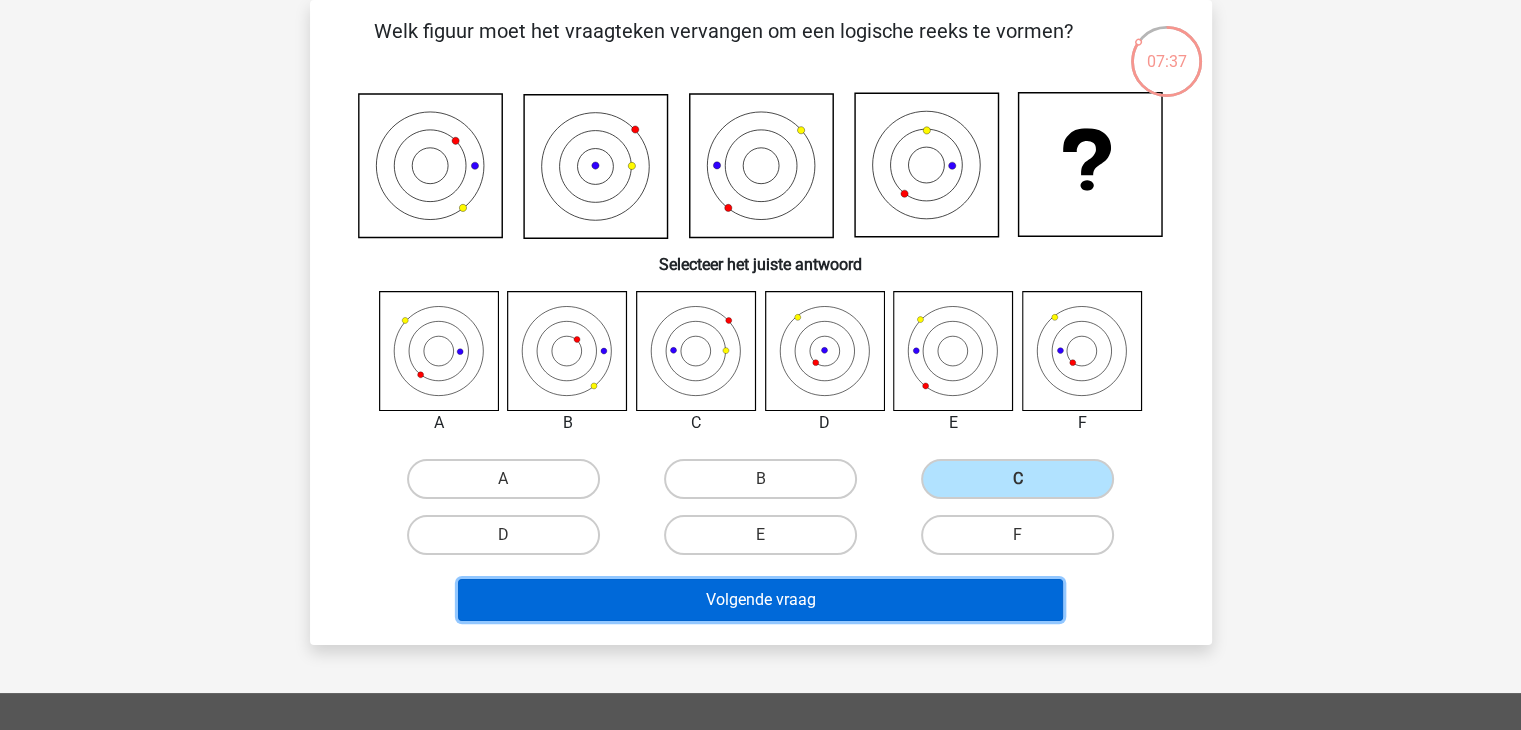 click on "Volgende vraag" at bounding box center (760, 600) 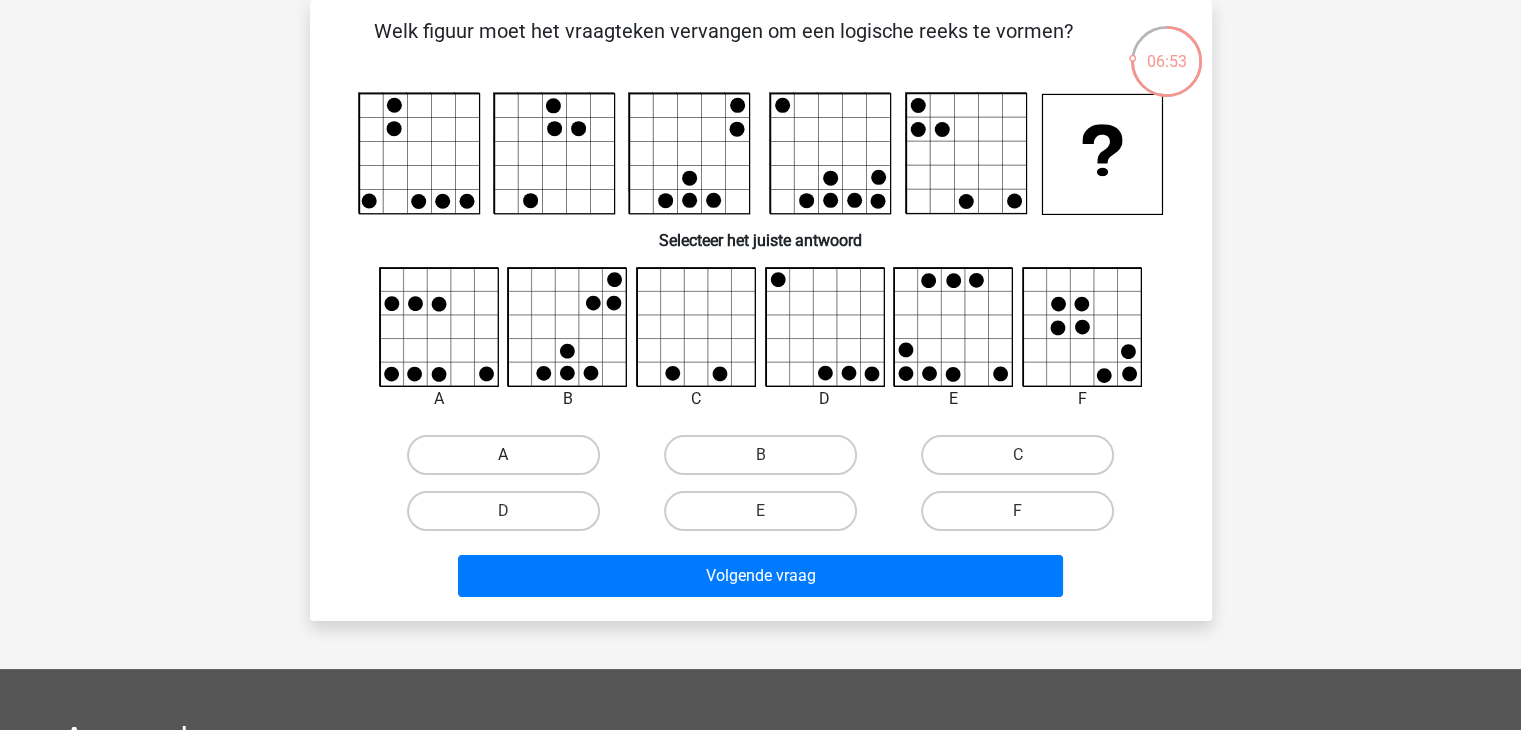 click on "A" at bounding box center (503, 455) 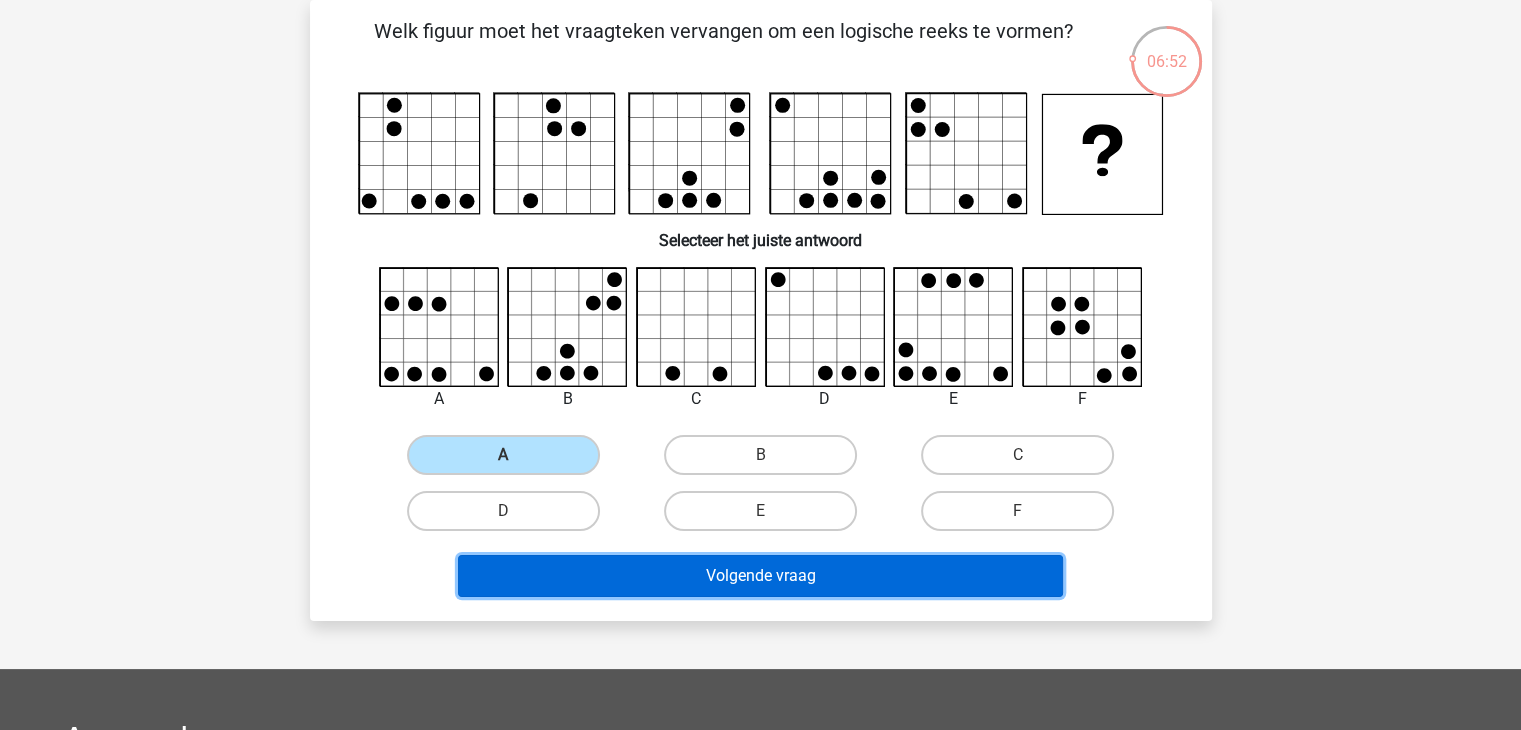 click on "Volgende vraag" at bounding box center (760, 576) 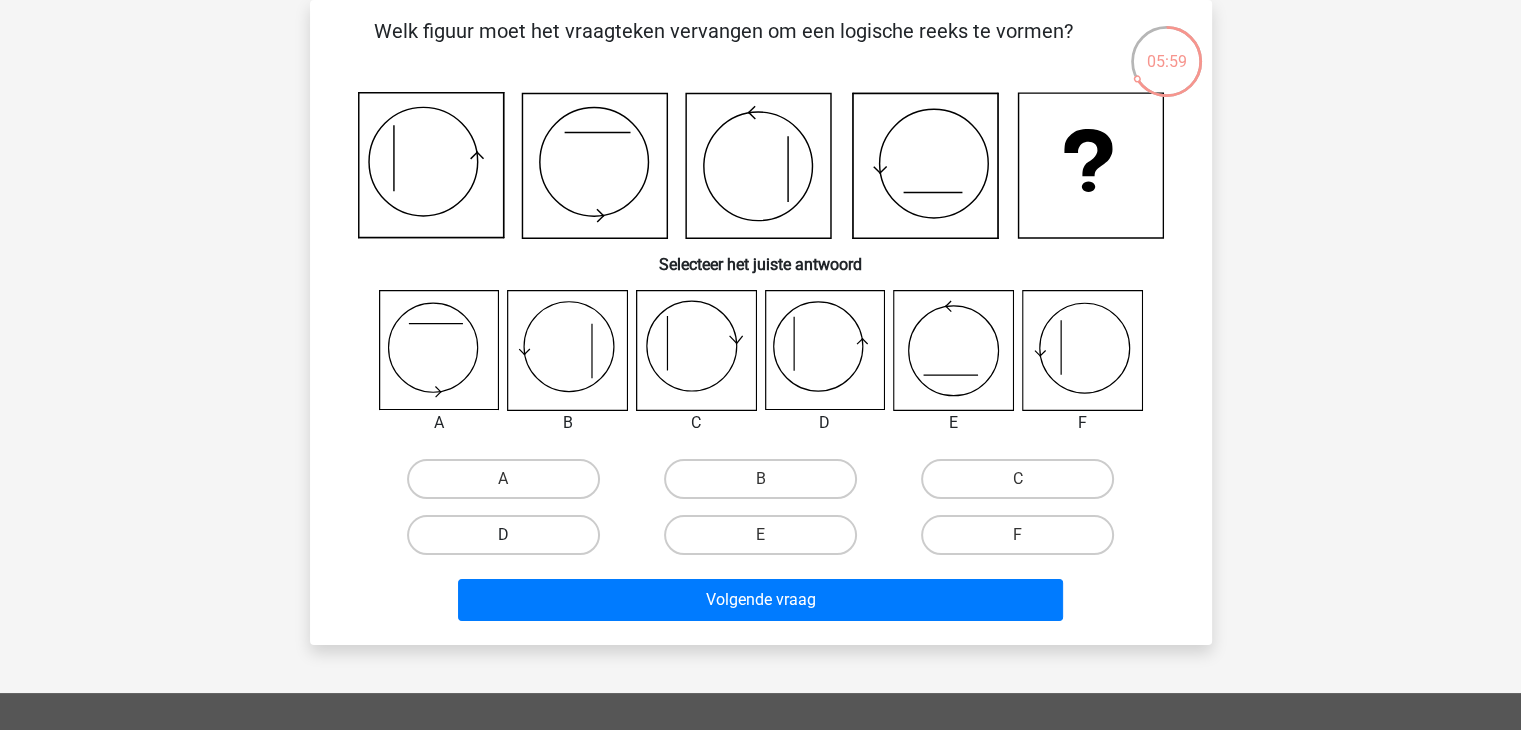 click on "D" at bounding box center (503, 535) 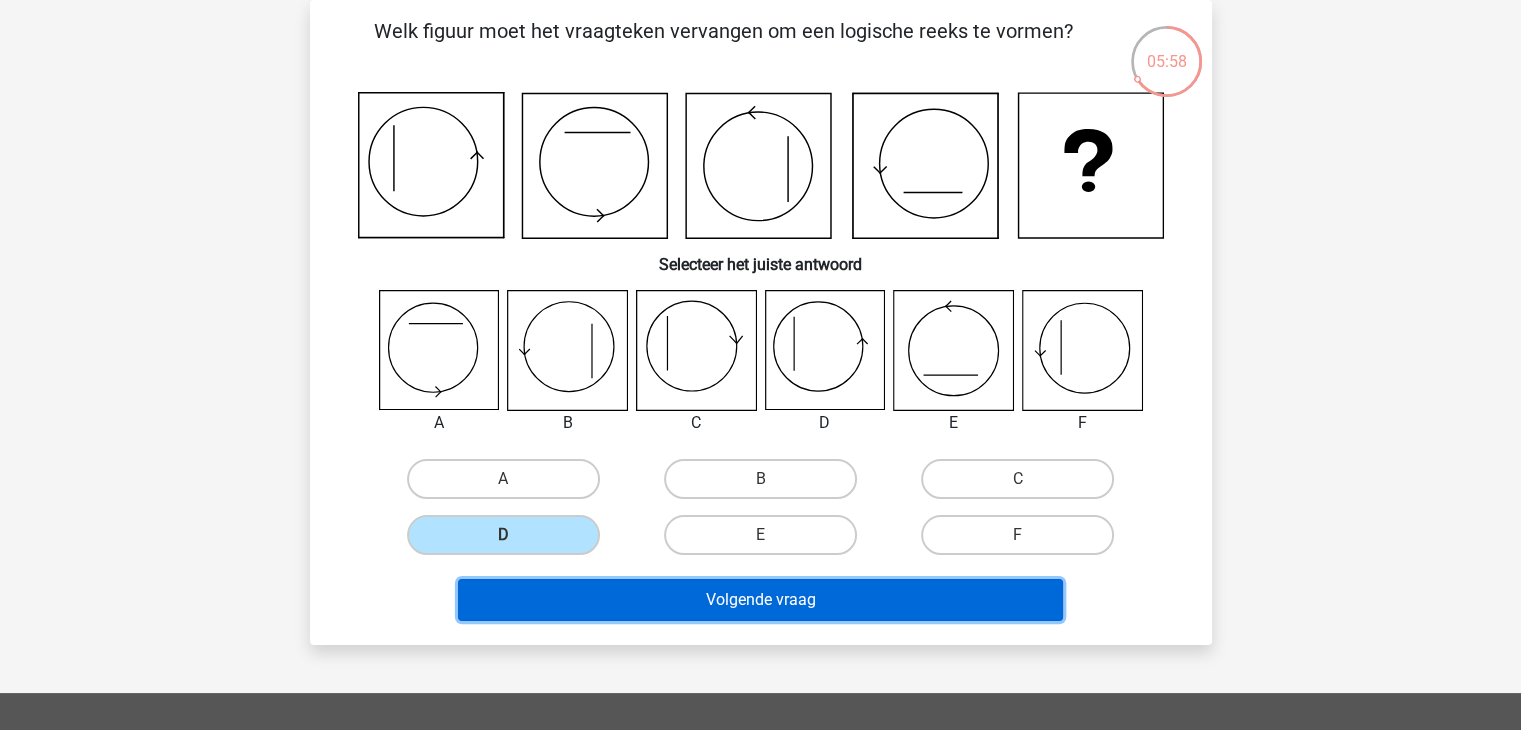 click on "Volgende vraag" at bounding box center [760, 600] 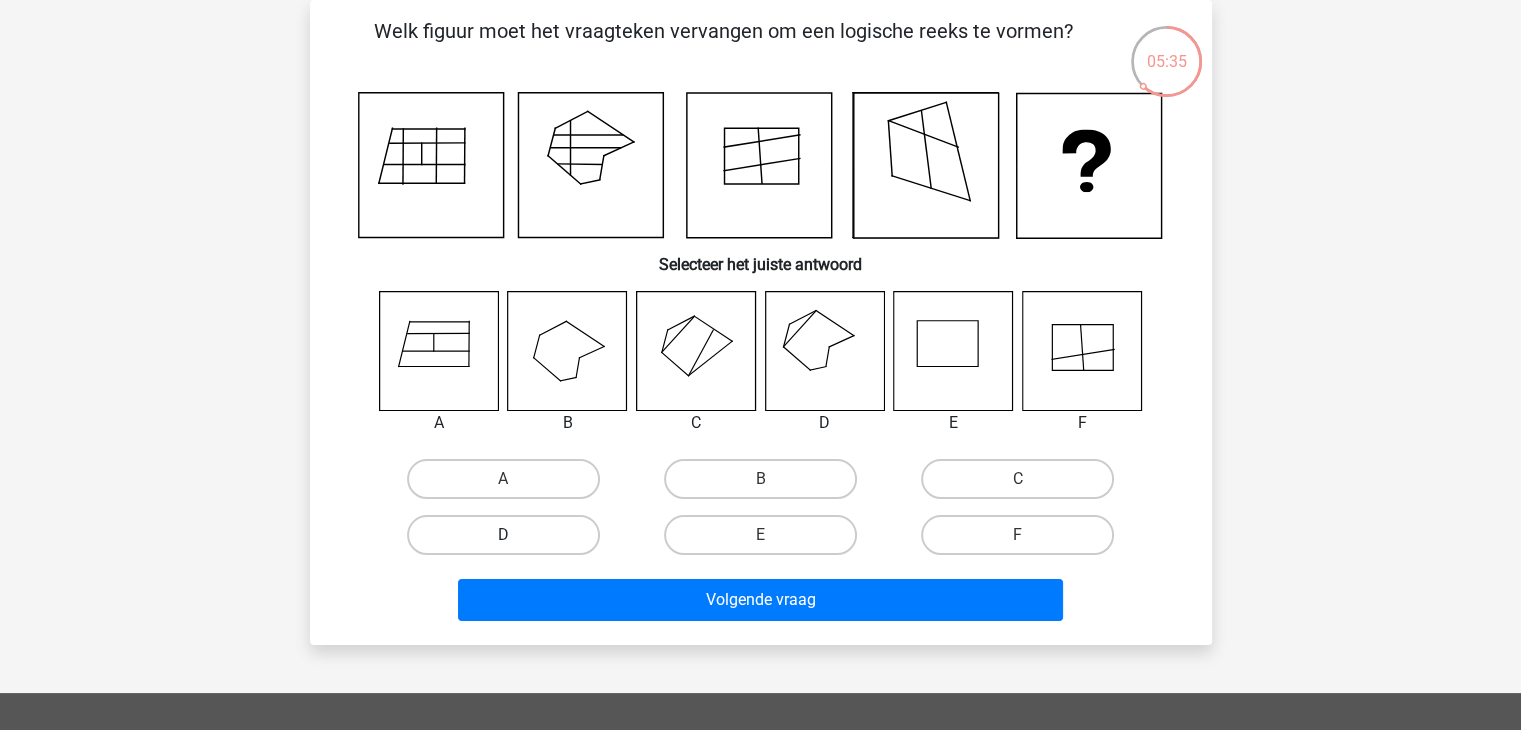 click on "D" at bounding box center (503, 535) 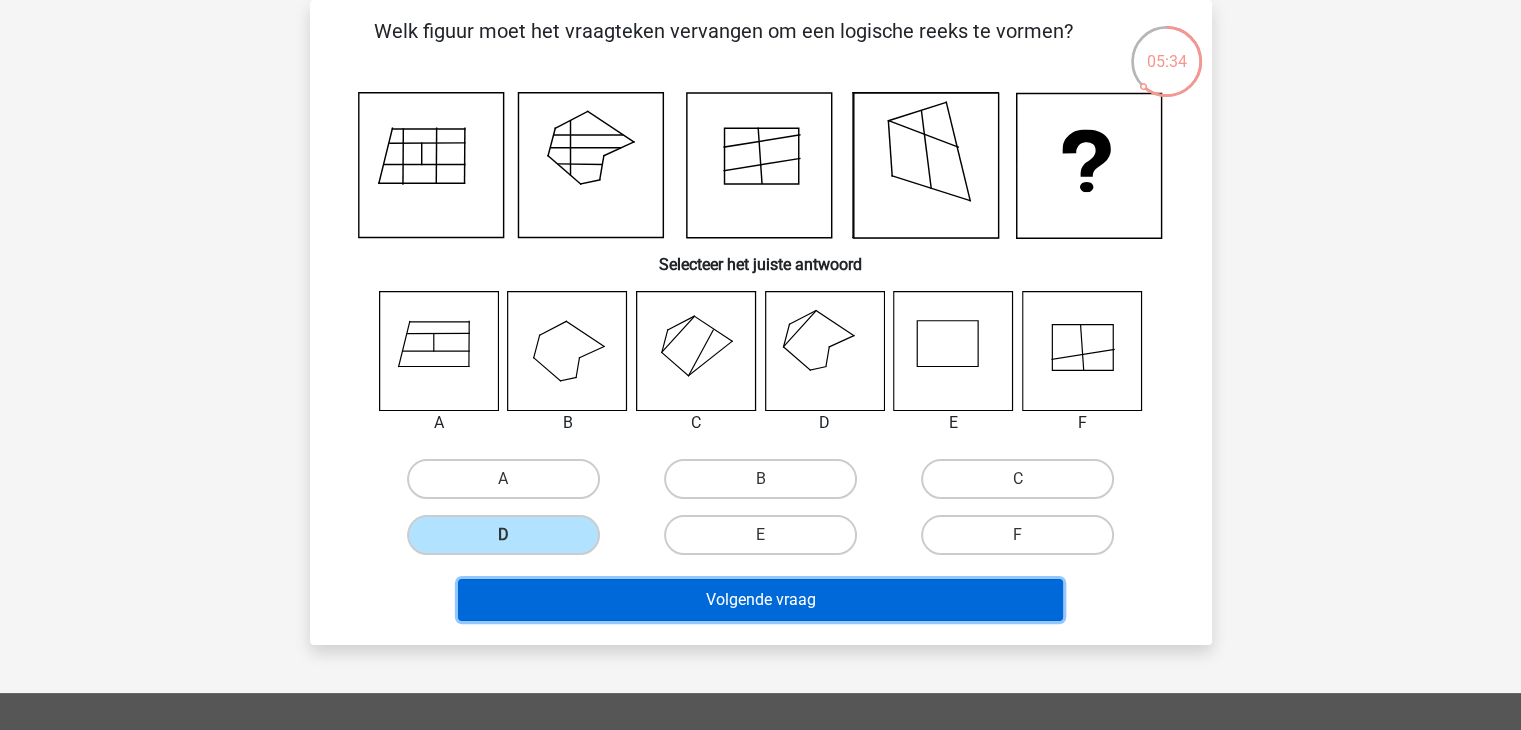 click on "Volgende vraag" at bounding box center (760, 600) 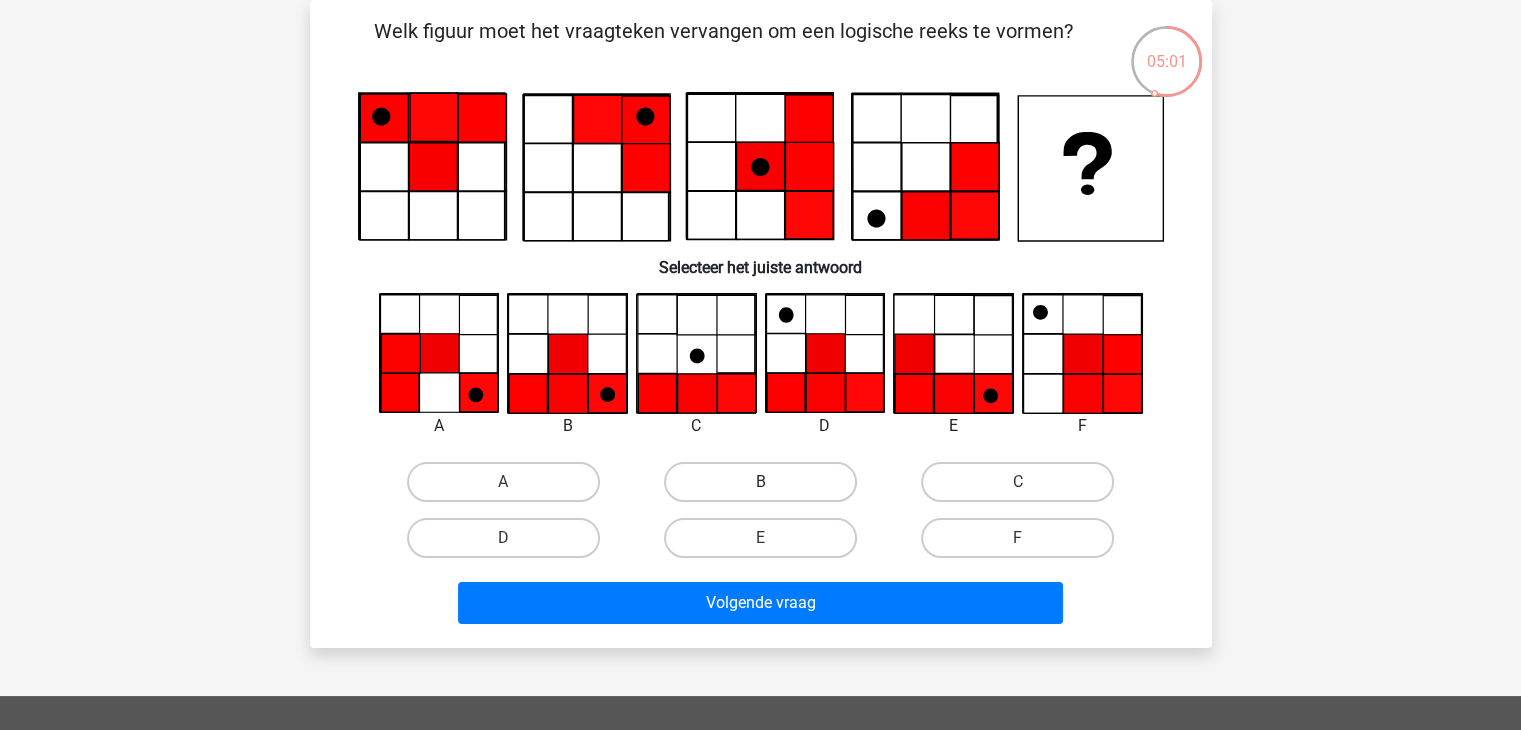 click on "B" at bounding box center (760, 482) 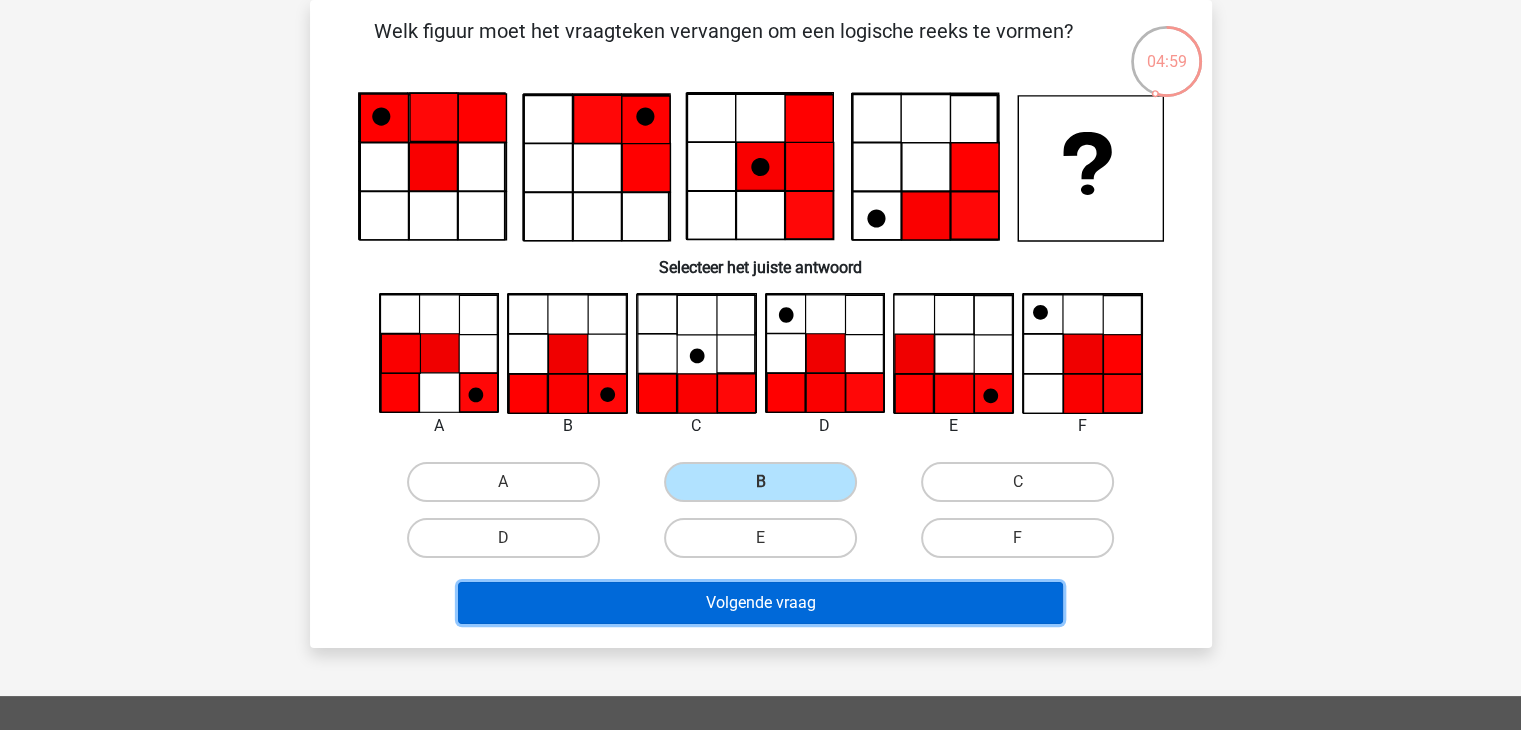 click on "Volgende vraag" at bounding box center [760, 603] 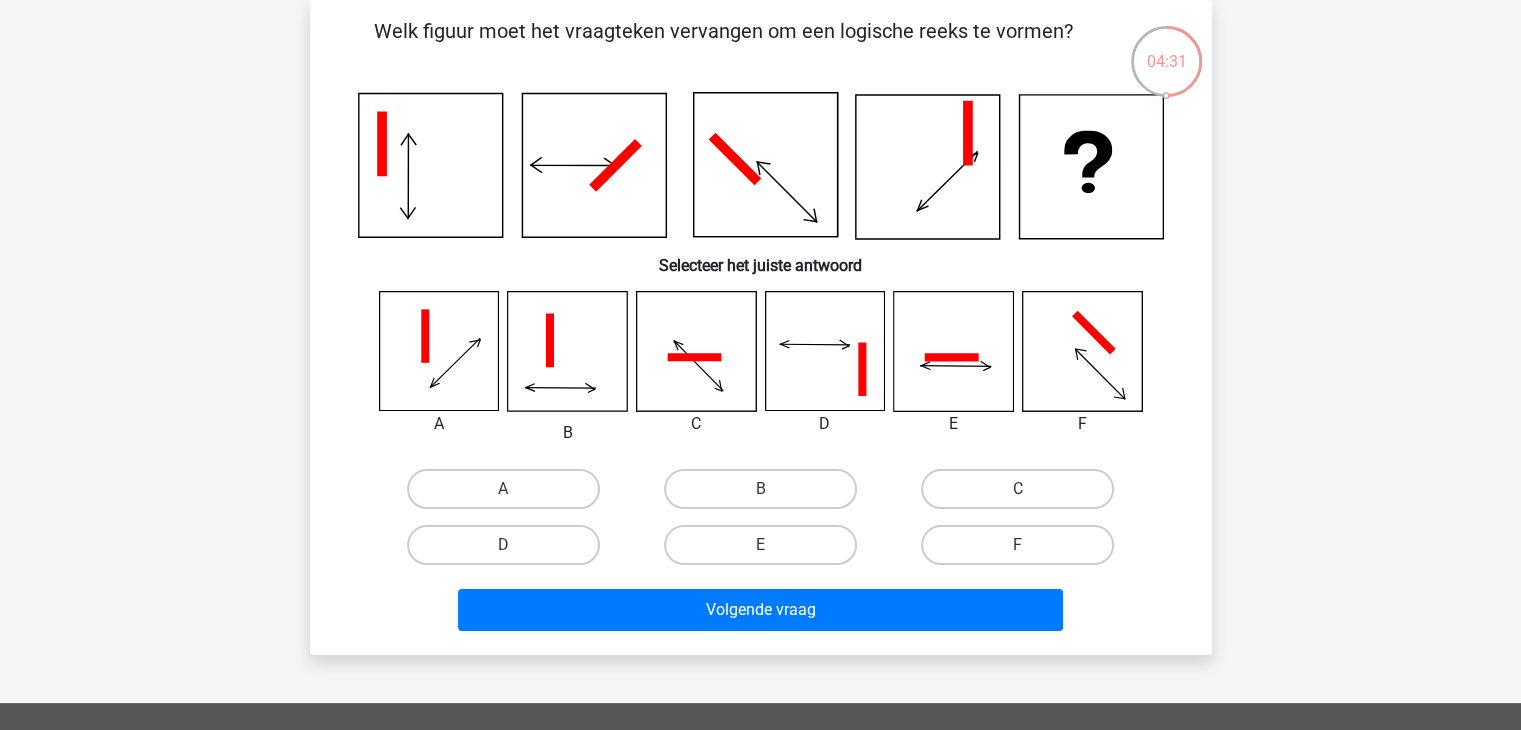 click 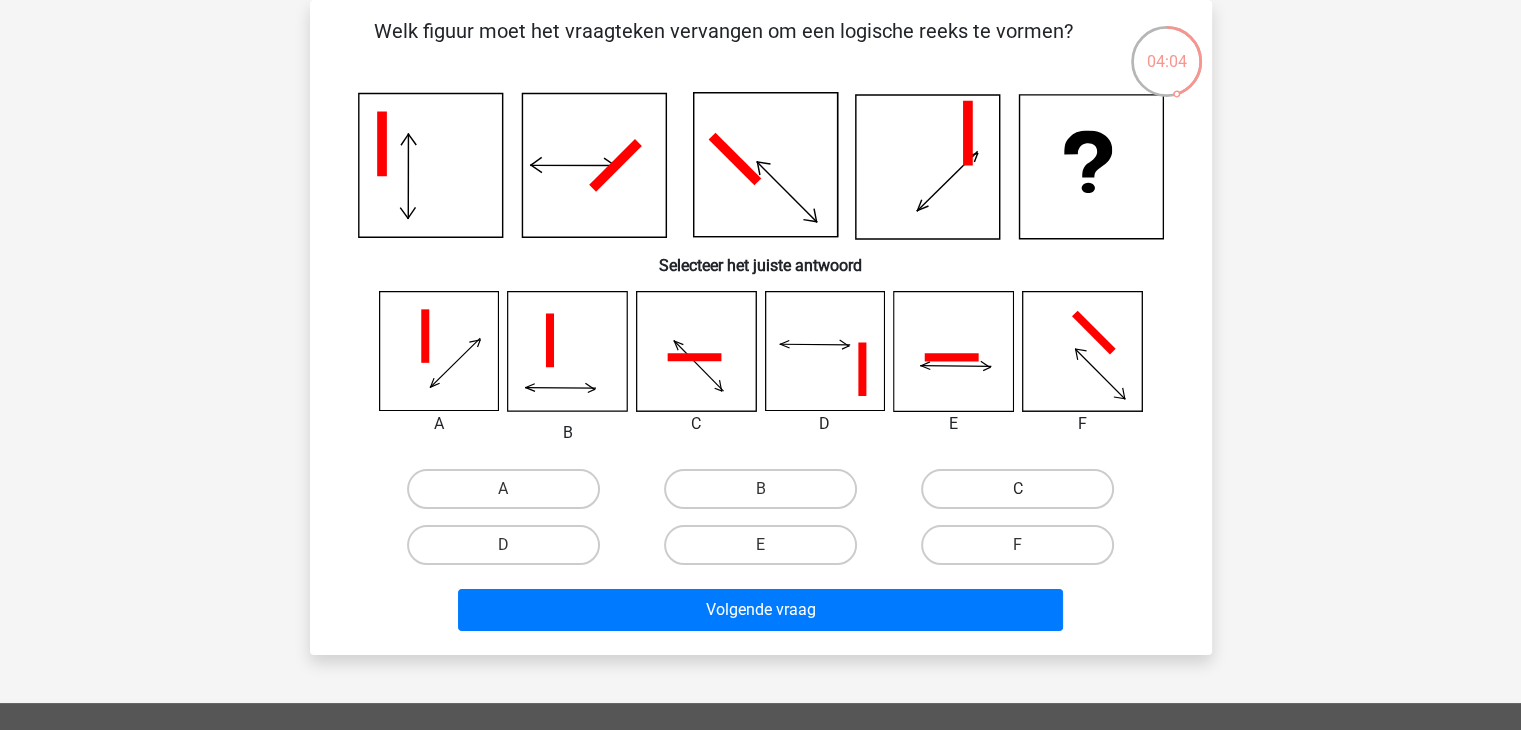 click on "C" at bounding box center (1017, 489) 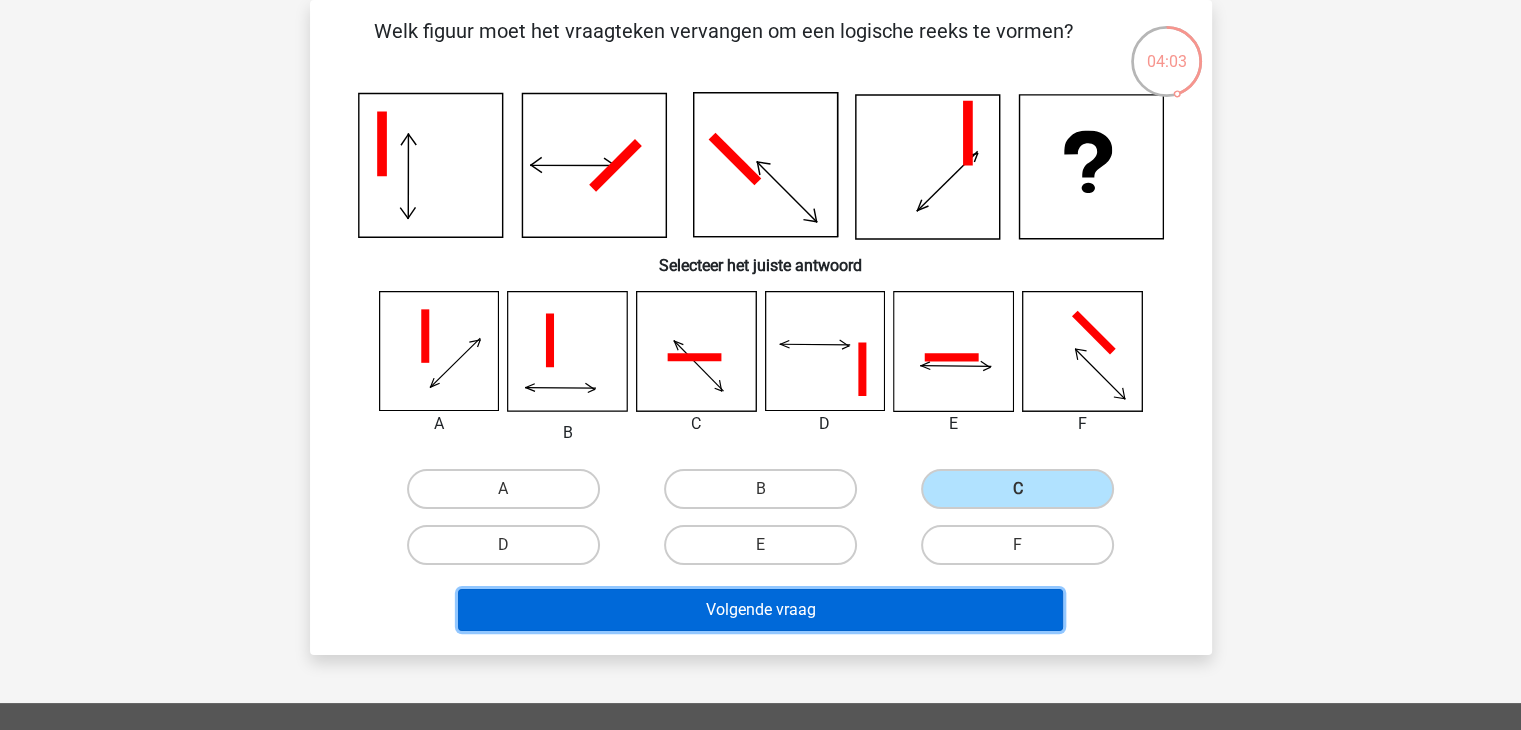 click on "Volgende vraag" at bounding box center (760, 610) 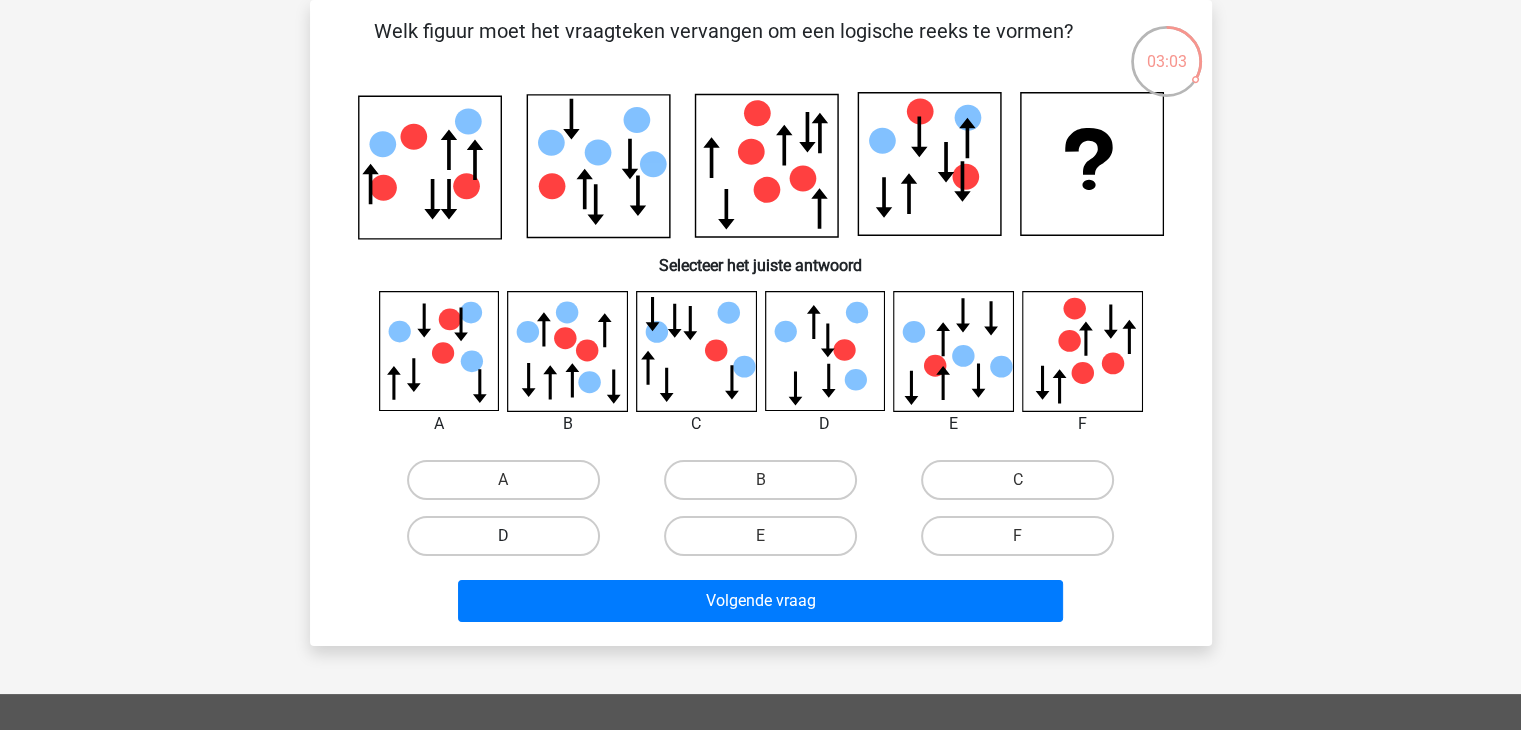 click on "D" at bounding box center (503, 536) 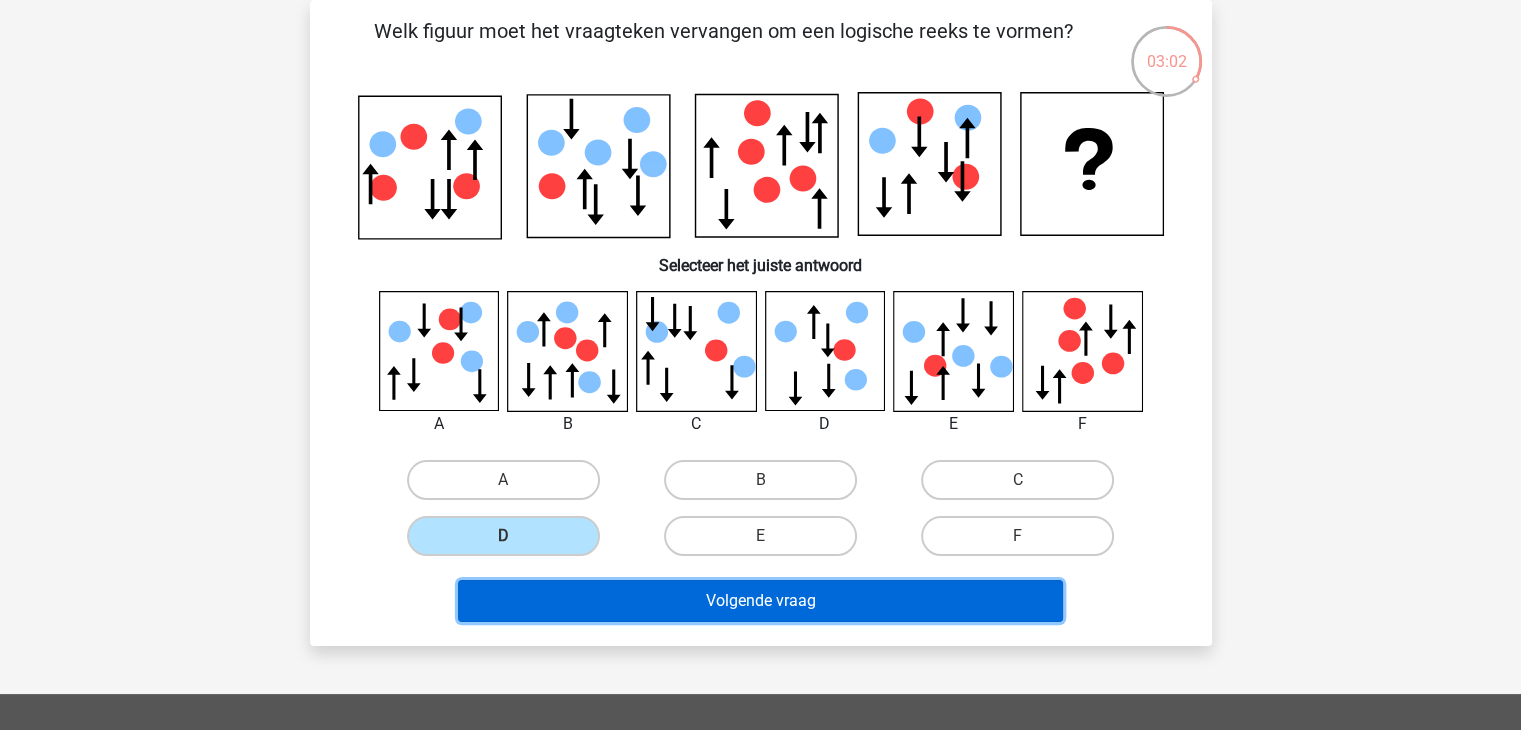 click on "Volgende vraag" at bounding box center (760, 601) 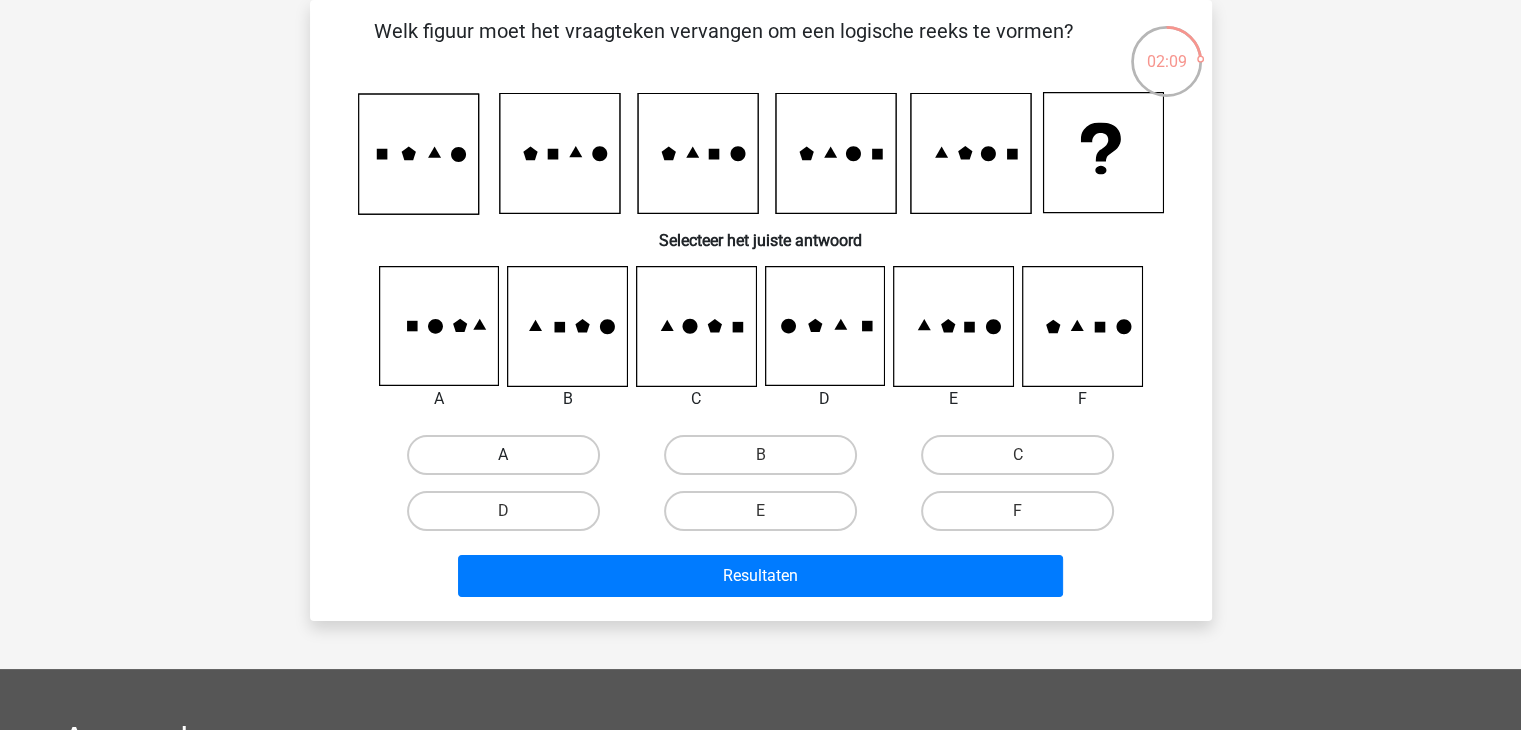 click on "A" at bounding box center [503, 455] 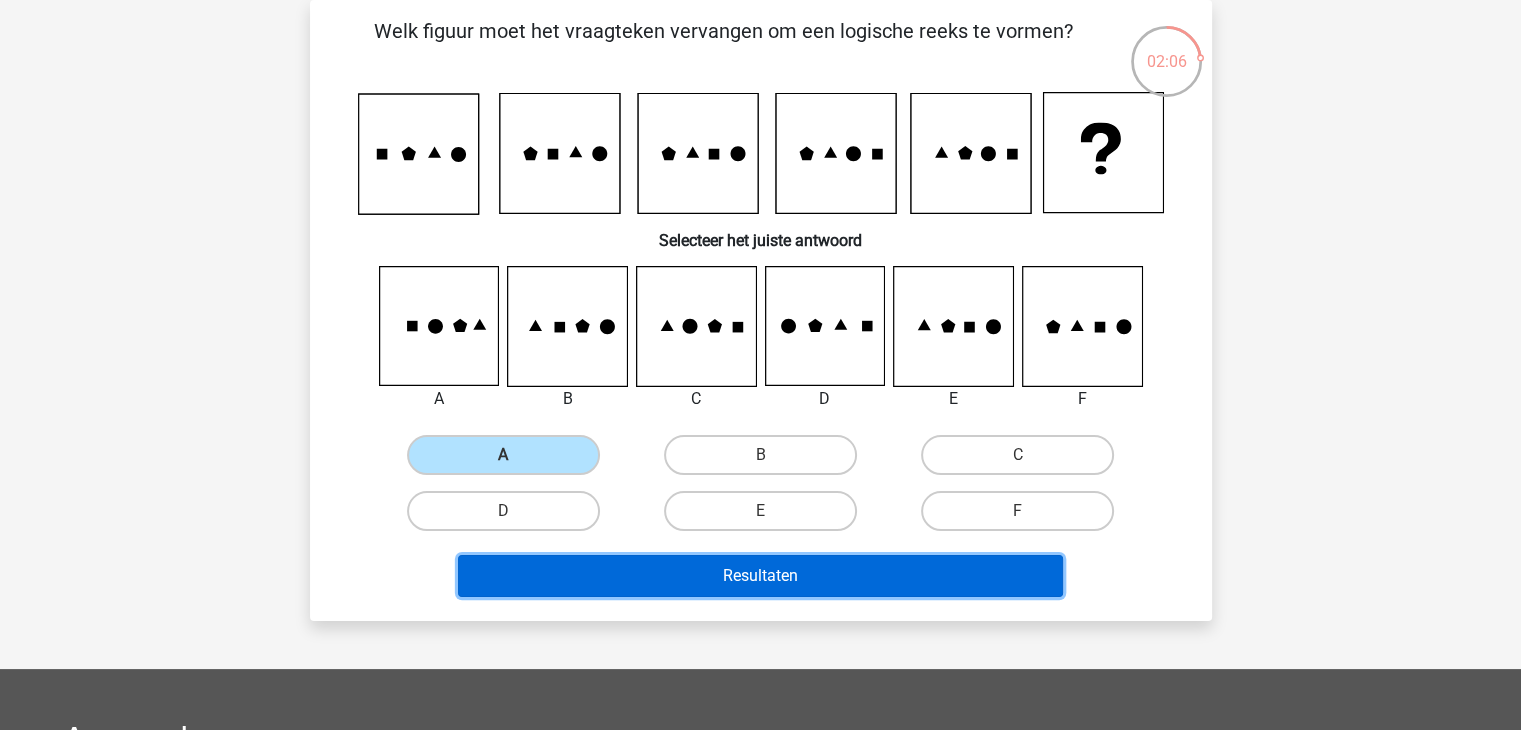 click on "Resultaten" at bounding box center (760, 576) 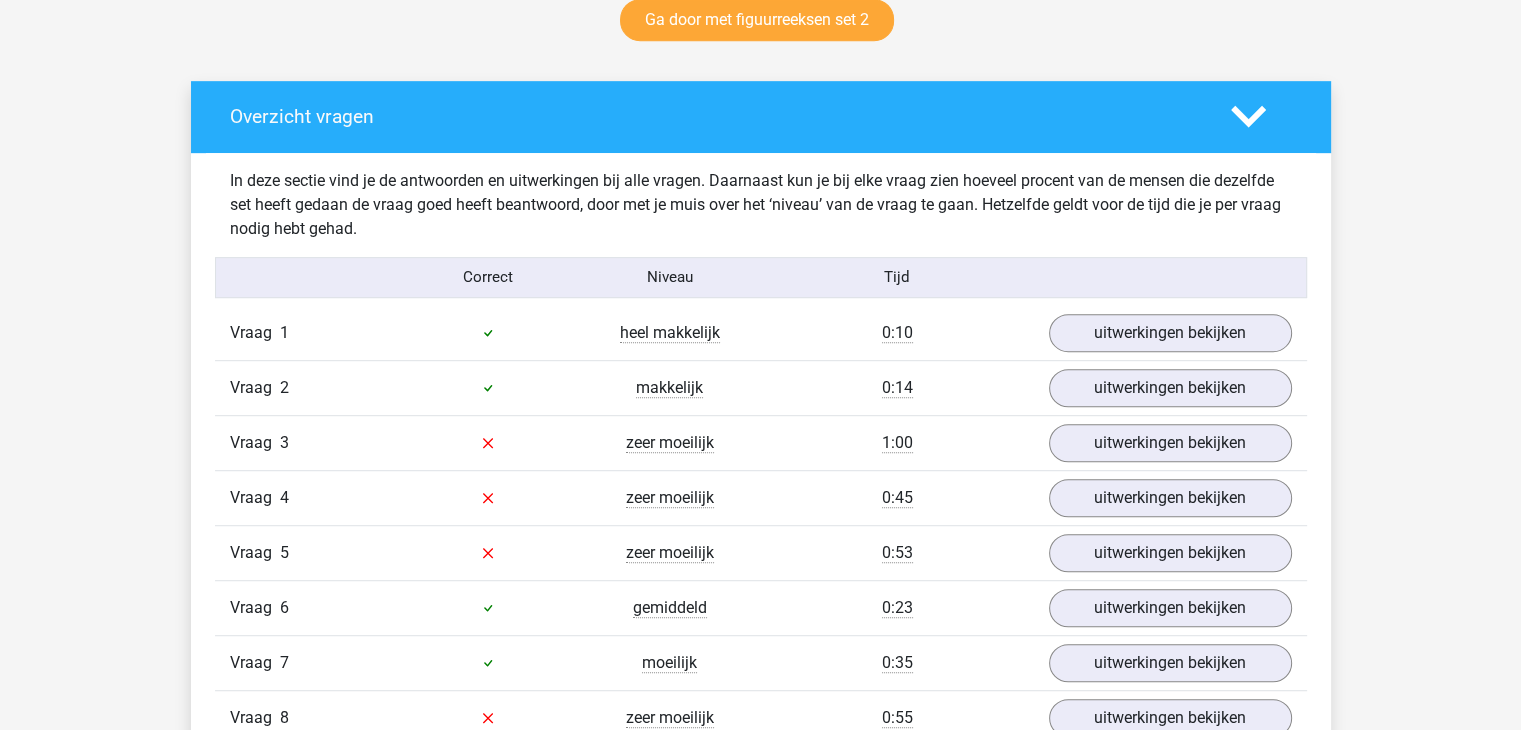 scroll, scrollTop: 1187, scrollLeft: 0, axis: vertical 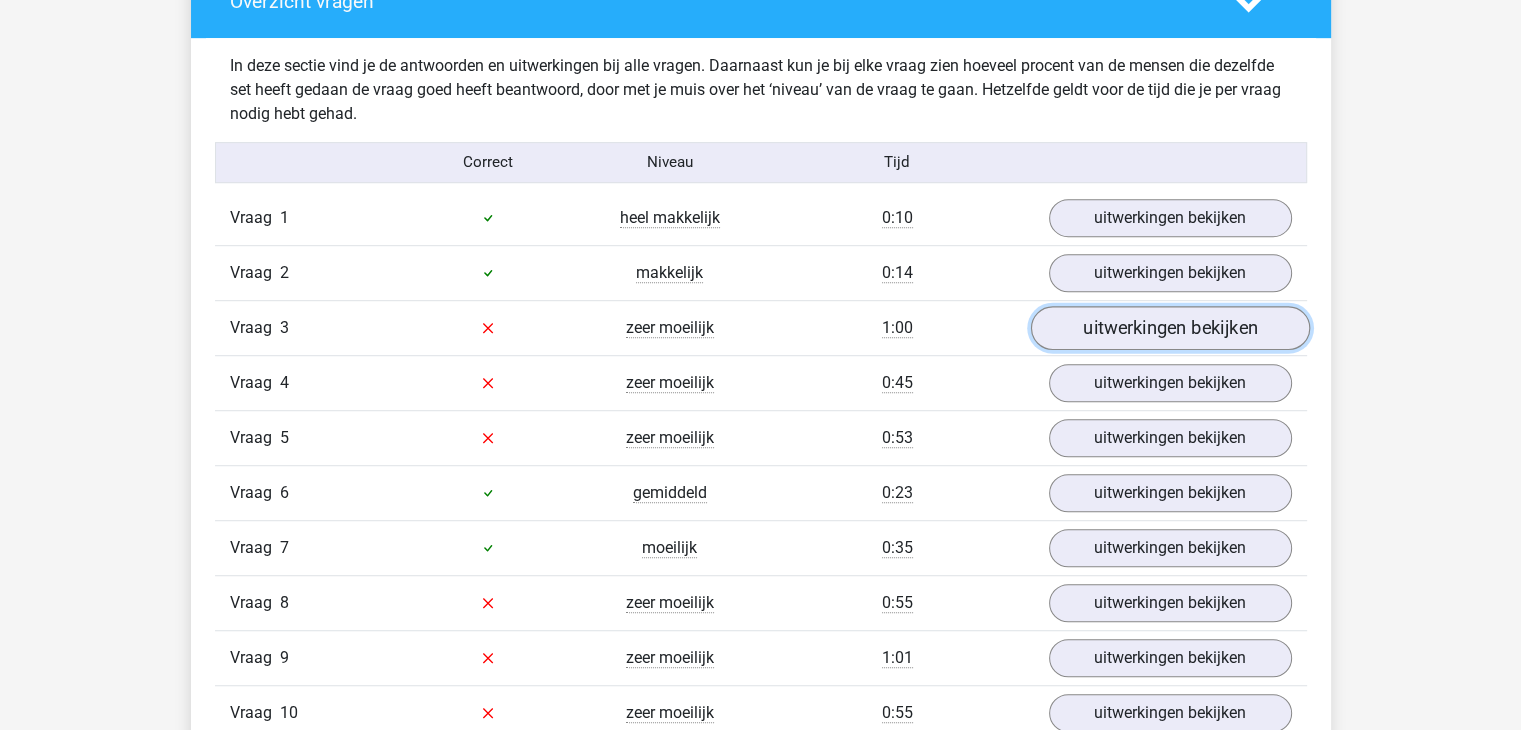 click on "uitwerkingen bekijken" at bounding box center [1169, 328] 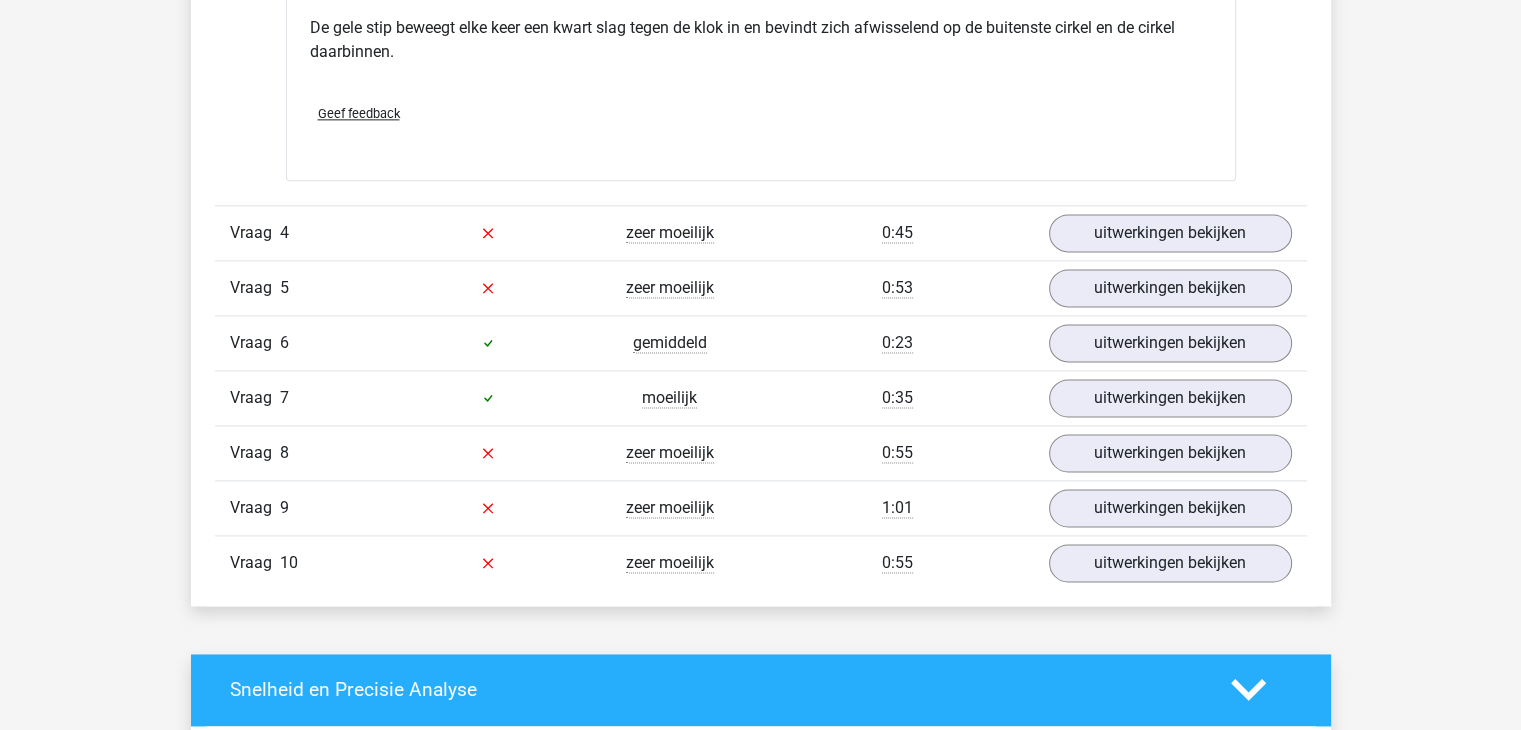 scroll, scrollTop: 2644, scrollLeft: 0, axis: vertical 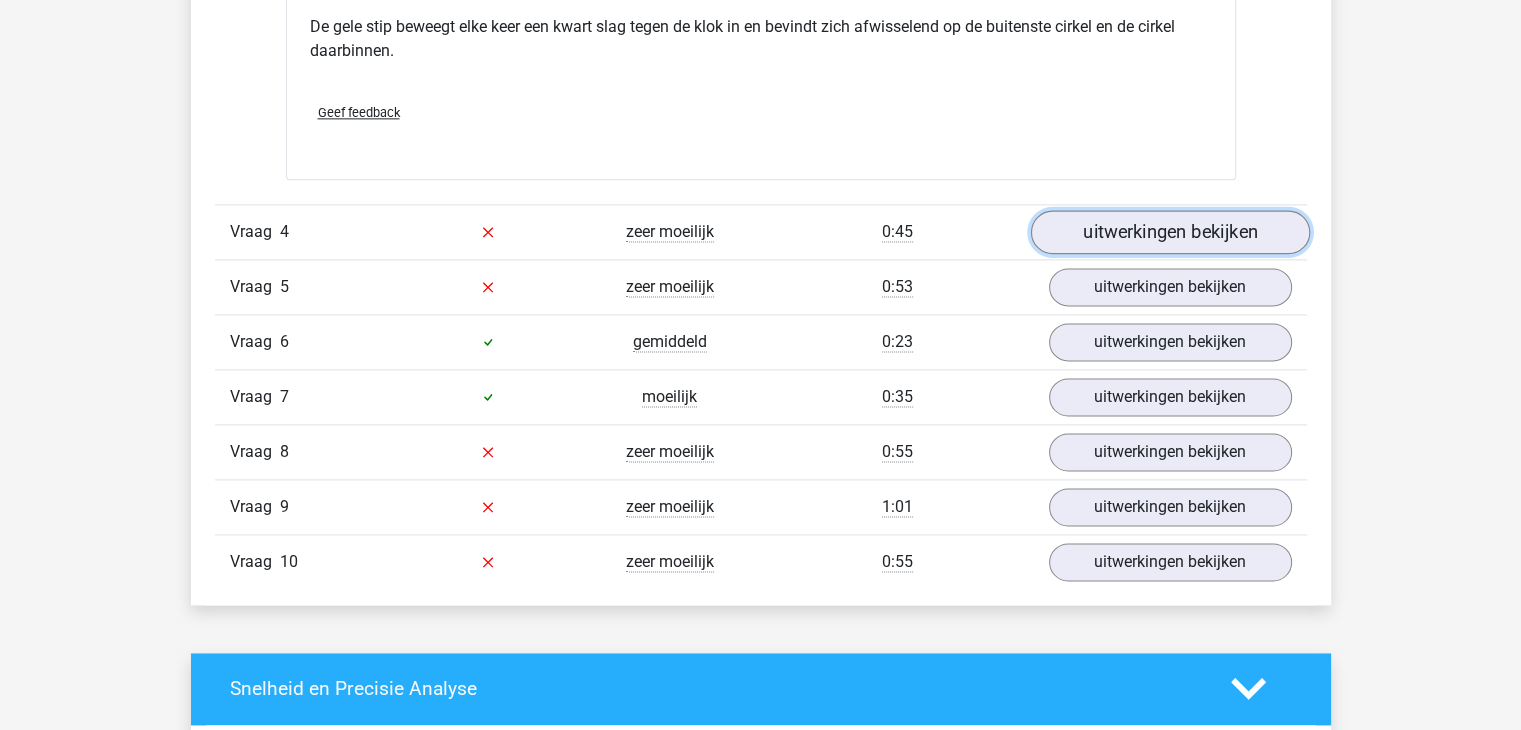 click on "uitwerkingen bekijken" at bounding box center (1169, 232) 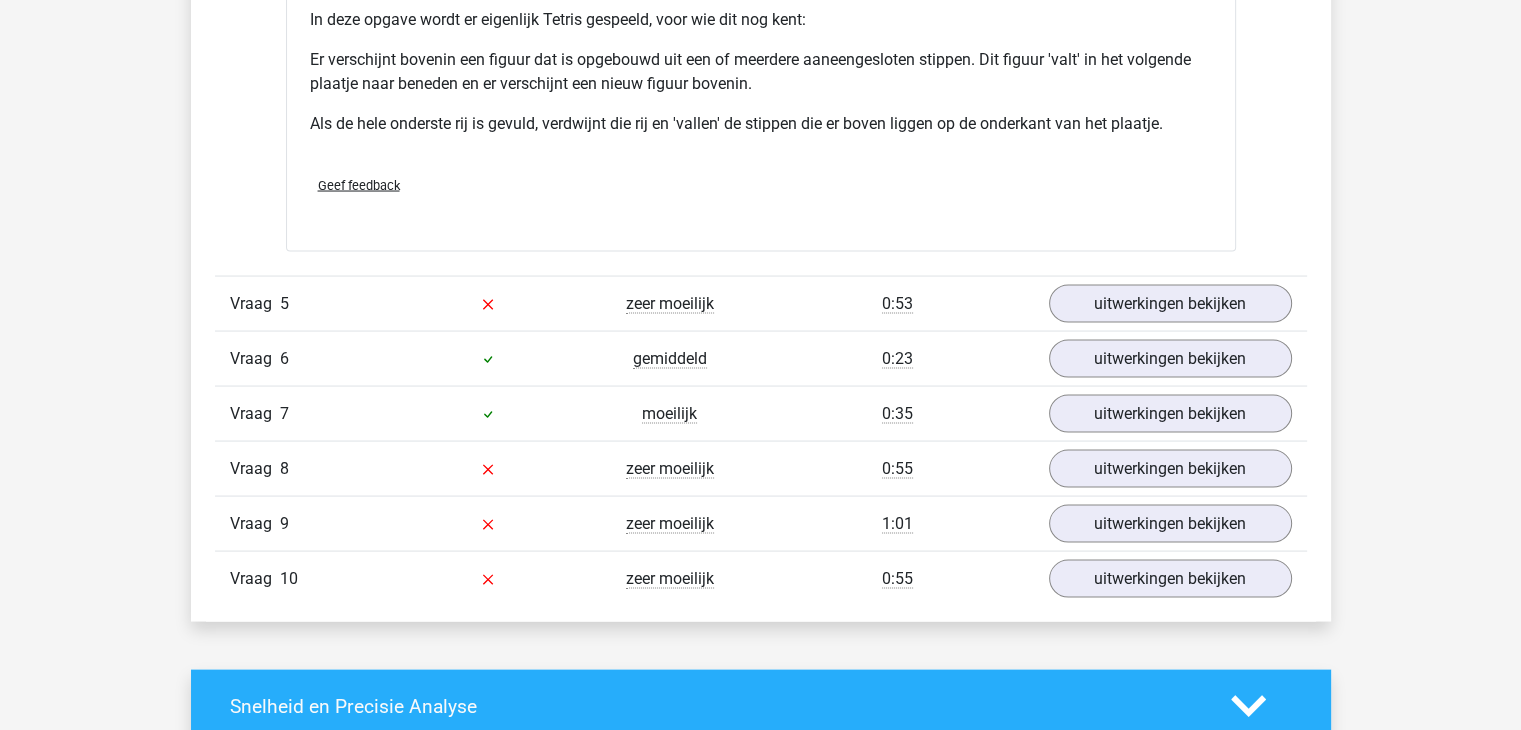 scroll, scrollTop: 3824, scrollLeft: 0, axis: vertical 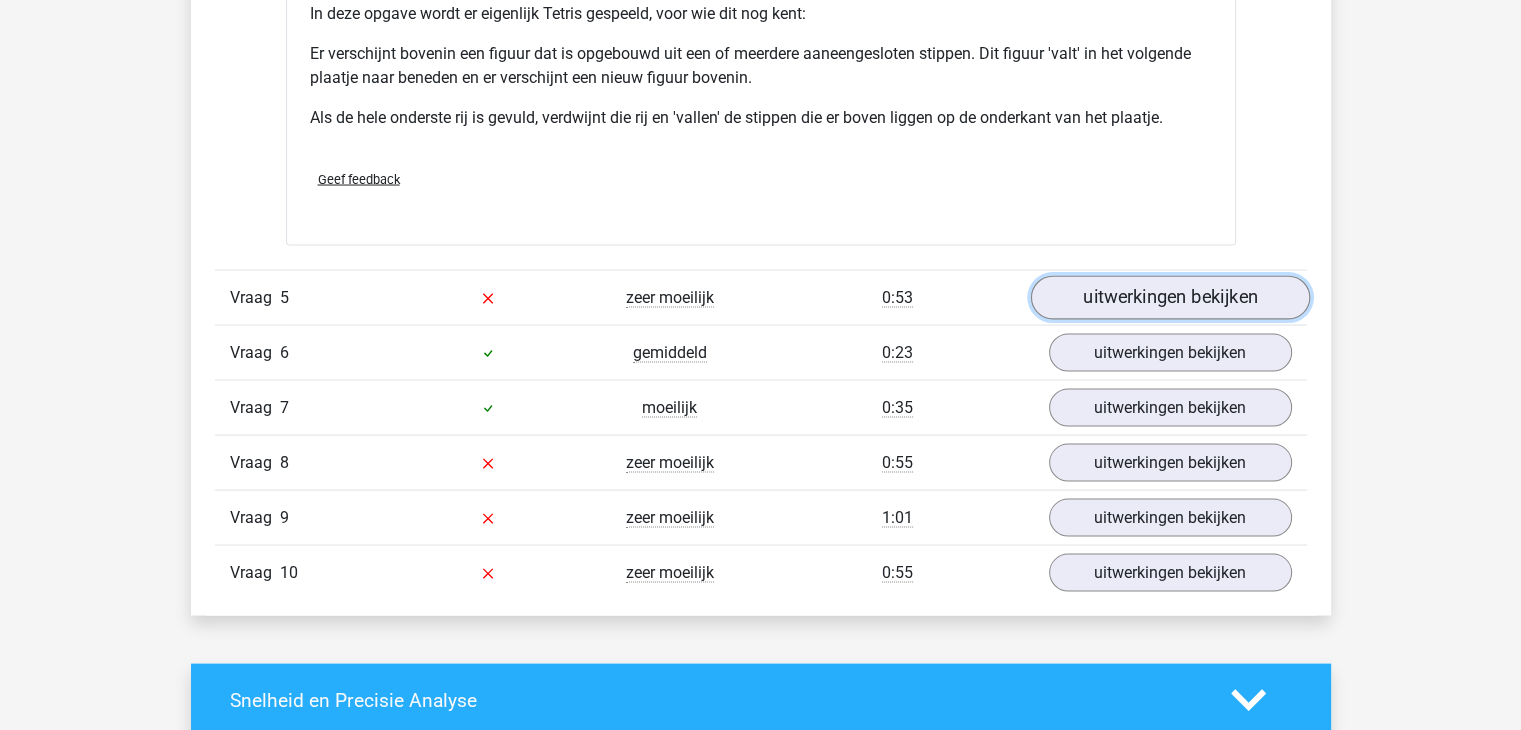 click on "uitwerkingen bekijken" at bounding box center (1169, 298) 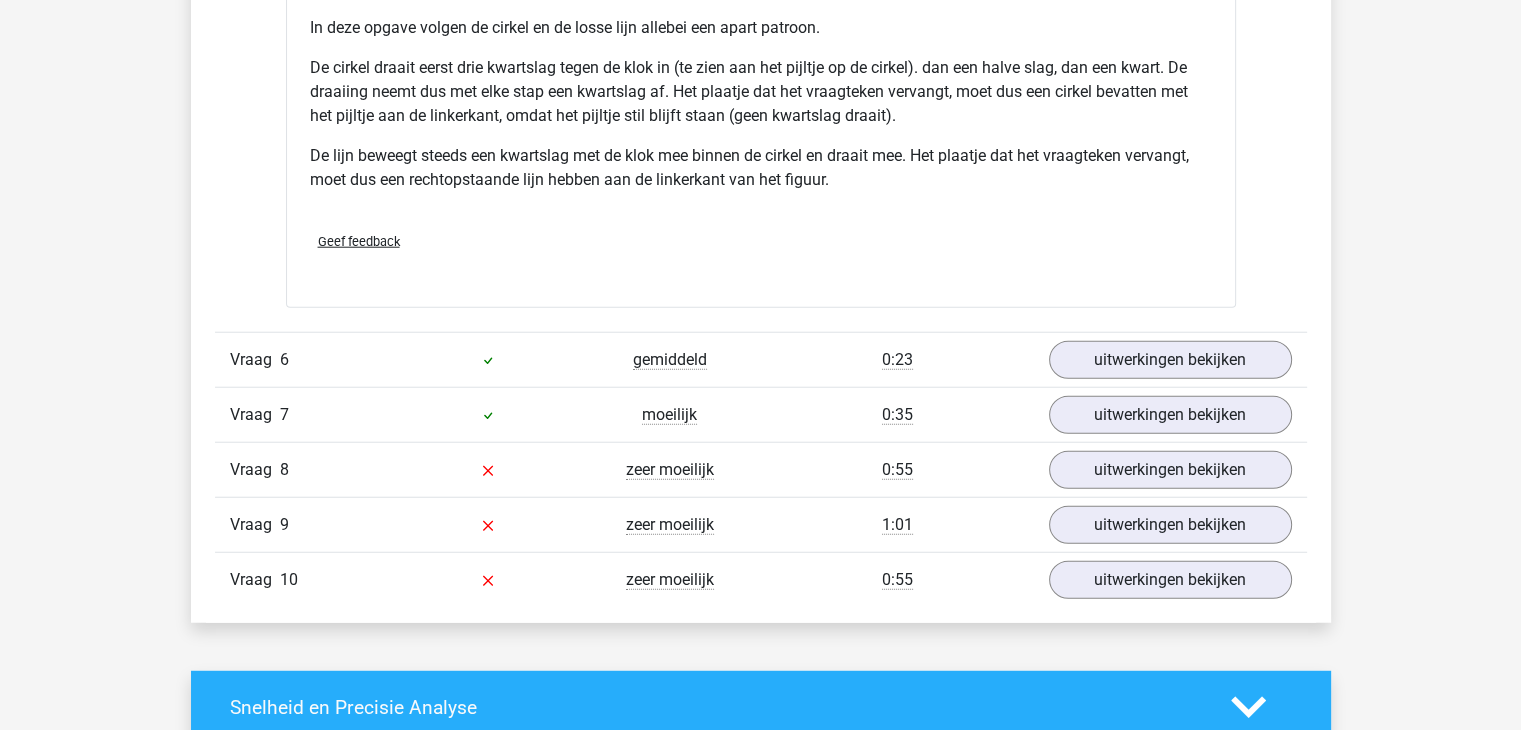 scroll, scrollTop: 5100, scrollLeft: 0, axis: vertical 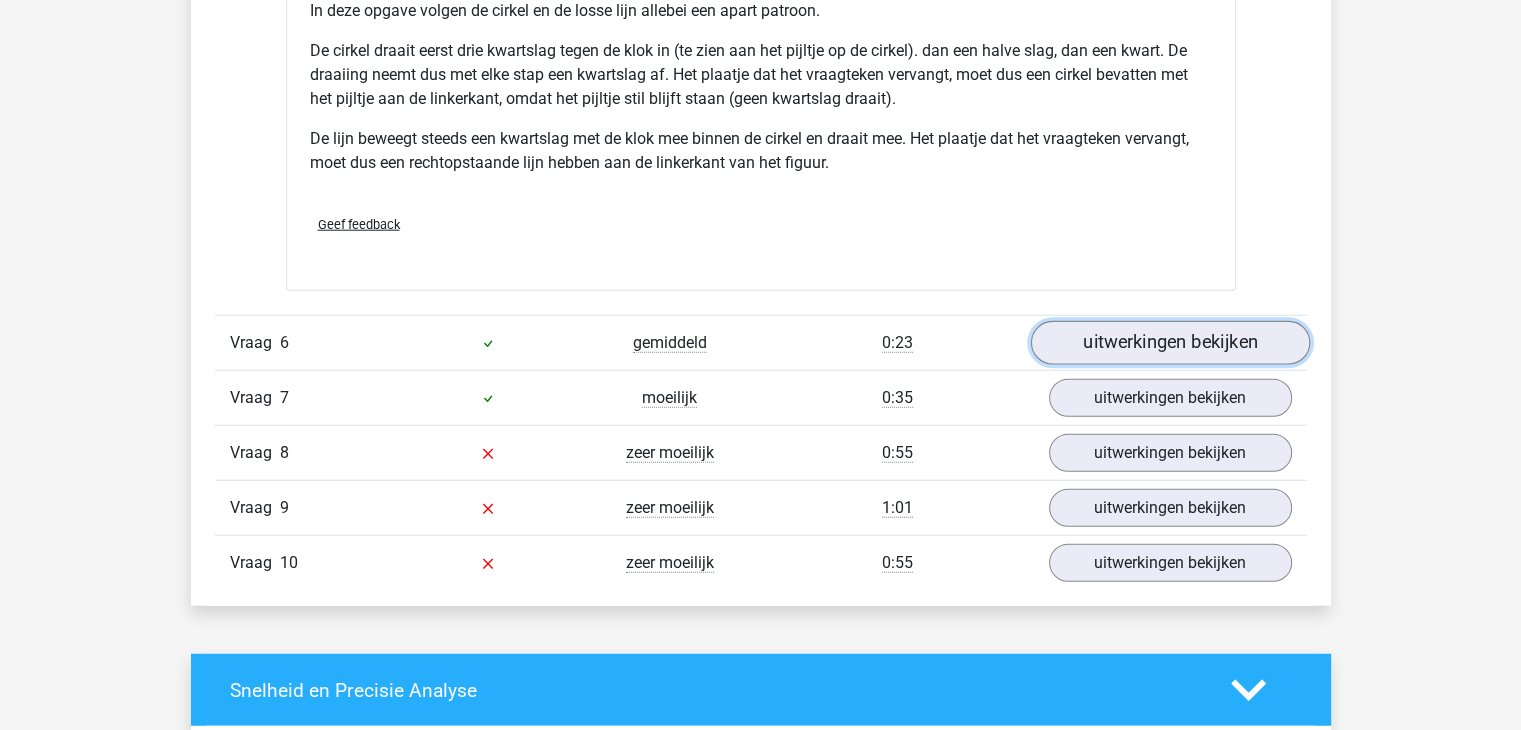 click on "uitwerkingen bekijken" at bounding box center (1169, 343) 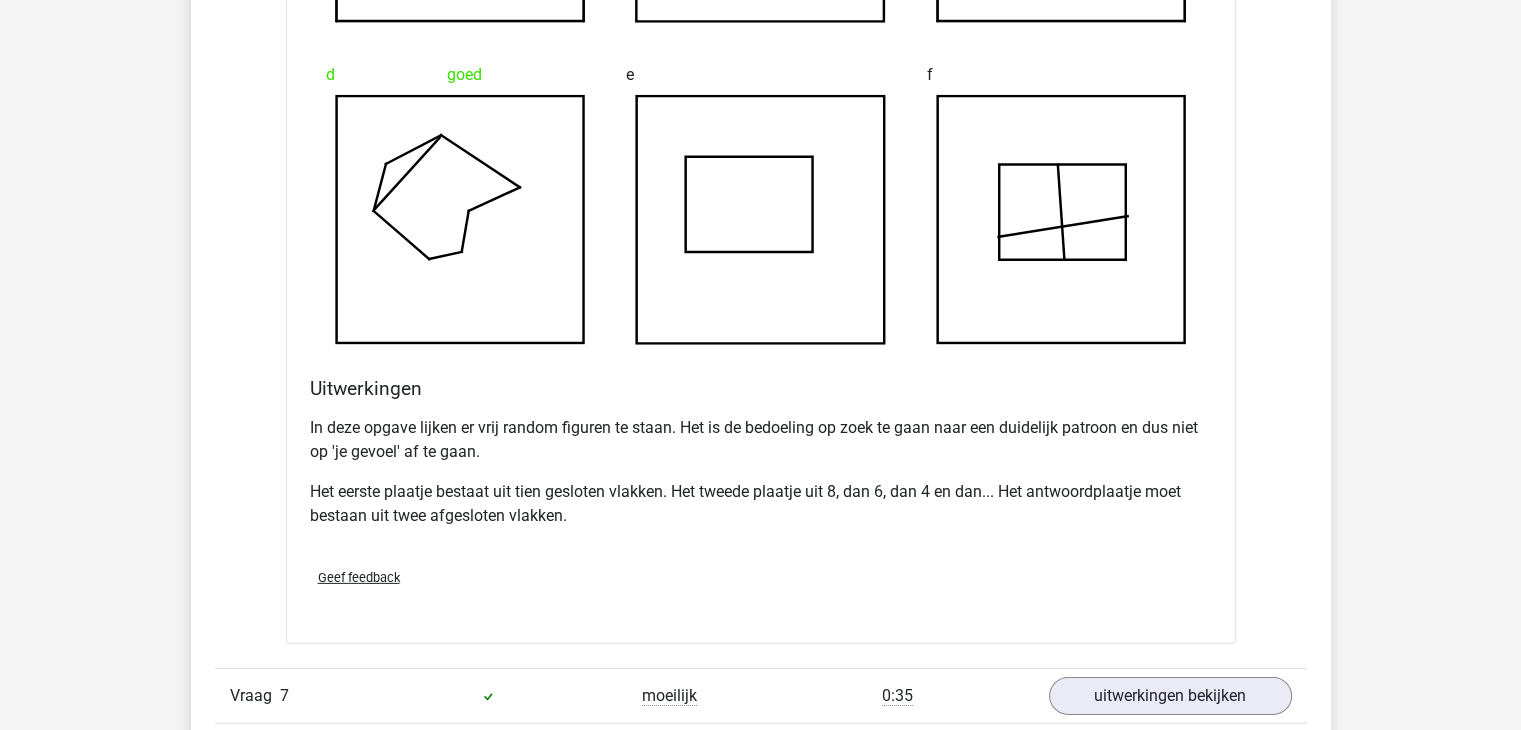 scroll, scrollTop: 6352, scrollLeft: 0, axis: vertical 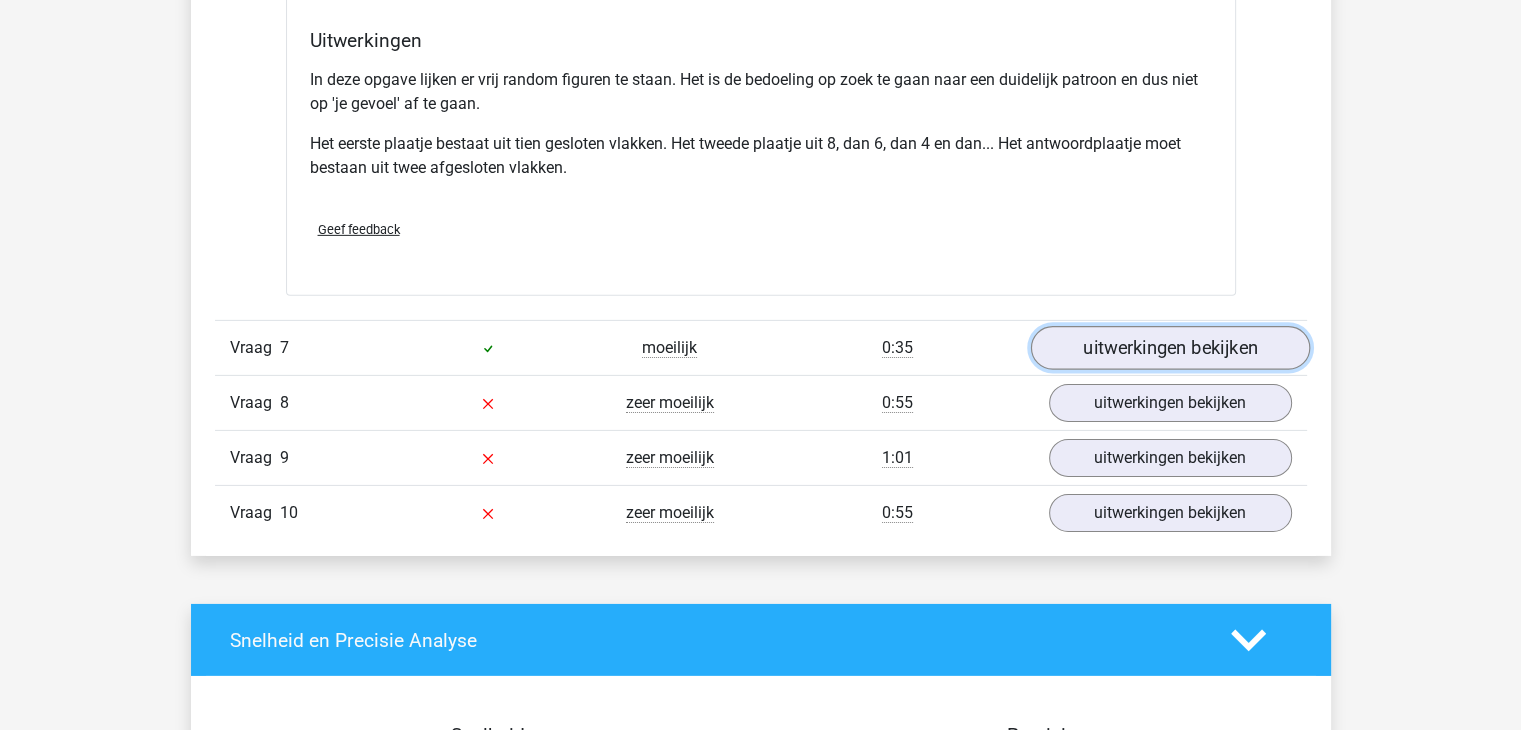 click on "uitwerkingen bekijken" at bounding box center (1169, 348) 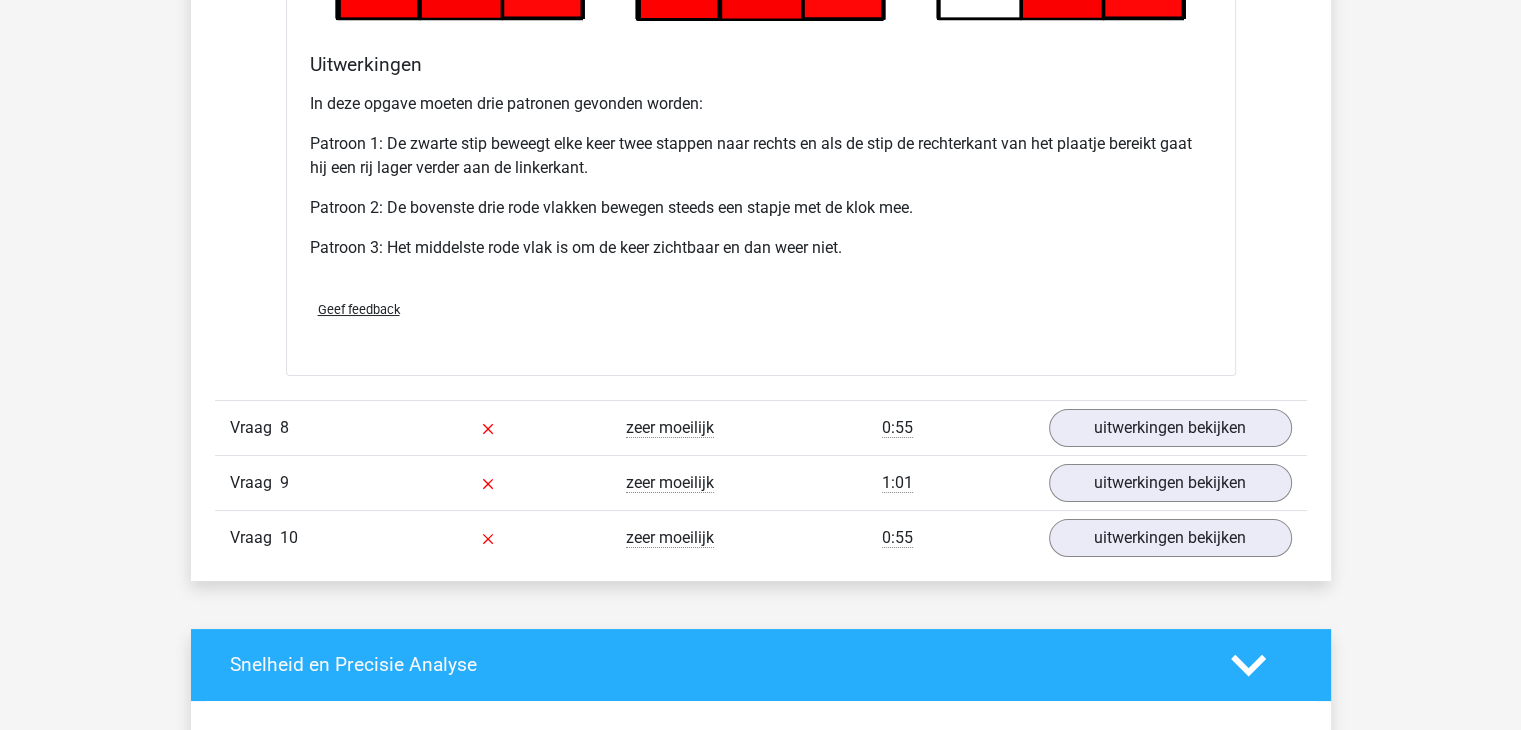 scroll, scrollTop: 7648, scrollLeft: 0, axis: vertical 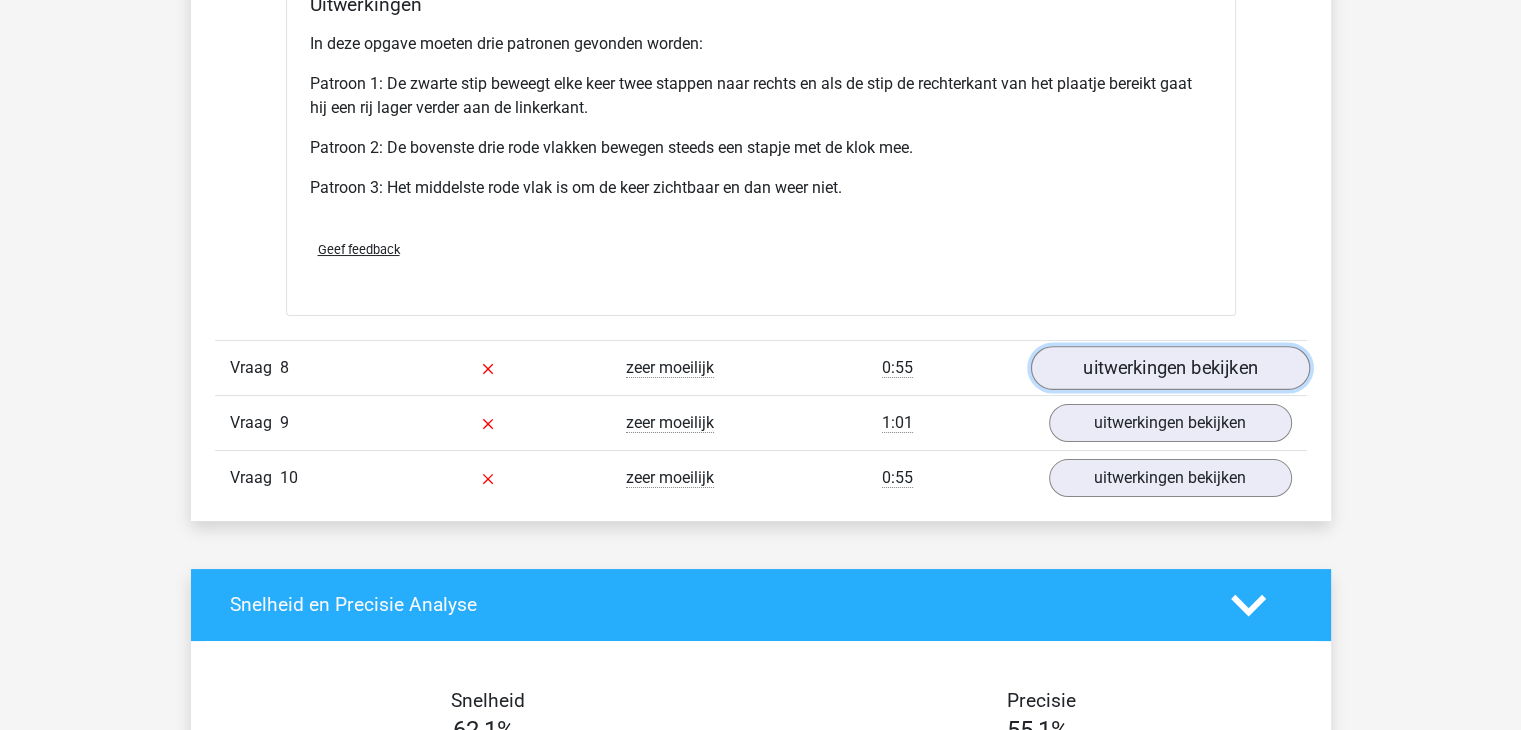 click on "uitwerkingen bekijken" at bounding box center [1169, 368] 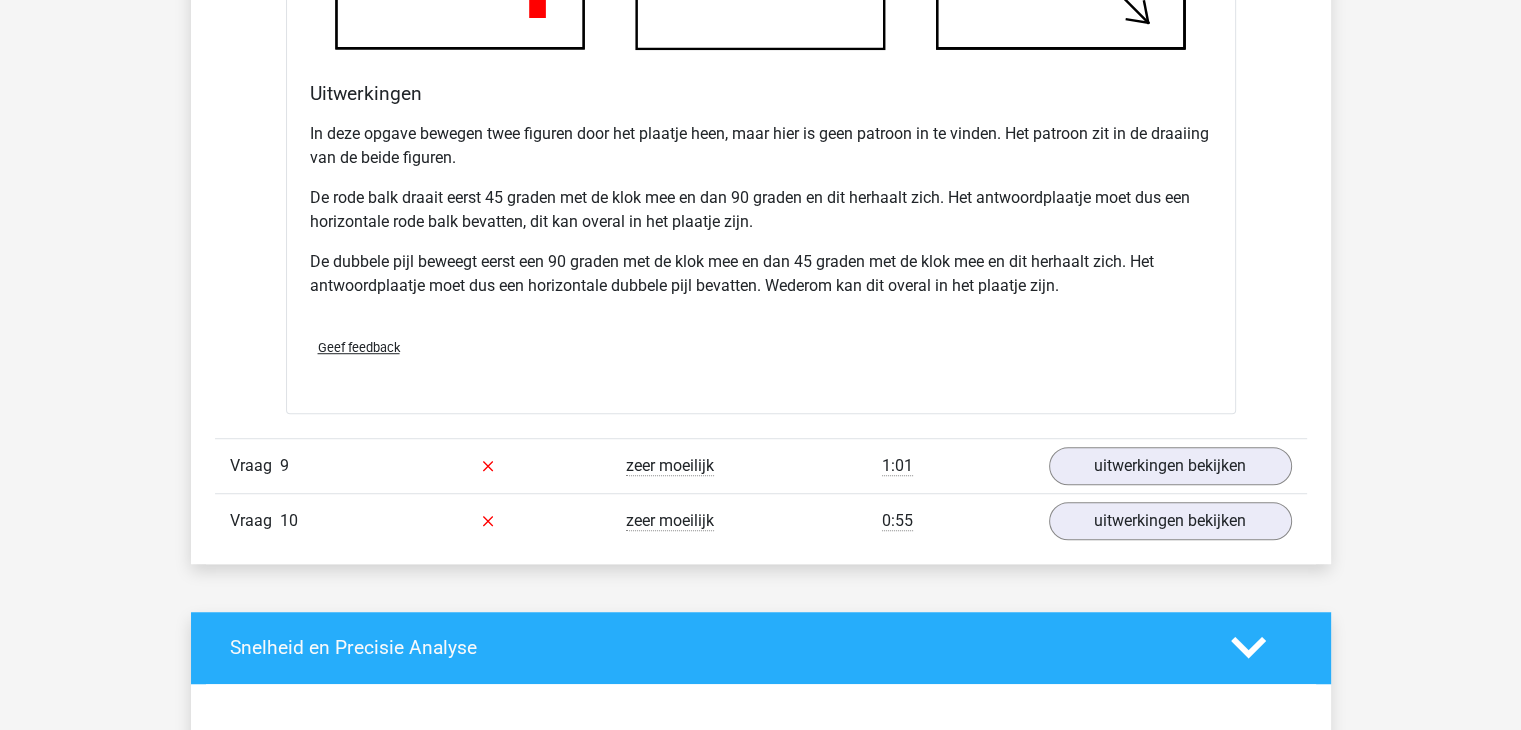 scroll, scrollTop: 8876, scrollLeft: 0, axis: vertical 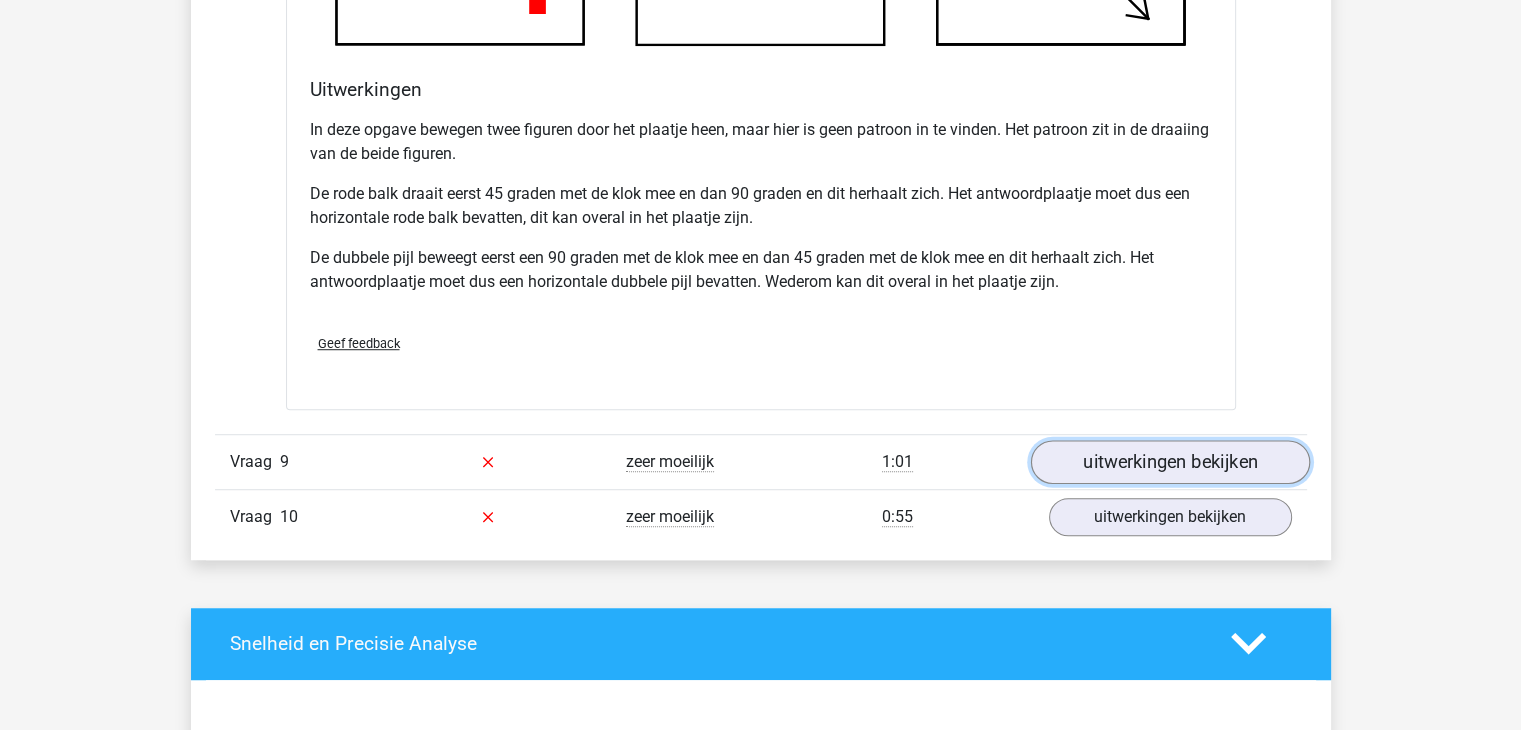 click on "uitwerkingen bekijken" at bounding box center [1169, 462] 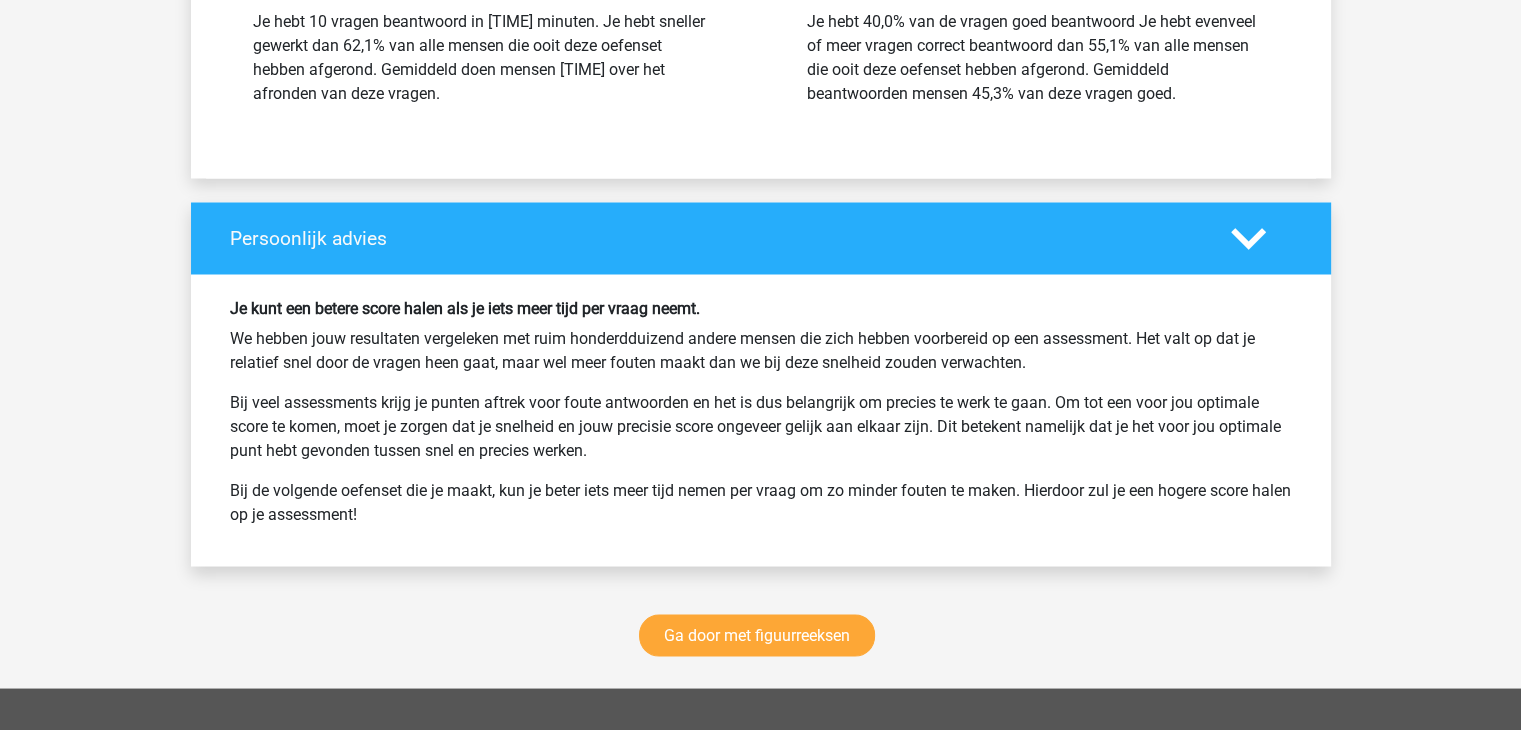 scroll, scrollTop: 11156, scrollLeft: 0, axis: vertical 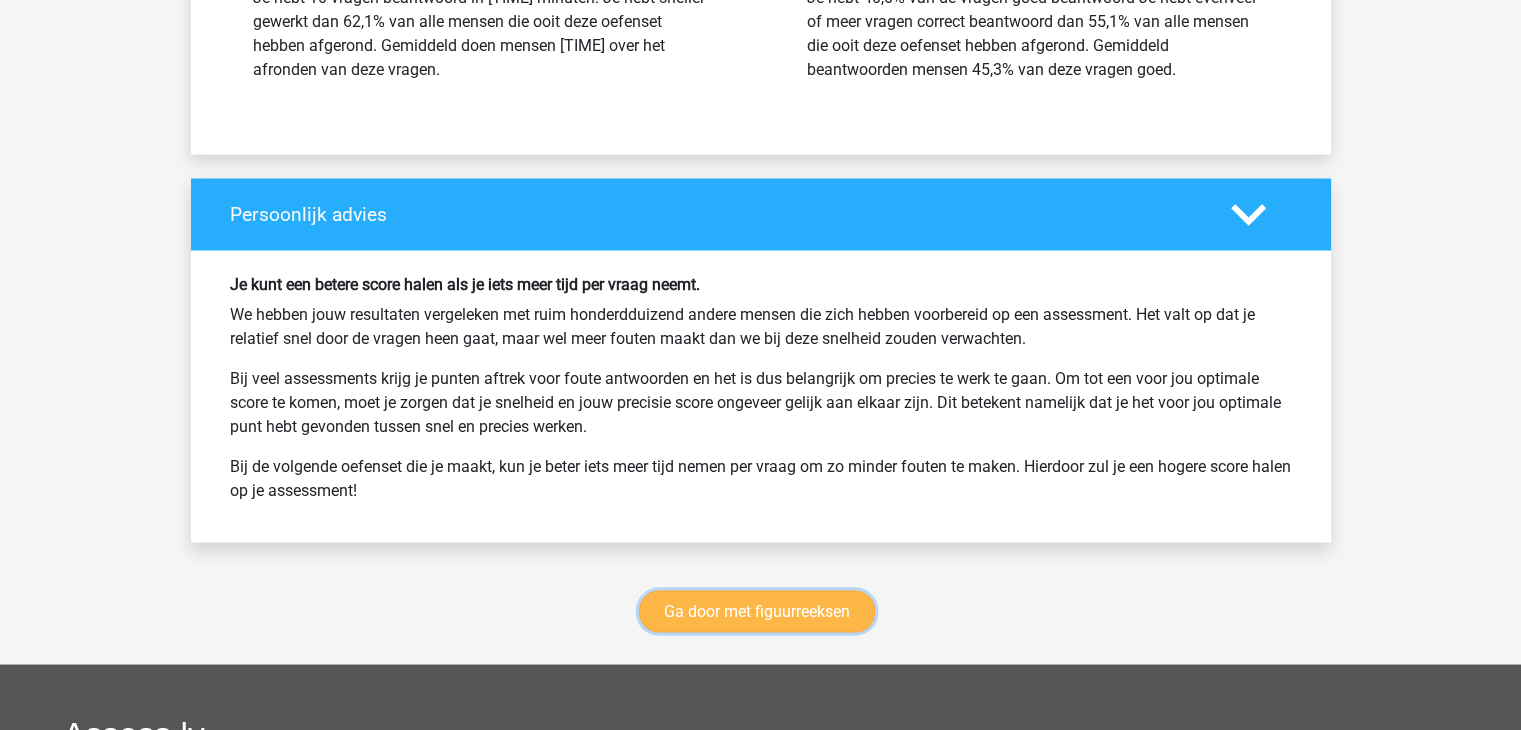 click on "Ga door met figuurreeksen" at bounding box center [757, 611] 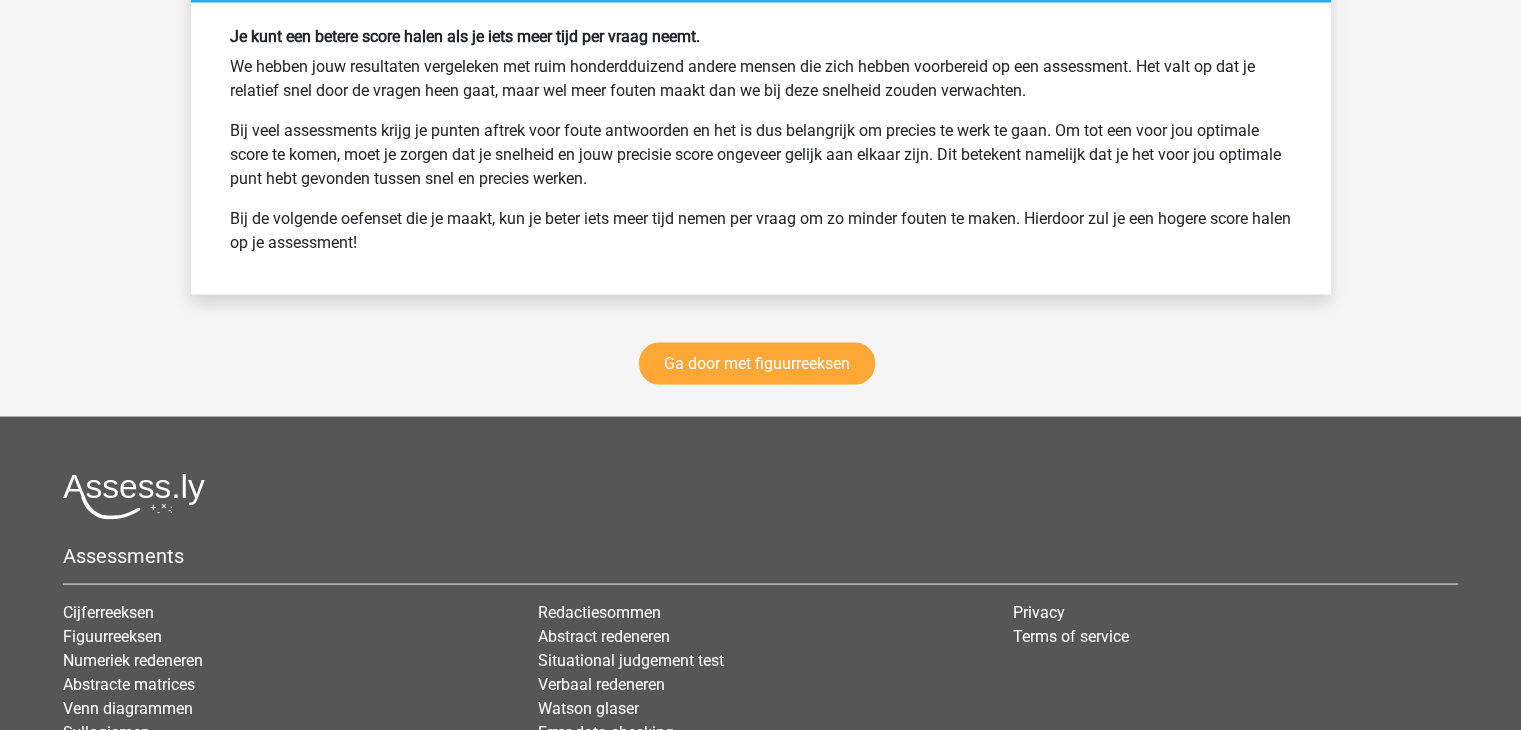 scroll, scrollTop: 11608, scrollLeft: 0, axis: vertical 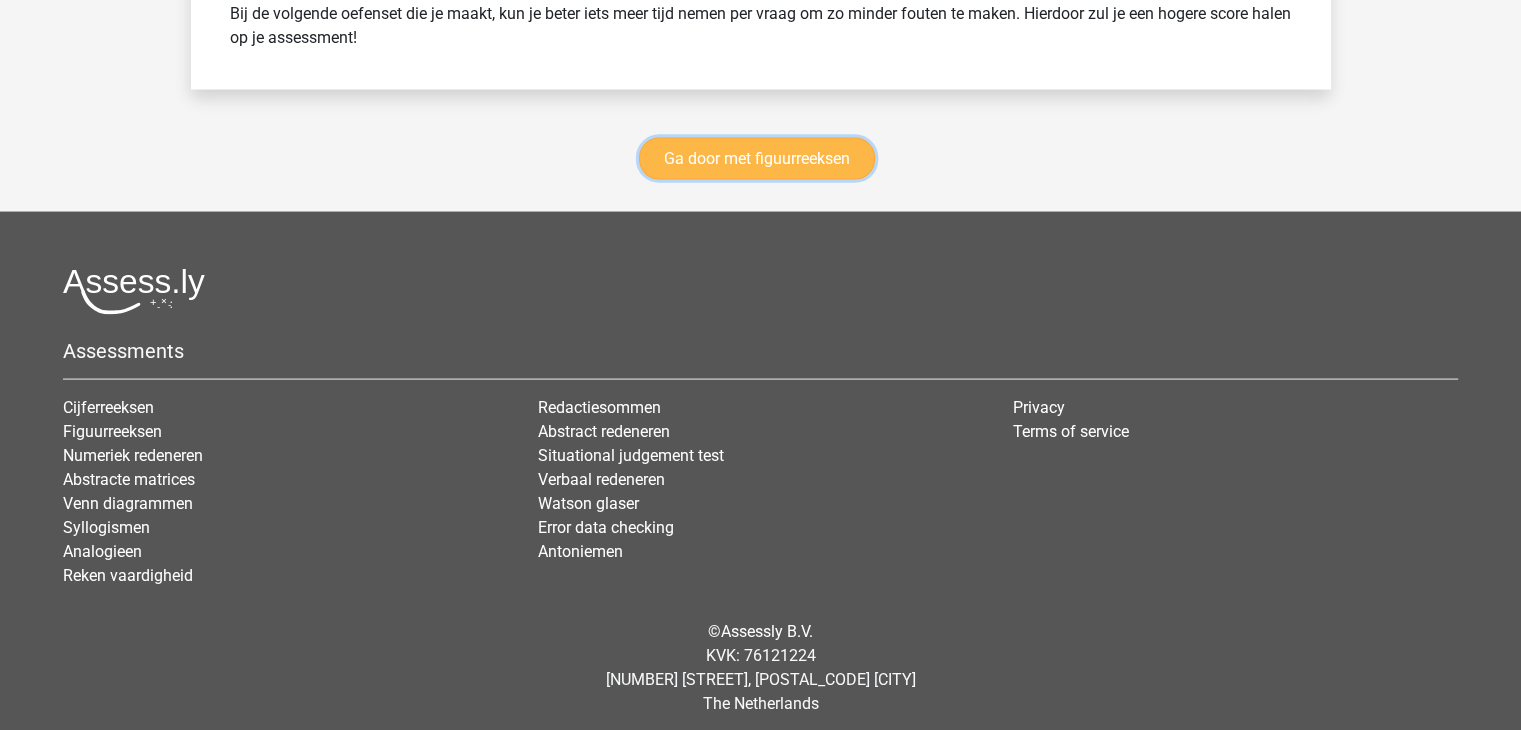 click on "Ga door met figuurreeksen" at bounding box center (757, 159) 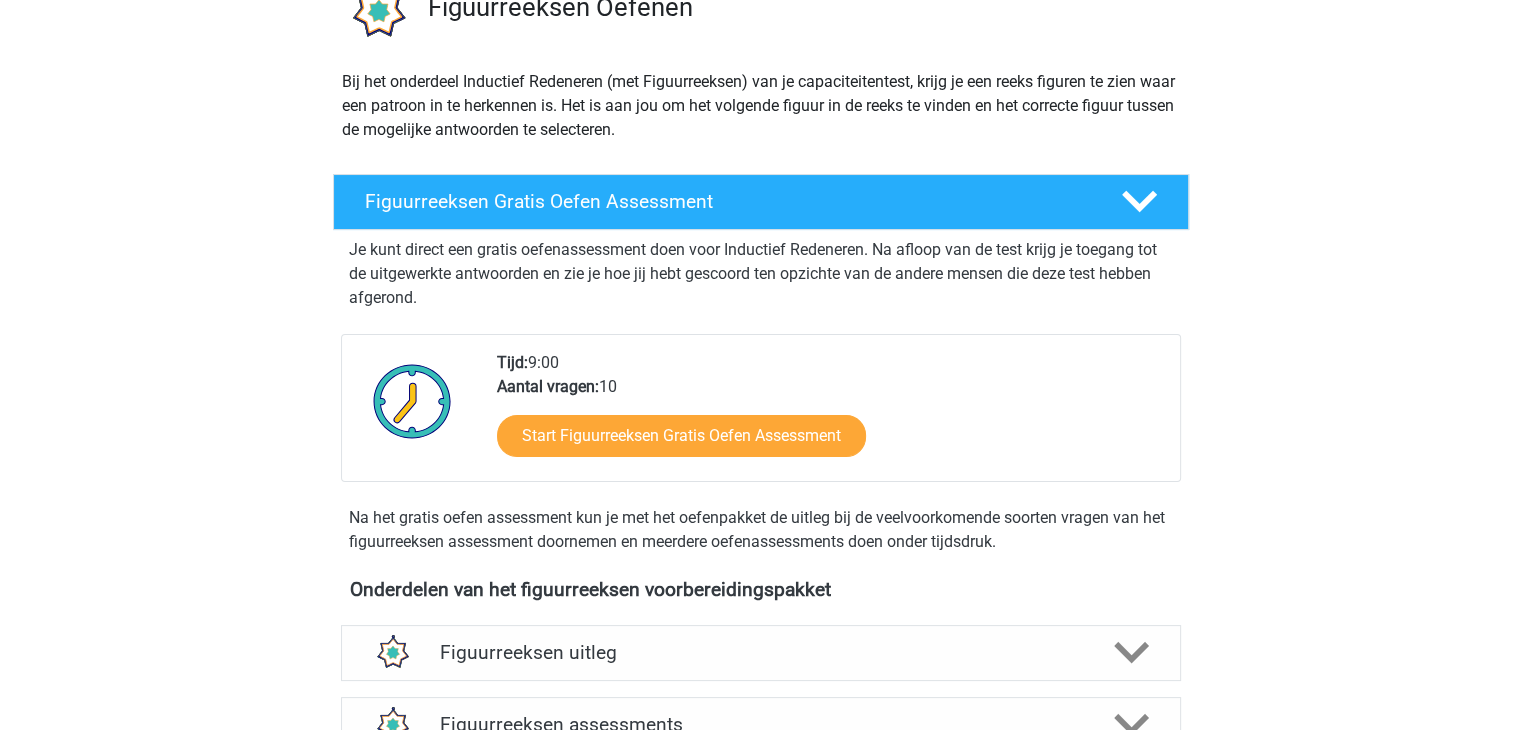 scroll, scrollTop: 0, scrollLeft: 0, axis: both 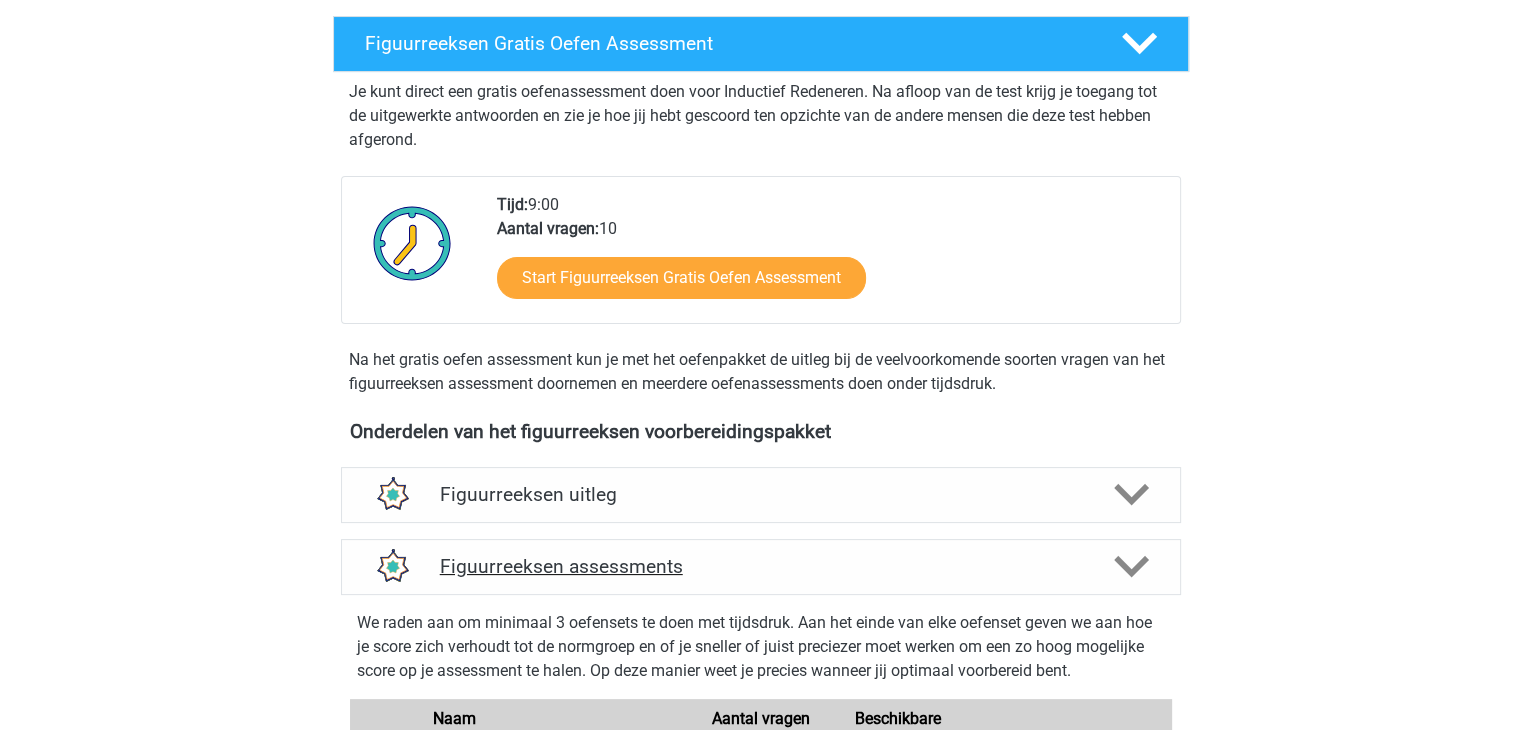 click on "Figuurreeksen assessments" at bounding box center (761, 566) 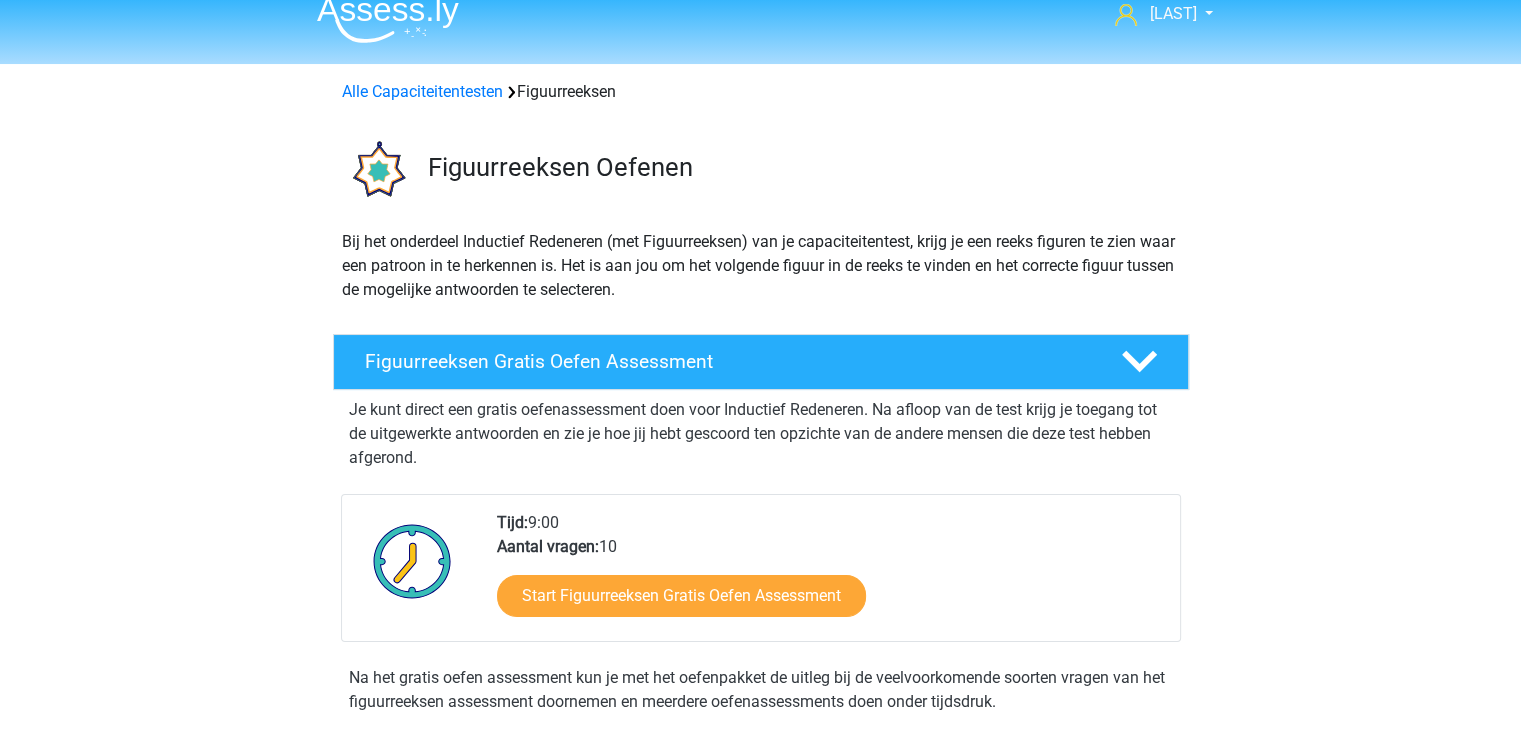 scroll, scrollTop: 0, scrollLeft: 0, axis: both 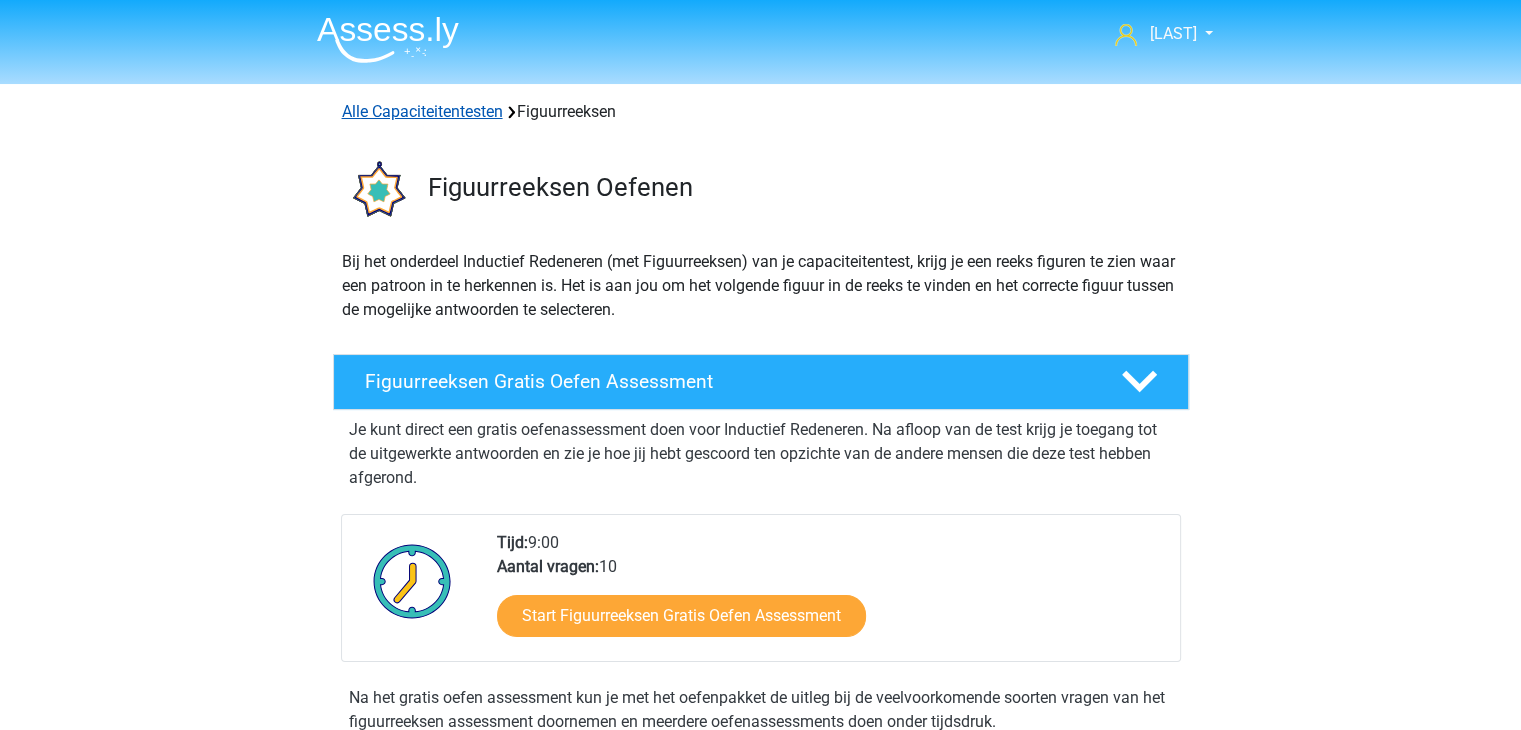 click on "Alle Capaciteitentesten" at bounding box center (422, 111) 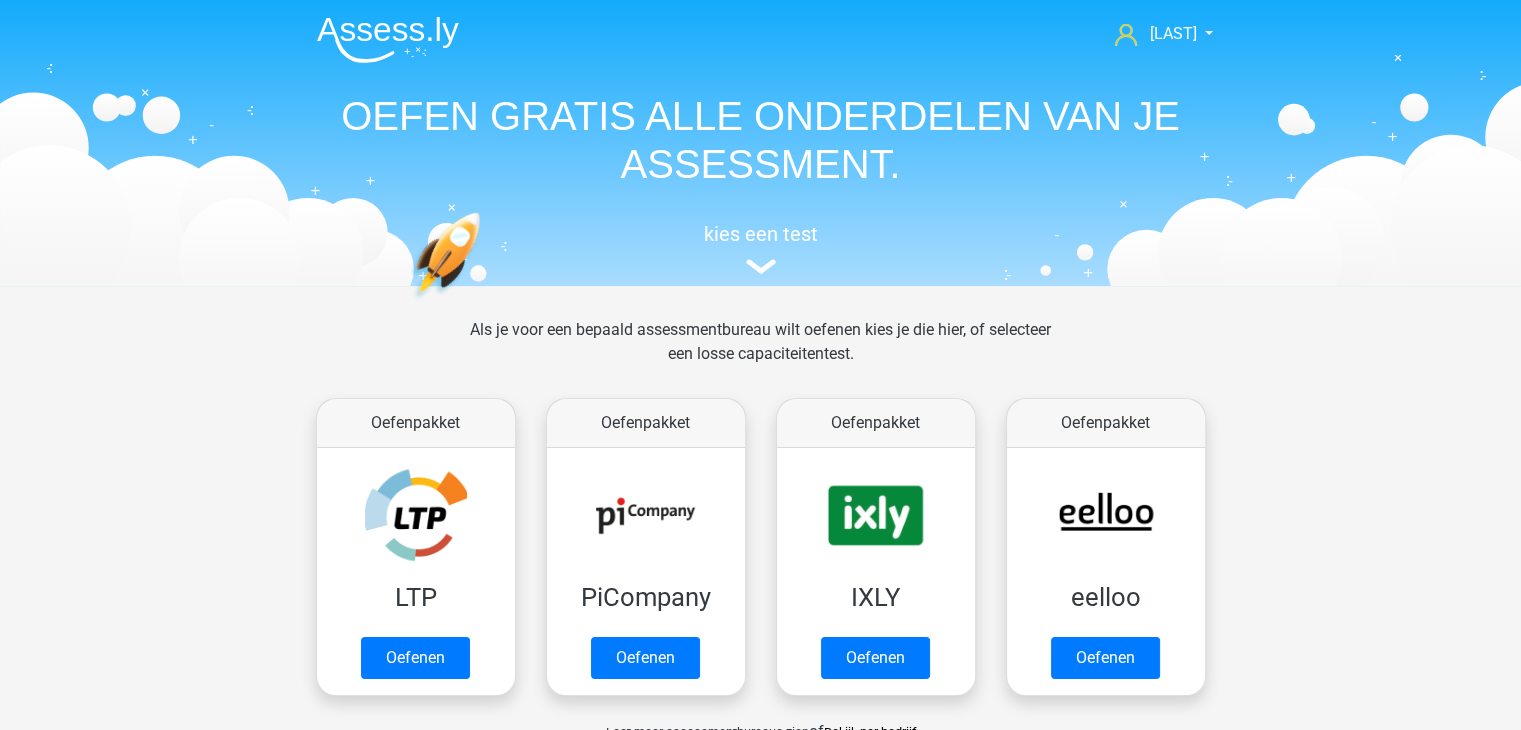 scroll, scrollTop: 240, scrollLeft: 0, axis: vertical 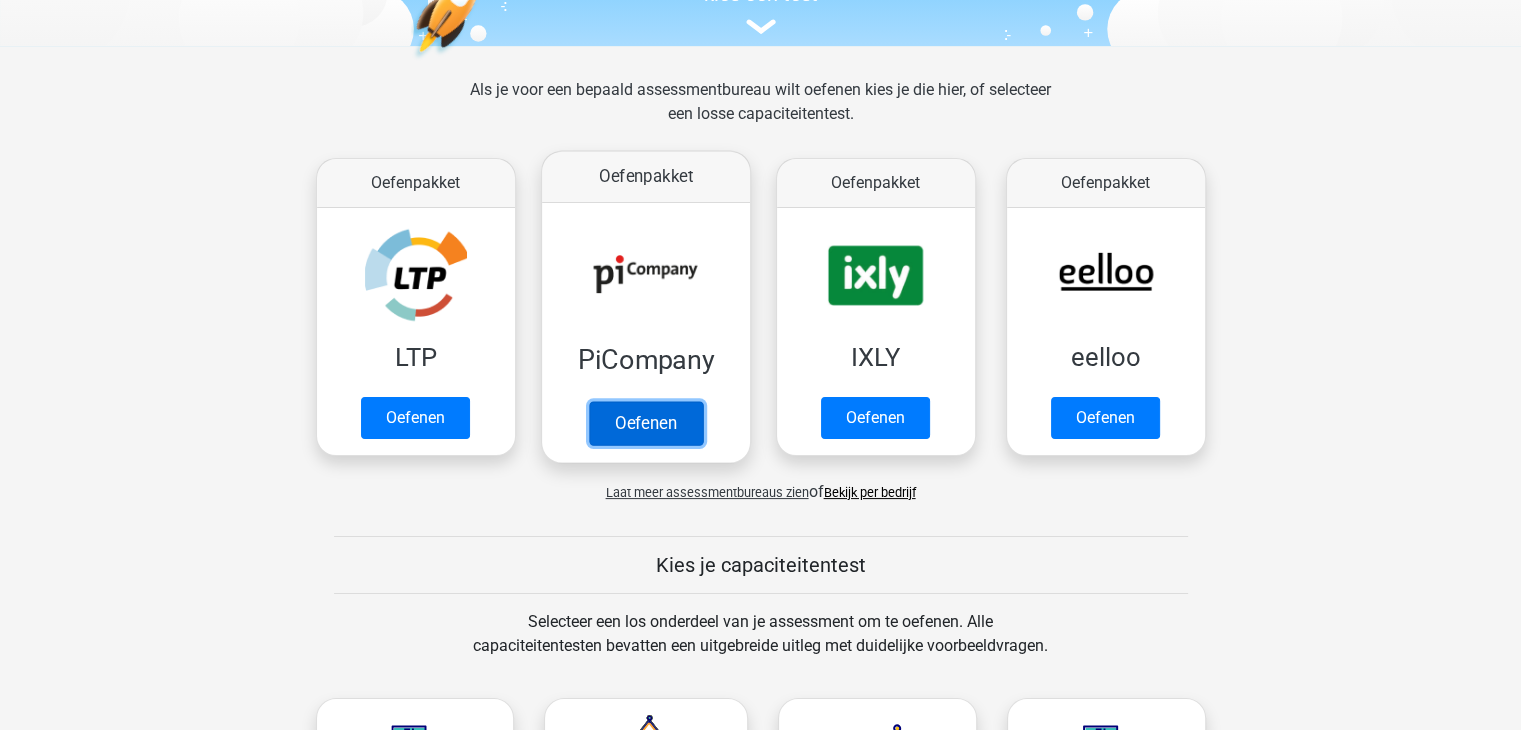 click on "Oefenen" at bounding box center [645, 423] 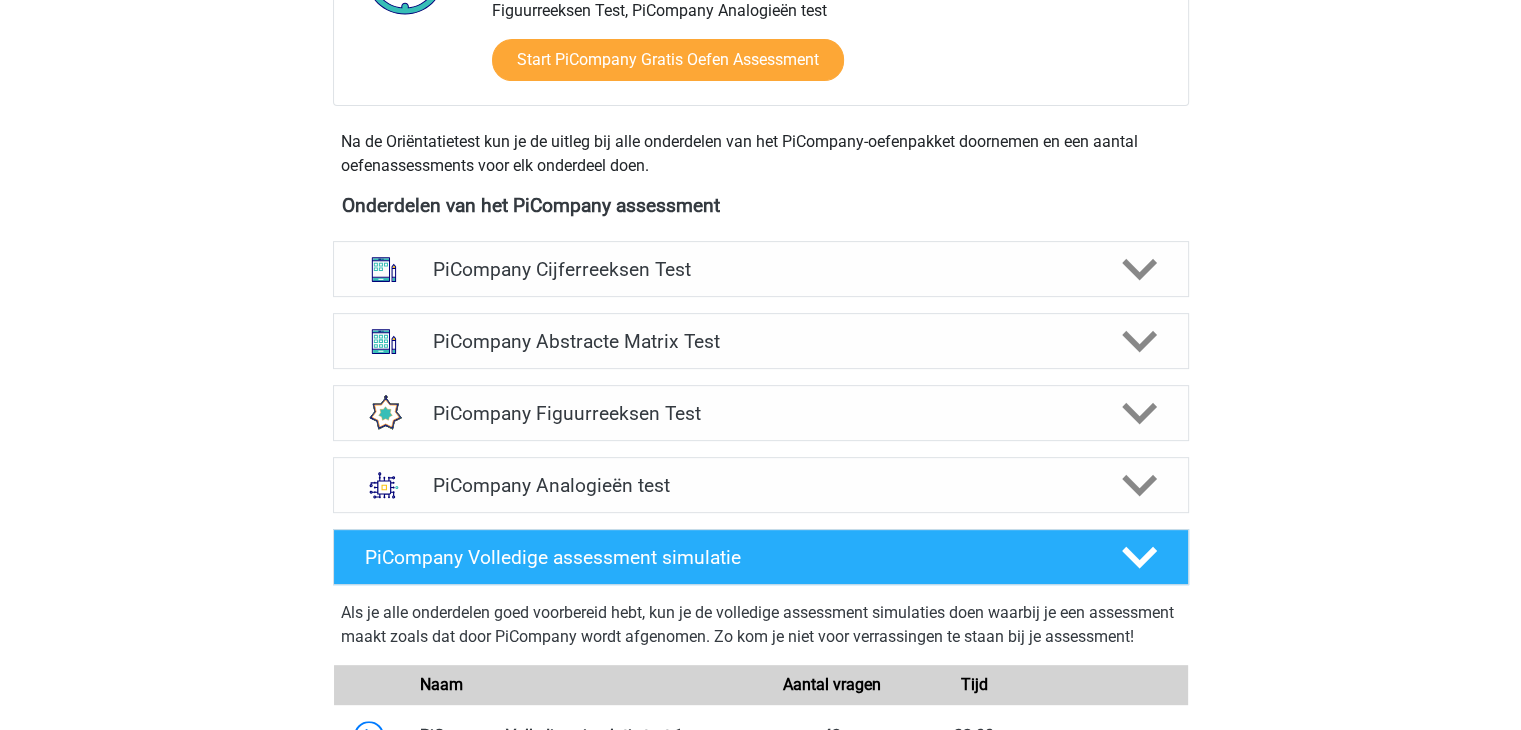 scroll, scrollTop: 636, scrollLeft: 0, axis: vertical 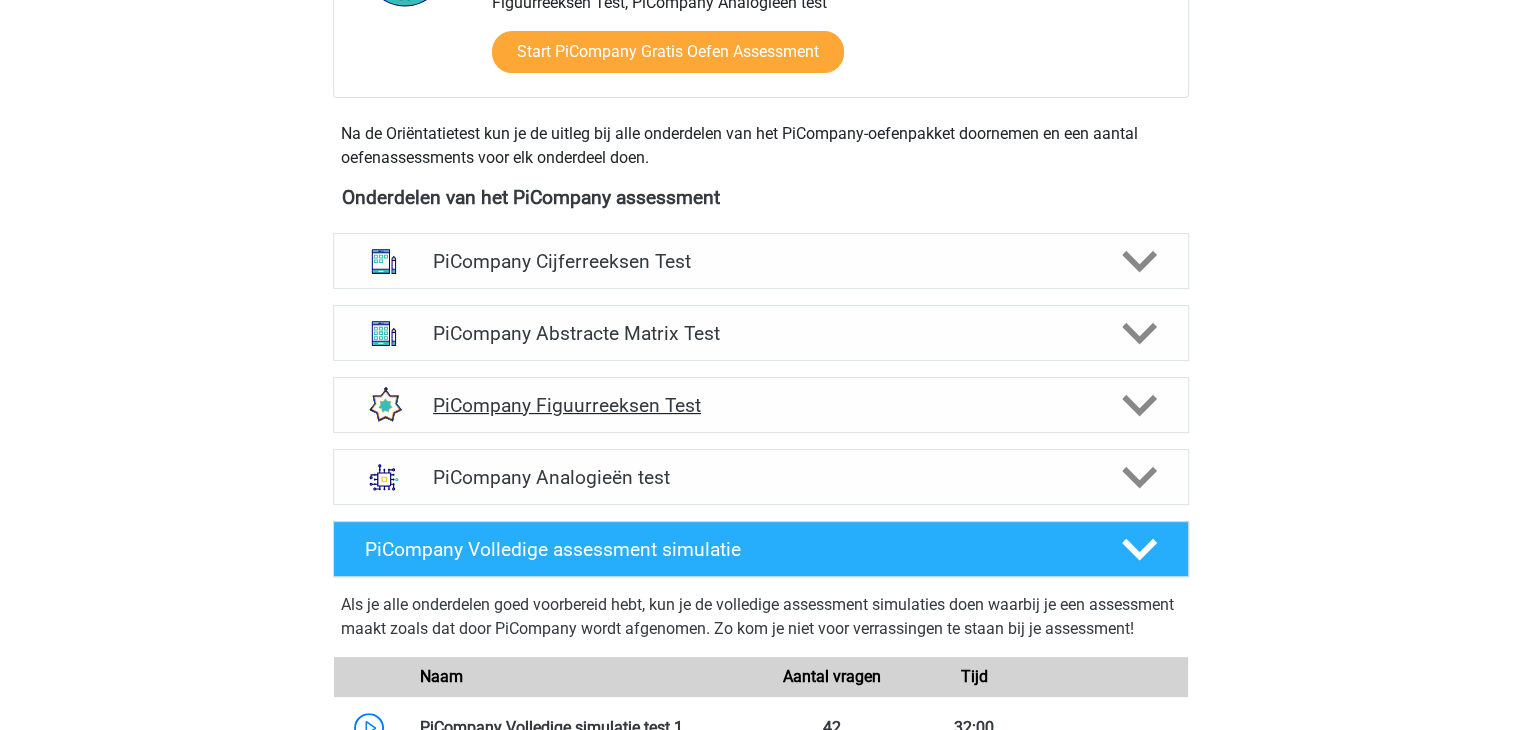 click on "PiCompany Figuurreeksen Test" at bounding box center [761, 405] 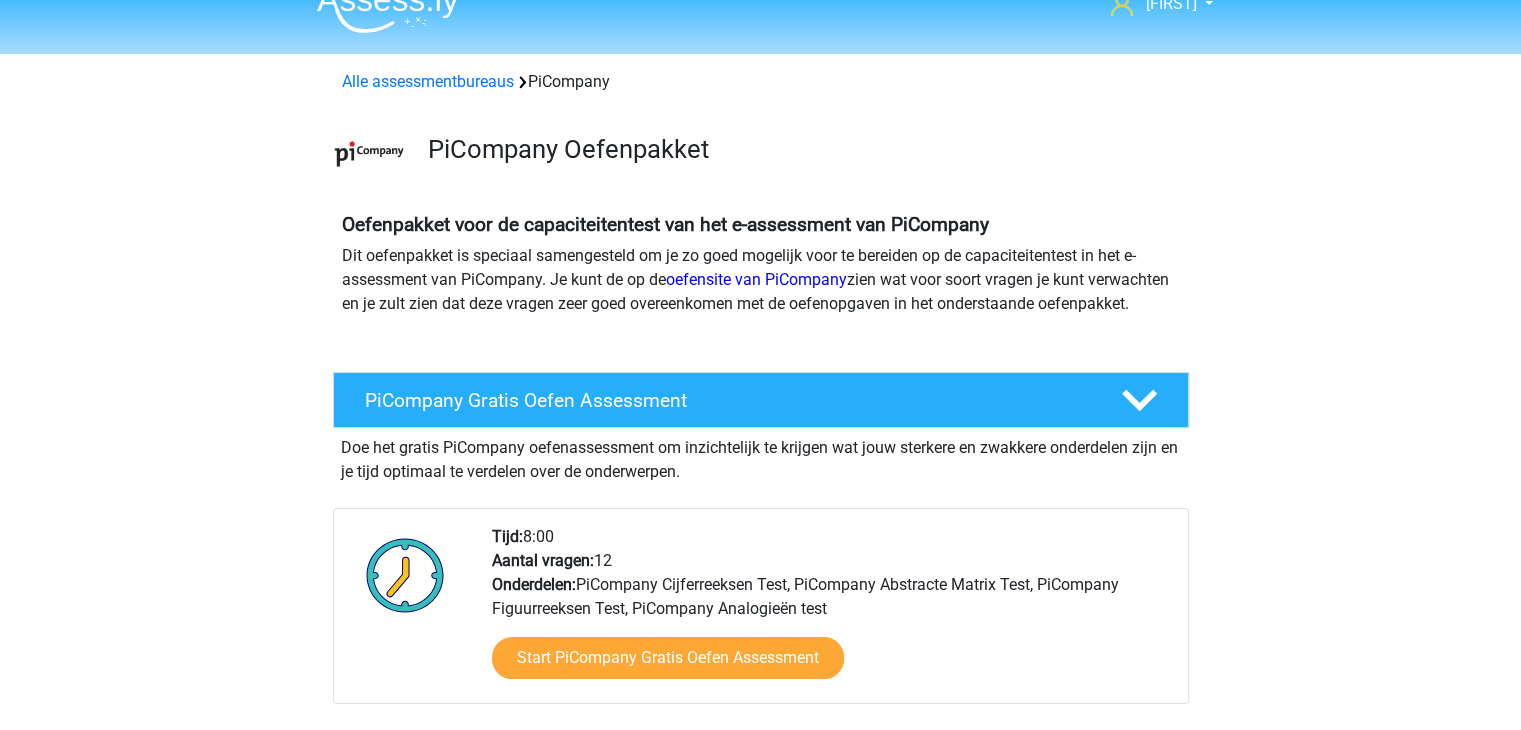scroll, scrollTop: 0, scrollLeft: 0, axis: both 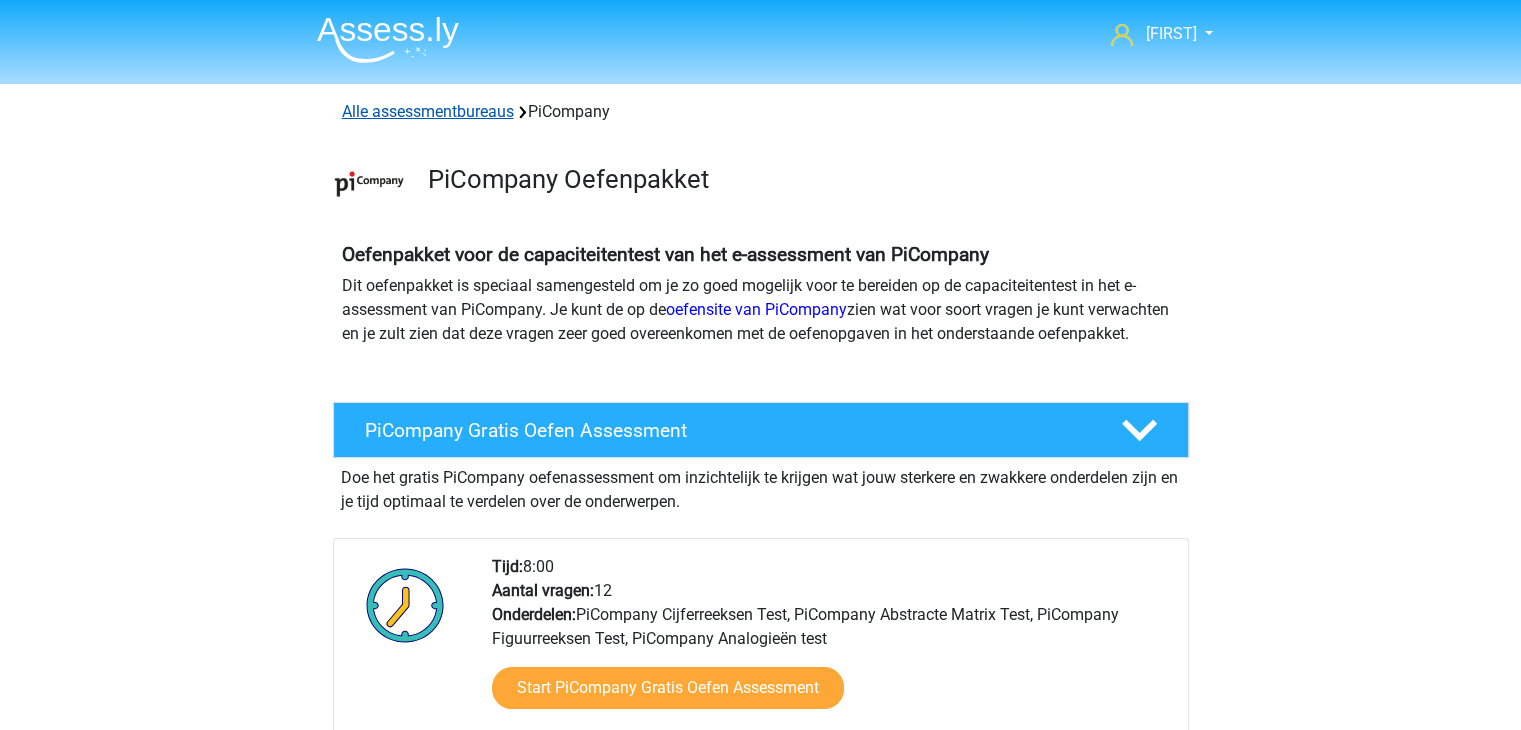 click on "Alle assessmentbureaus" at bounding box center [428, 111] 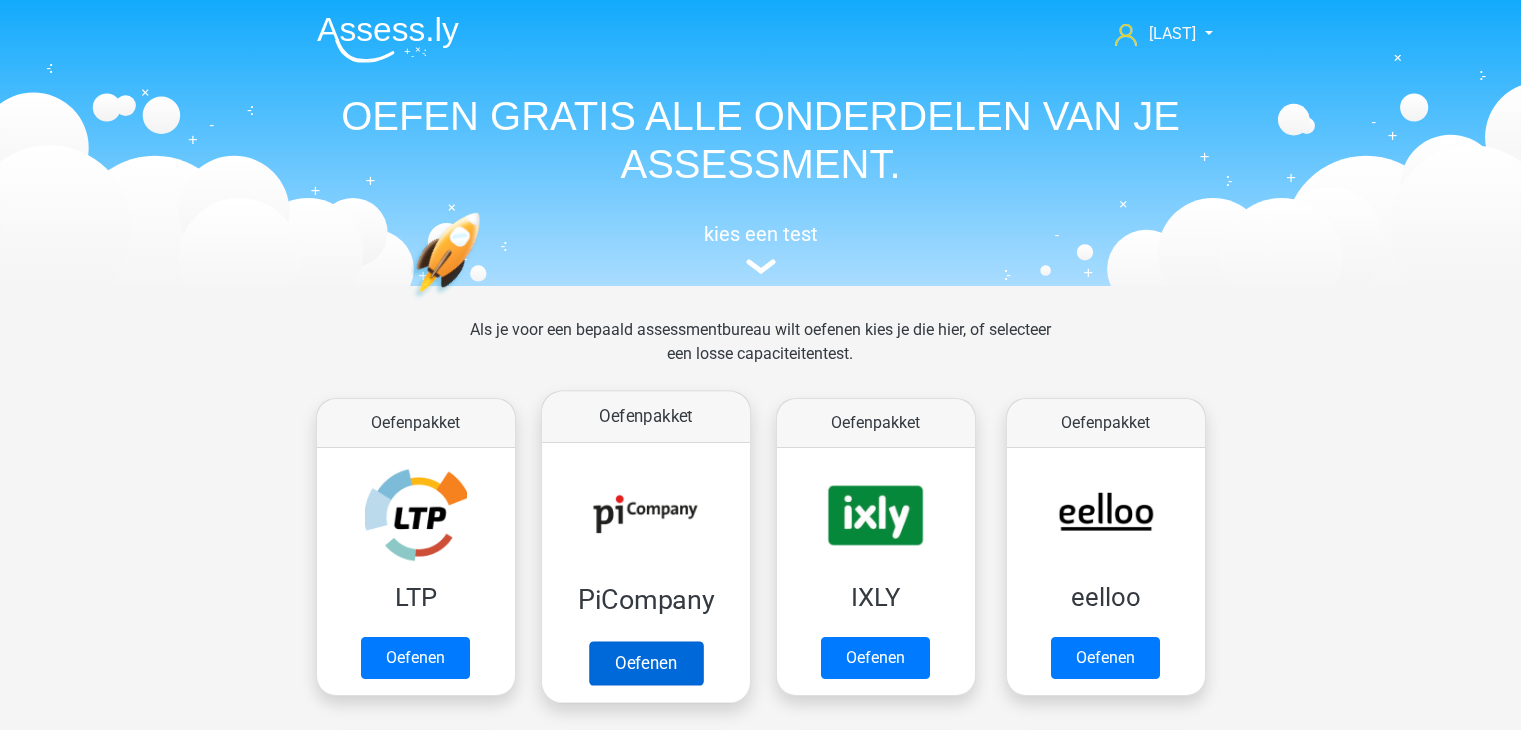 scroll, scrollTop: 318, scrollLeft: 0, axis: vertical 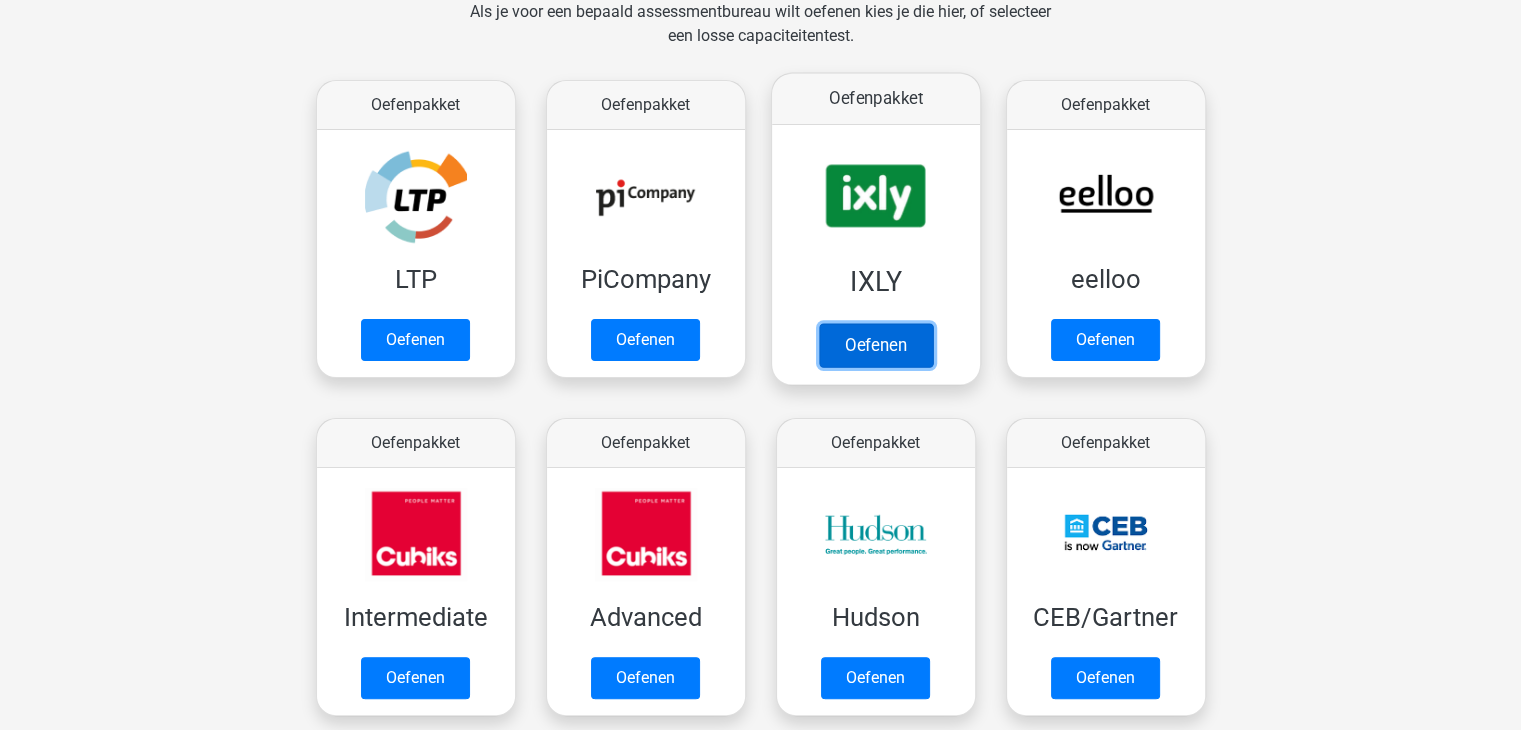 click on "Oefenen" at bounding box center [875, 345] 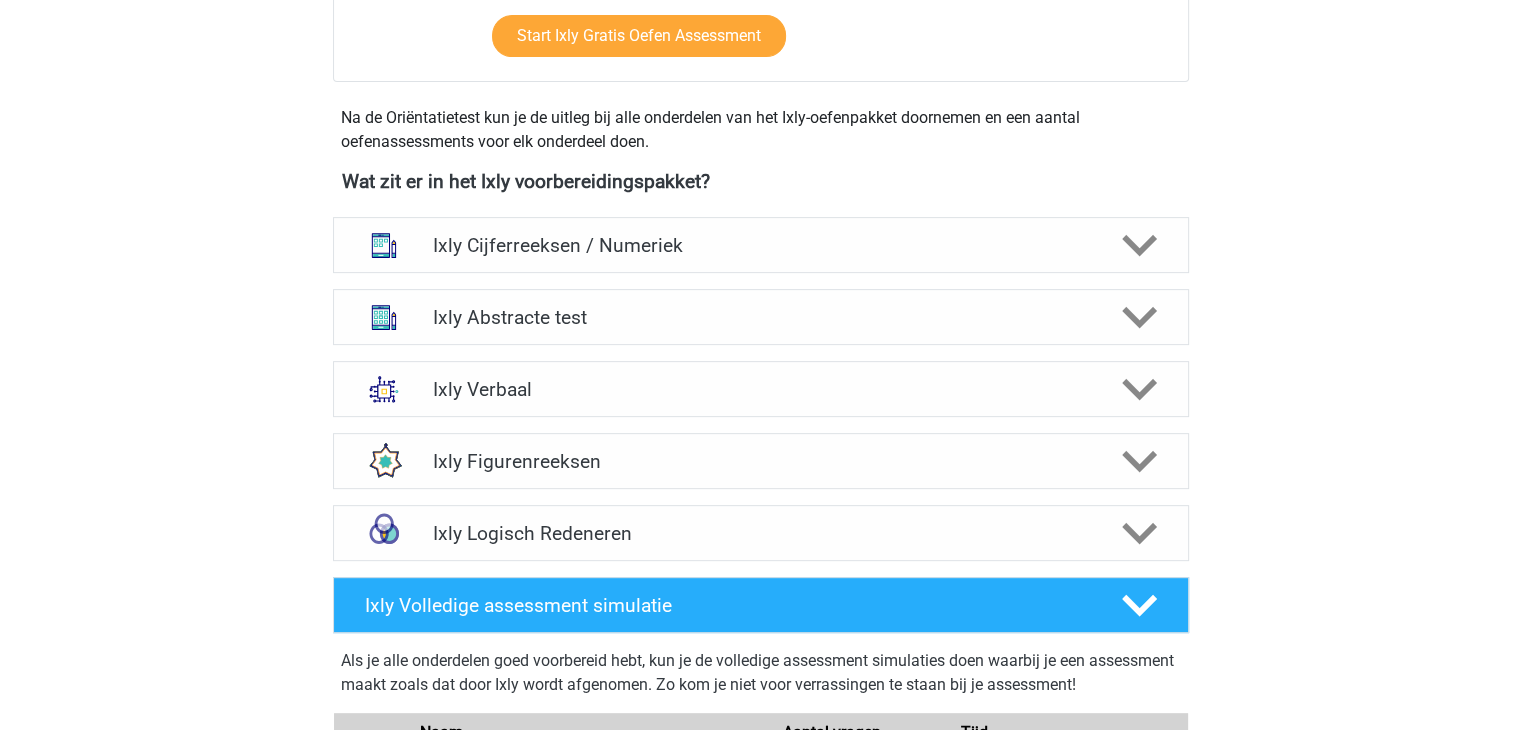scroll, scrollTop: 660, scrollLeft: 0, axis: vertical 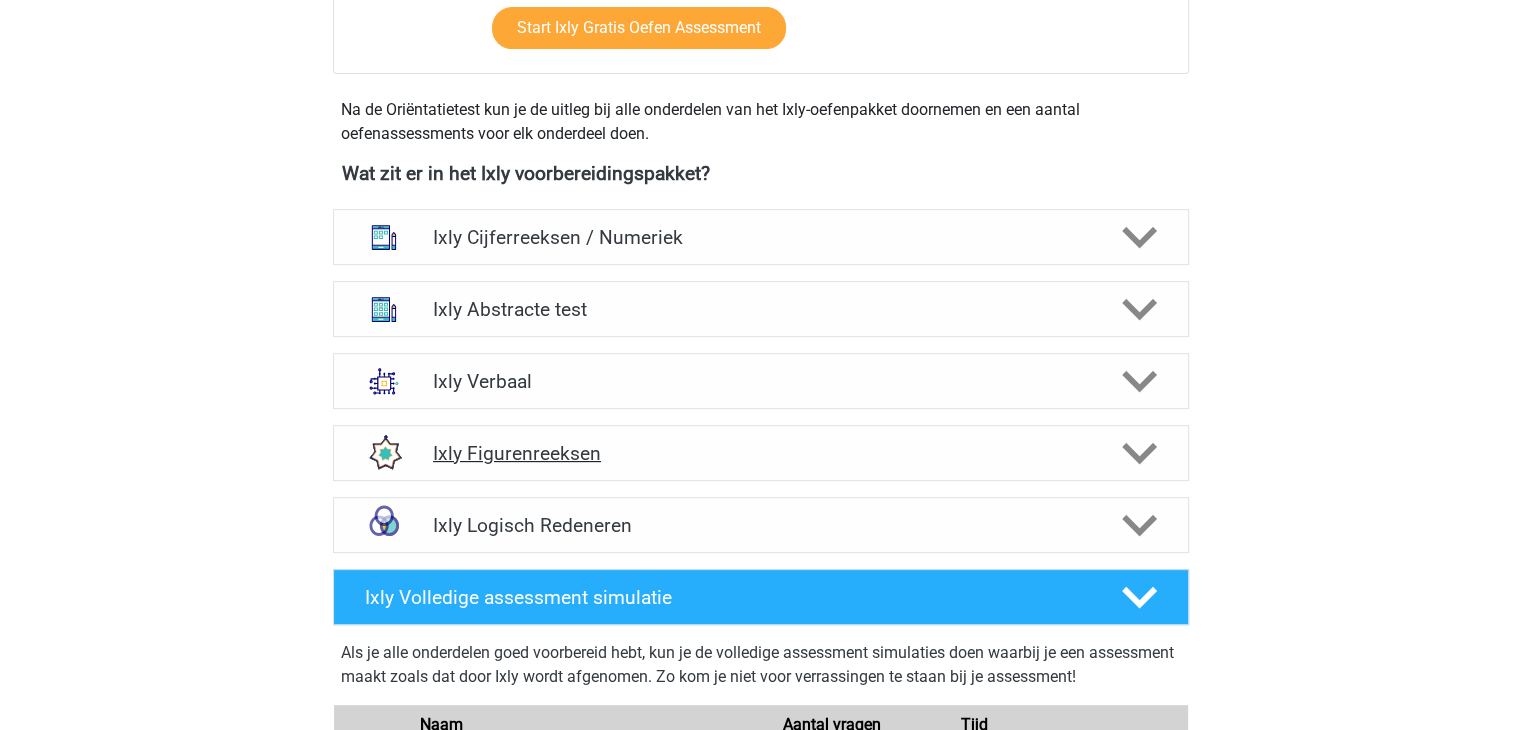 click 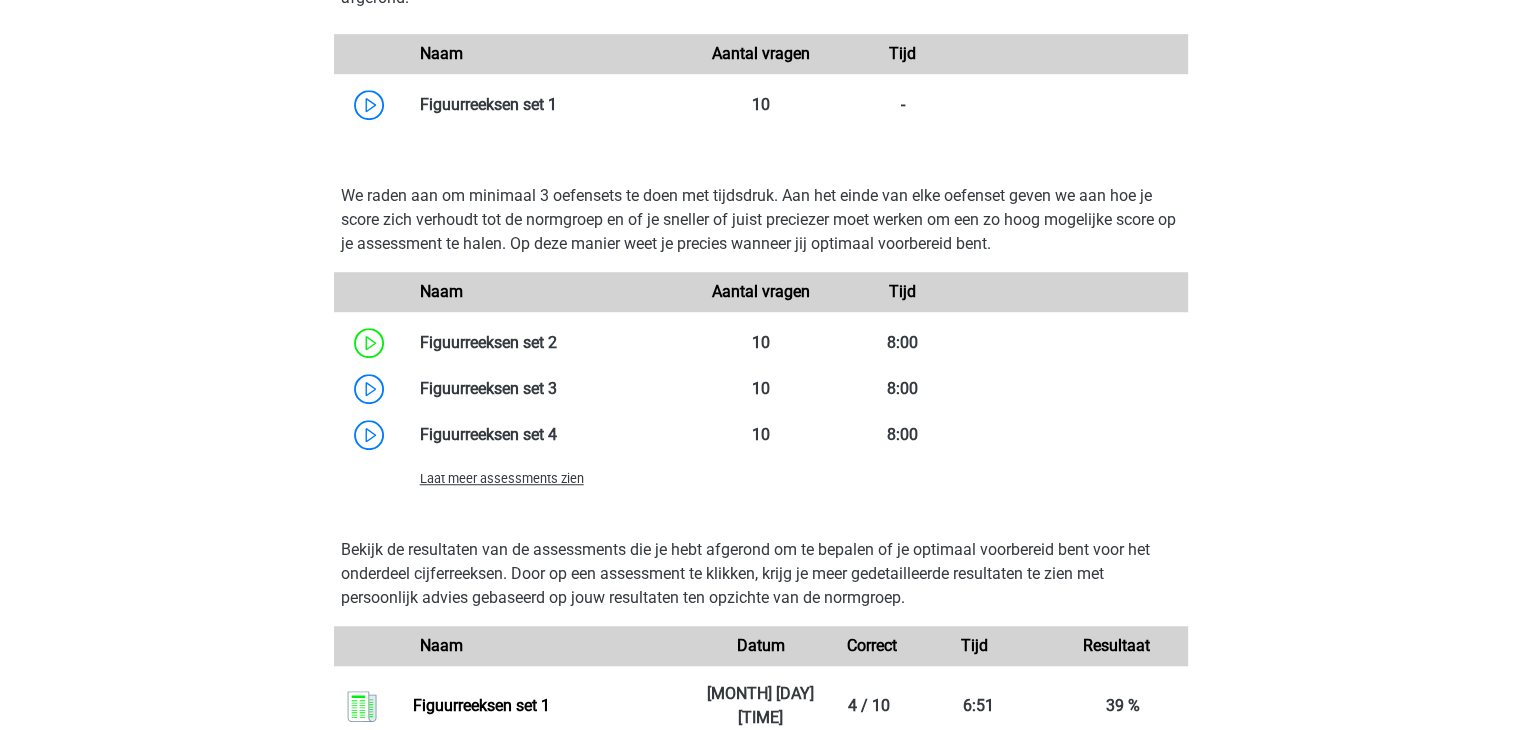scroll, scrollTop: 1340, scrollLeft: 0, axis: vertical 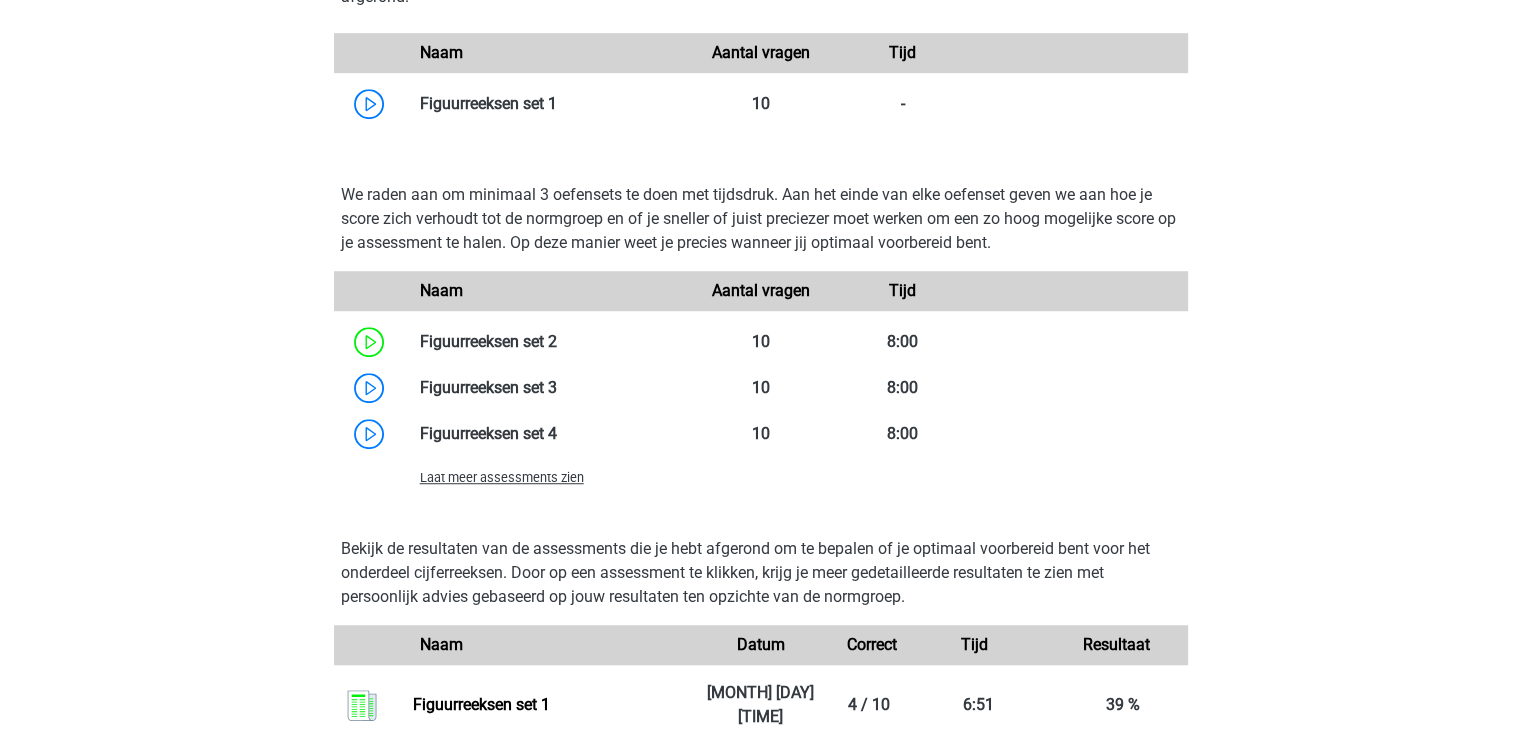 click on "Laat meer assessments zien" at bounding box center [502, 477] 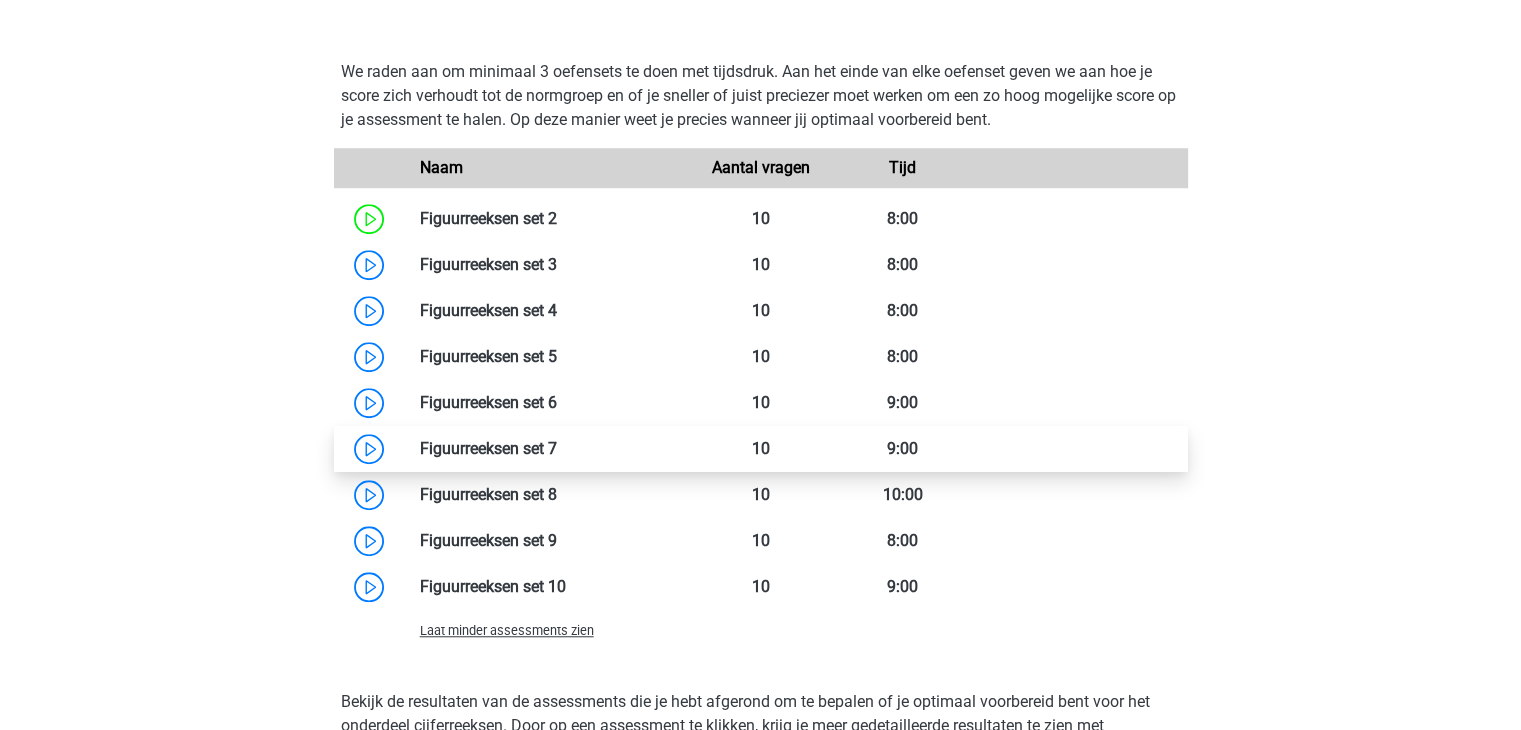 scroll, scrollTop: 1462, scrollLeft: 0, axis: vertical 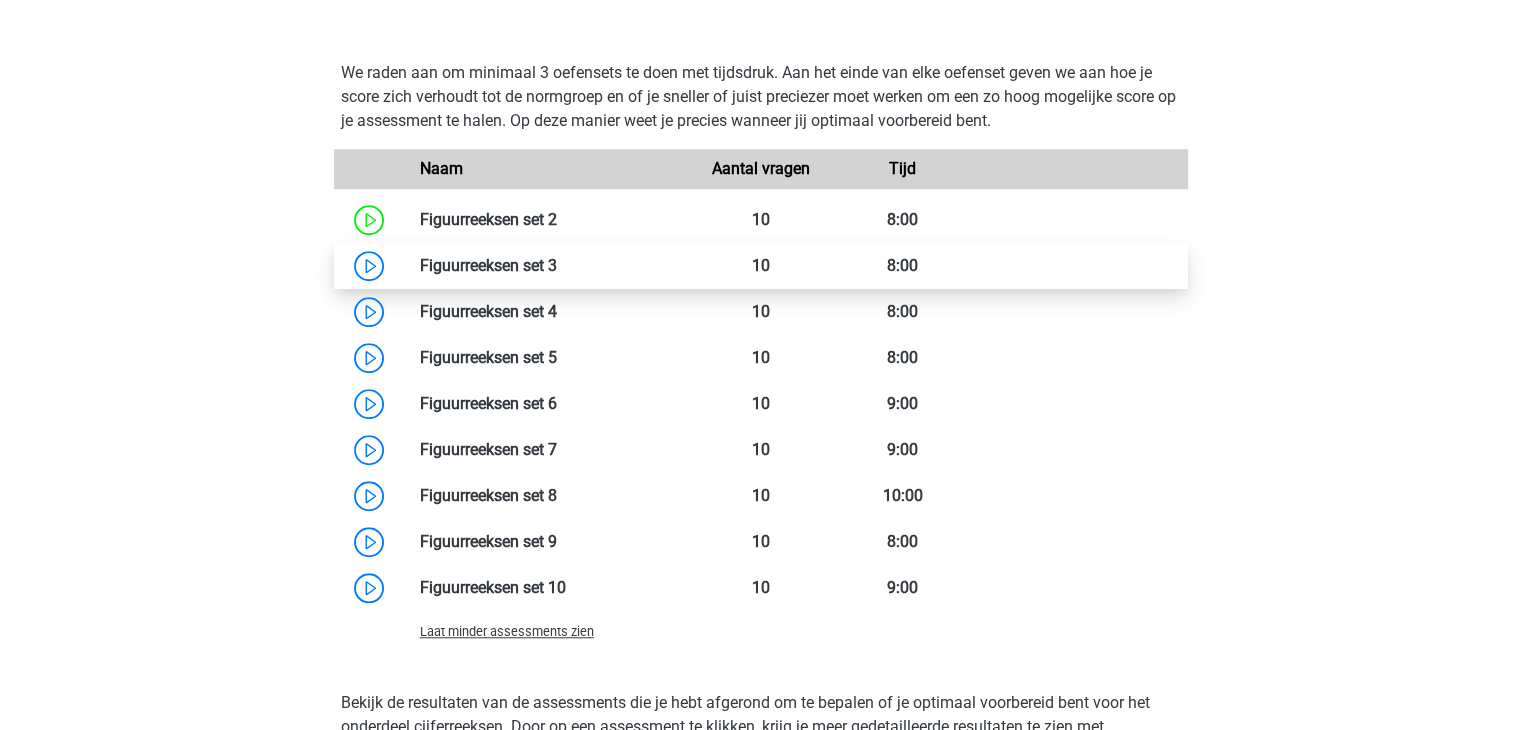 click at bounding box center [557, 265] 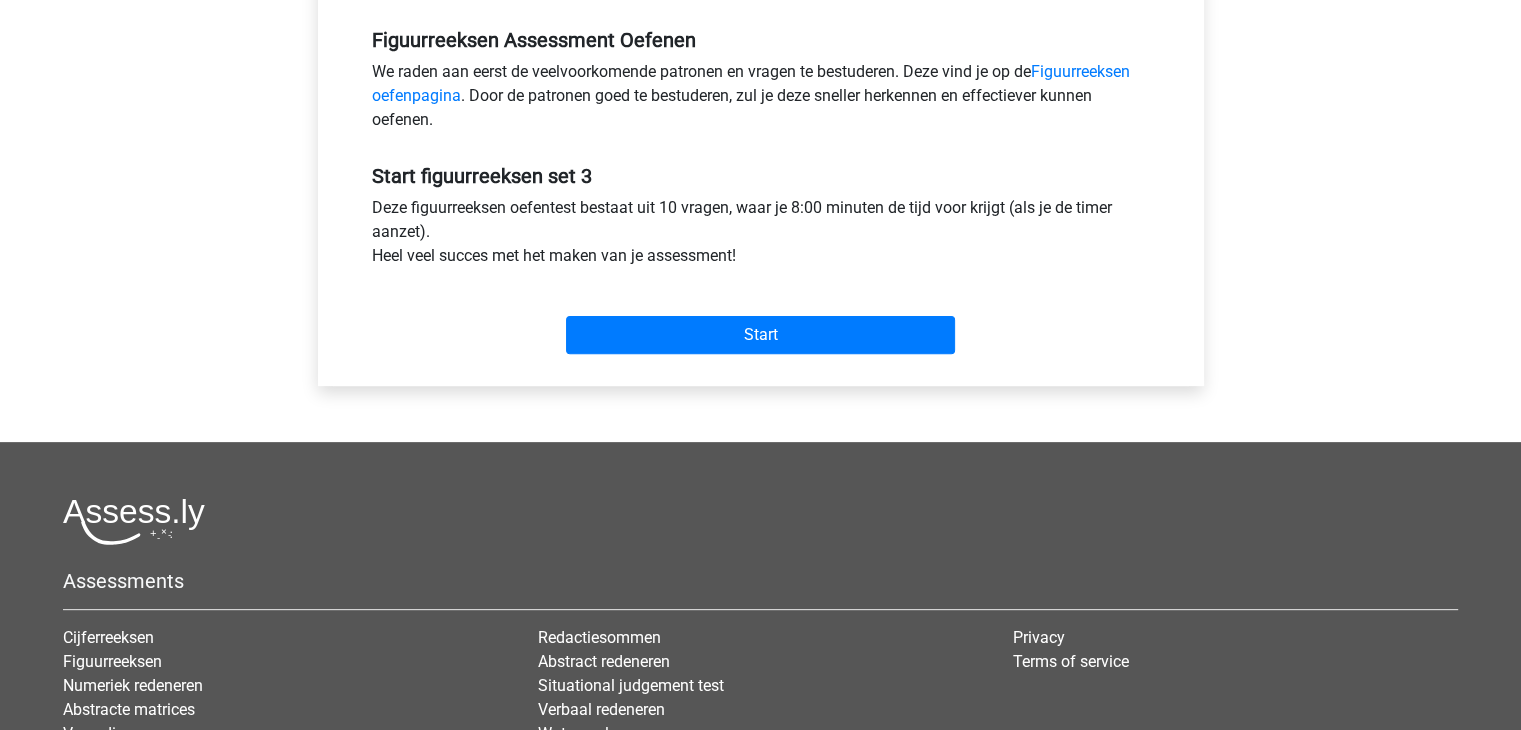 scroll, scrollTop: 622, scrollLeft: 0, axis: vertical 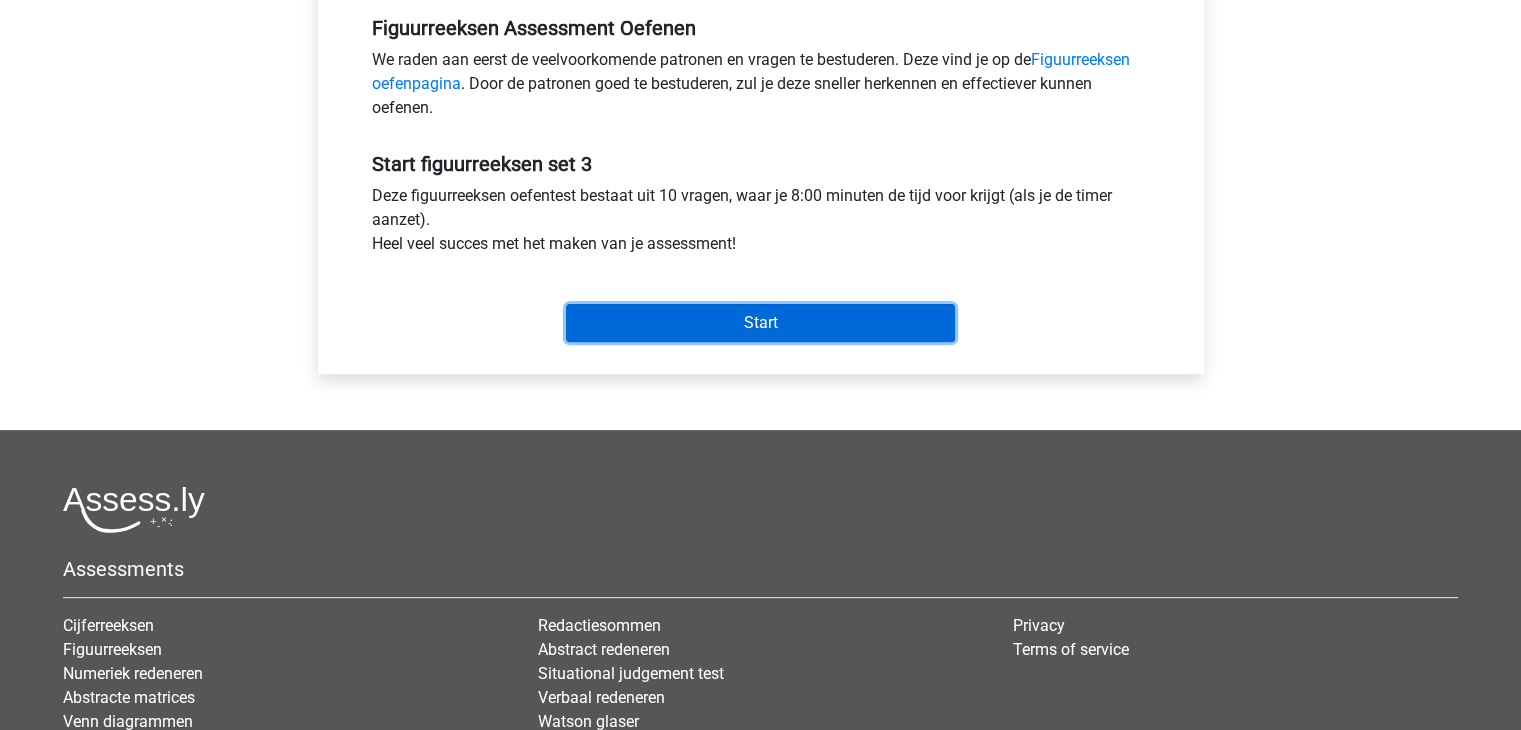 click on "Start" at bounding box center [760, 323] 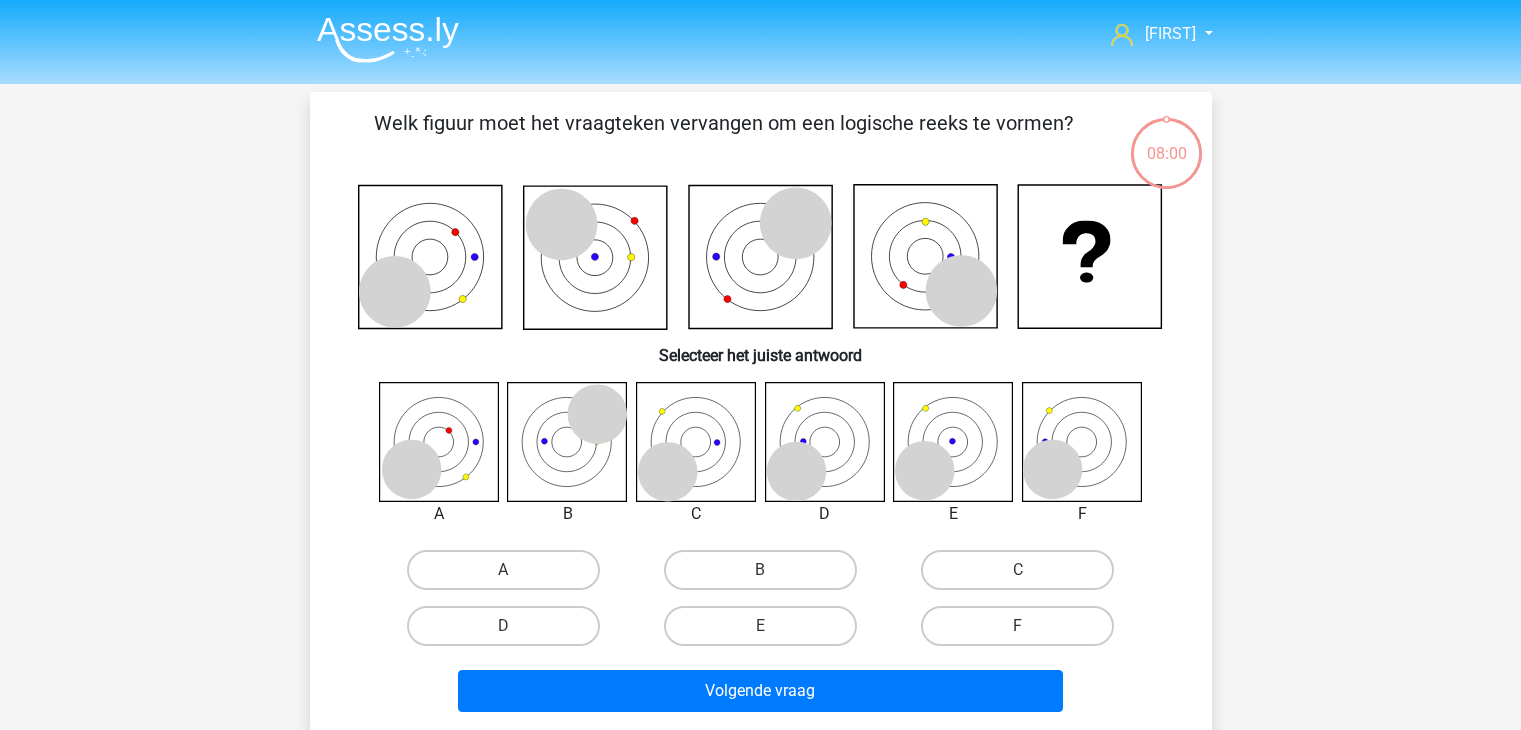 scroll, scrollTop: 0, scrollLeft: 0, axis: both 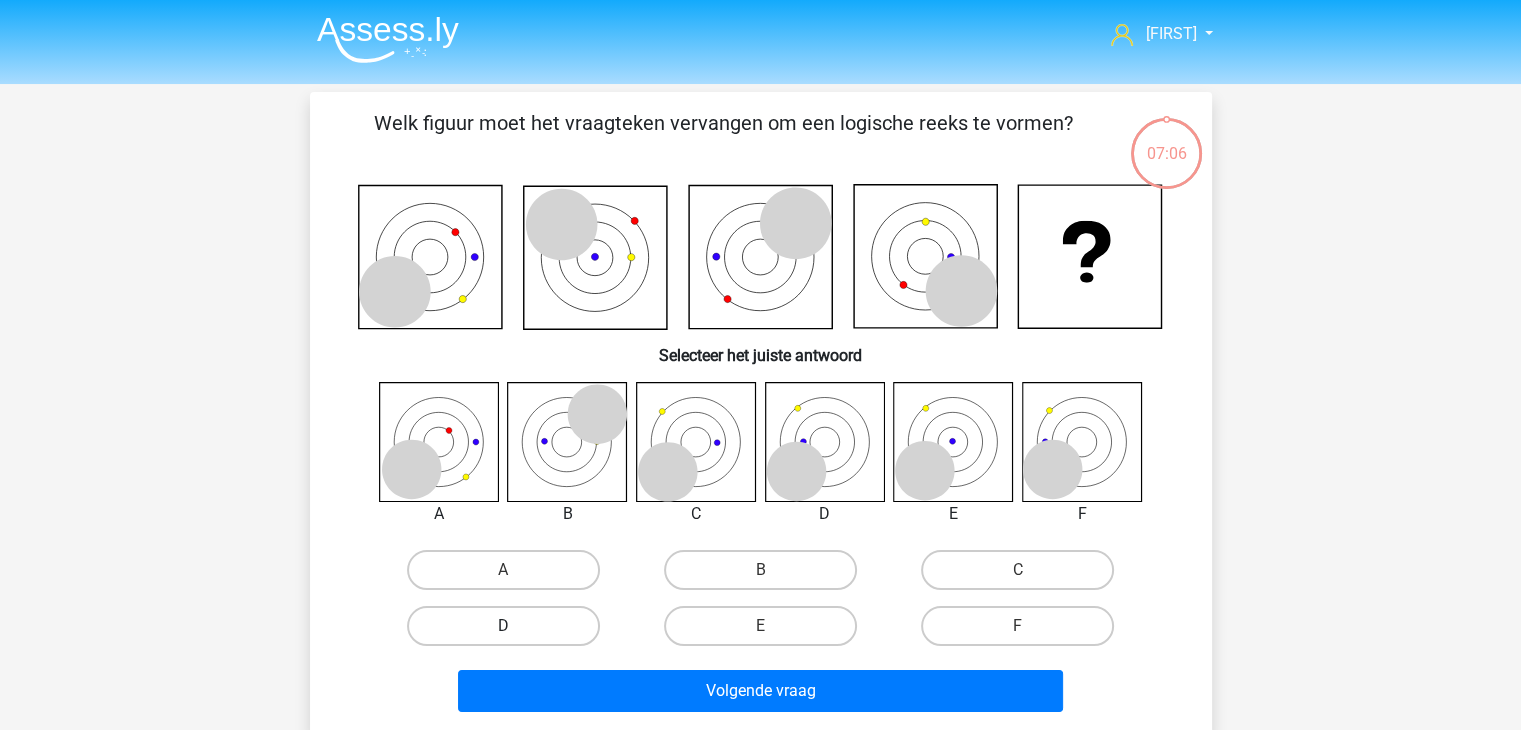 click on "D" at bounding box center (503, 626) 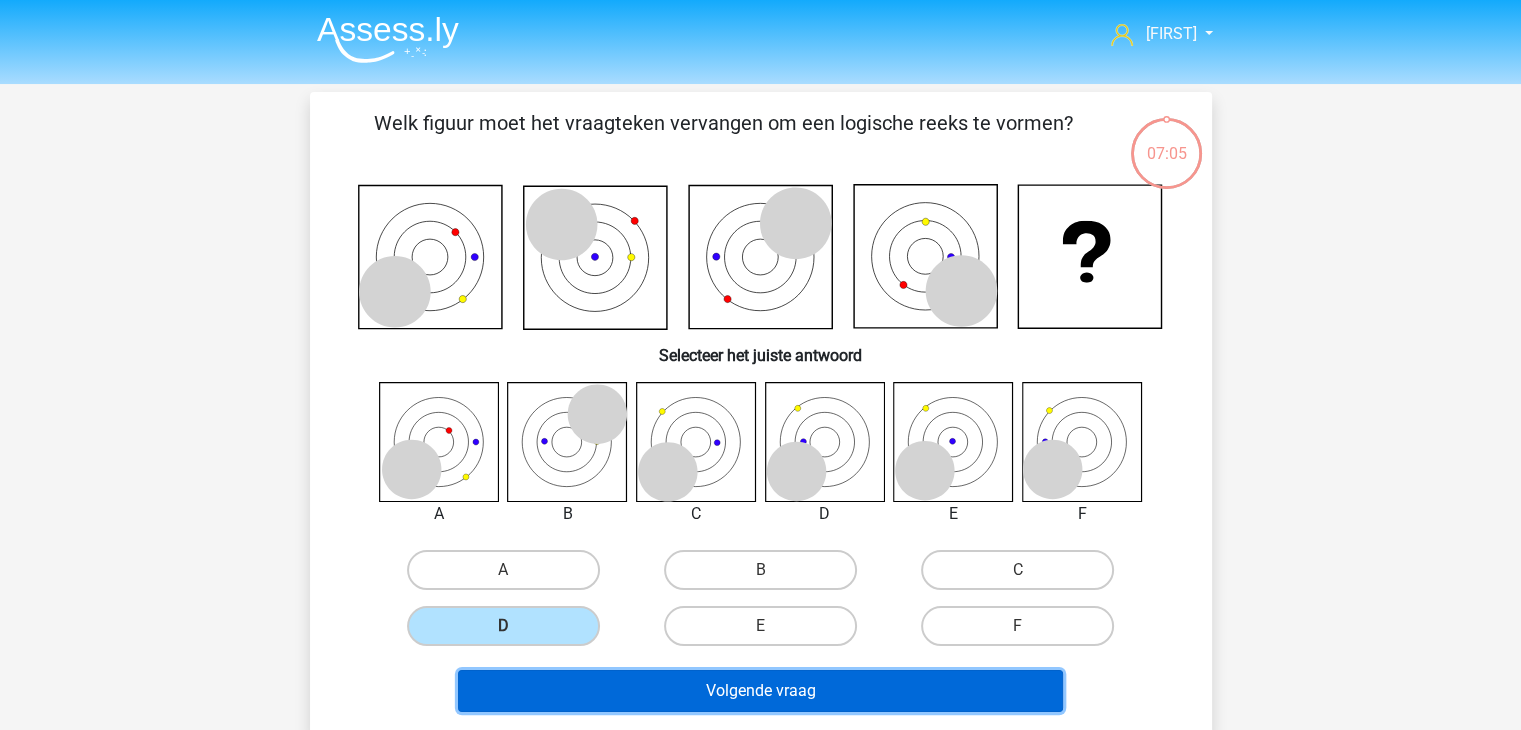click on "Volgende vraag" at bounding box center (760, 691) 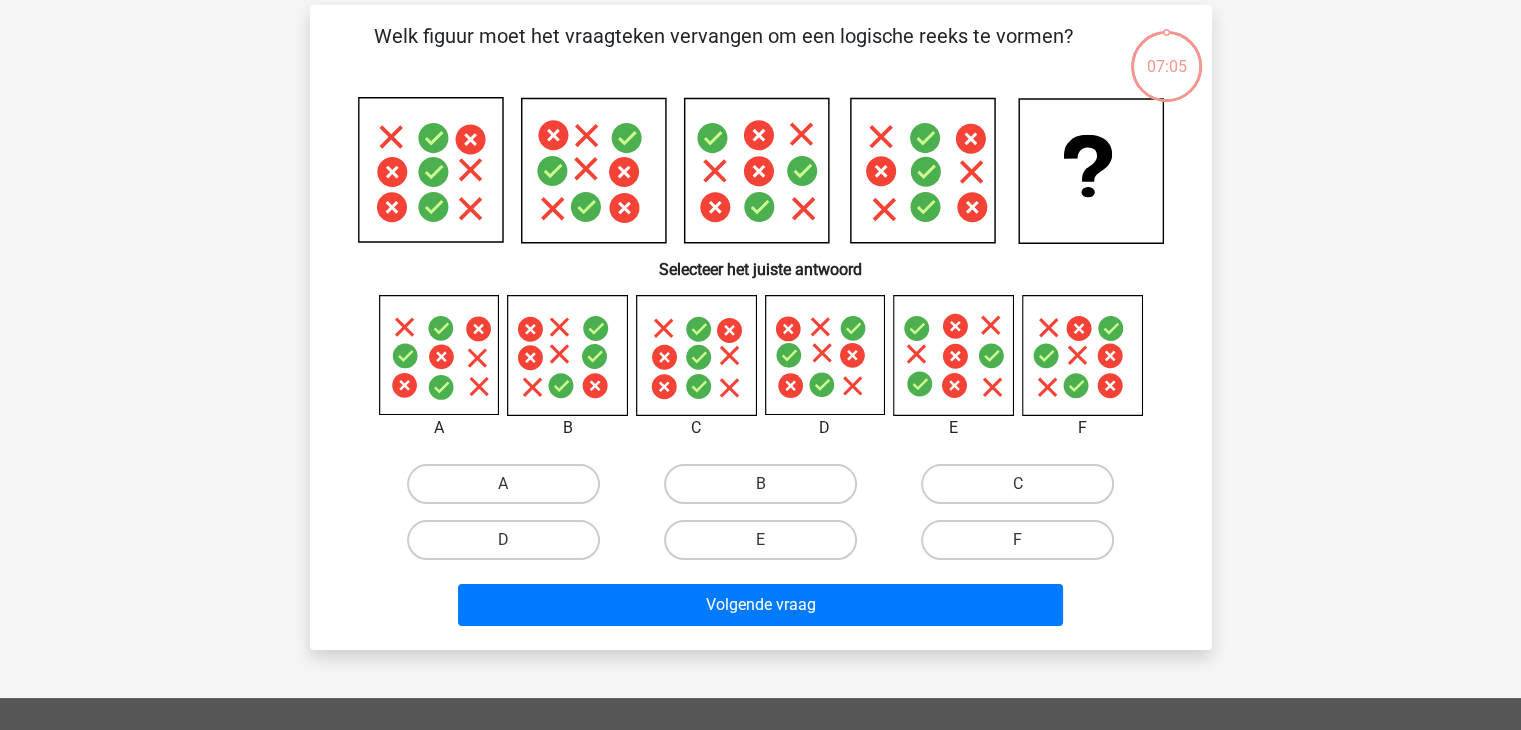 scroll, scrollTop: 92, scrollLeft: 0, axis: vertical 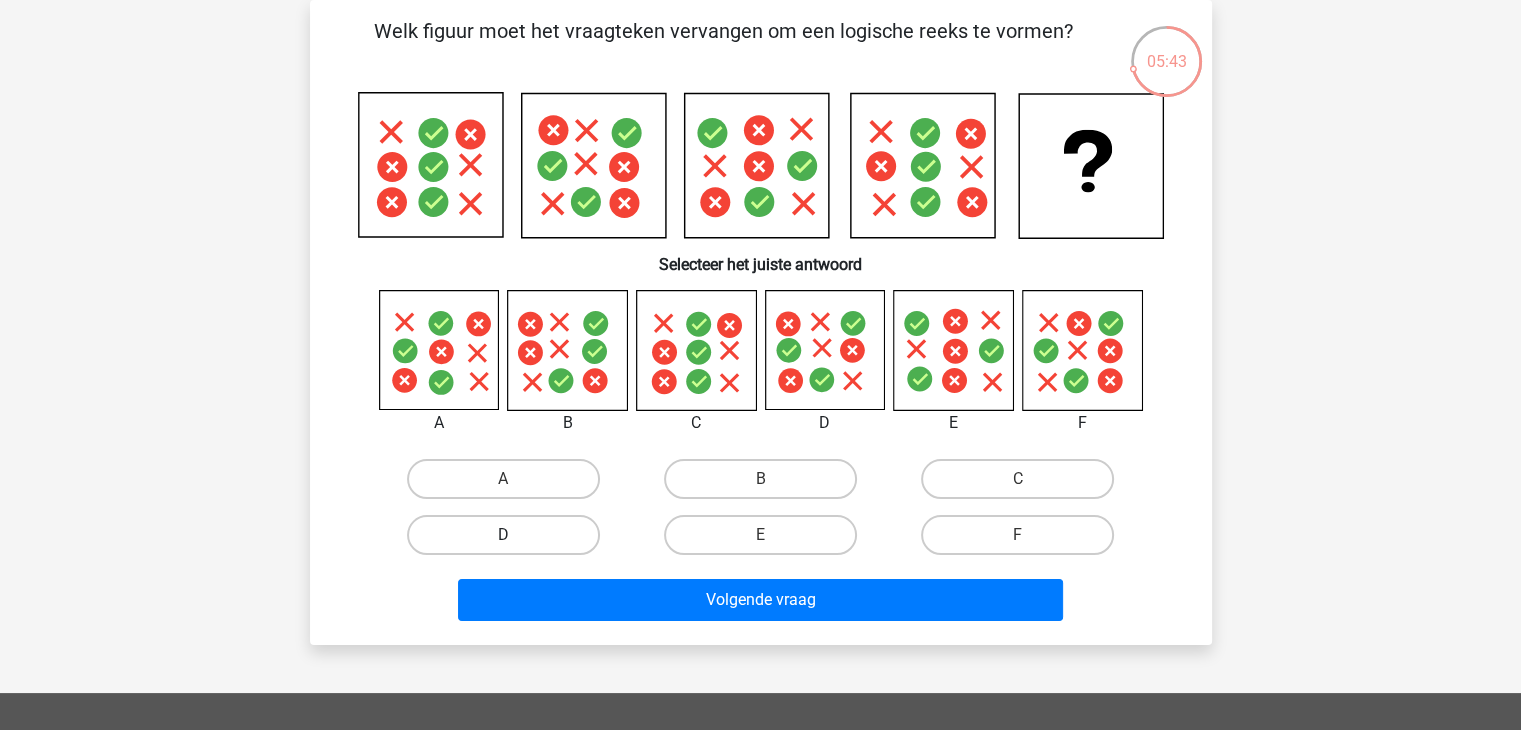 click on "D" at bounding box center [503, 535] 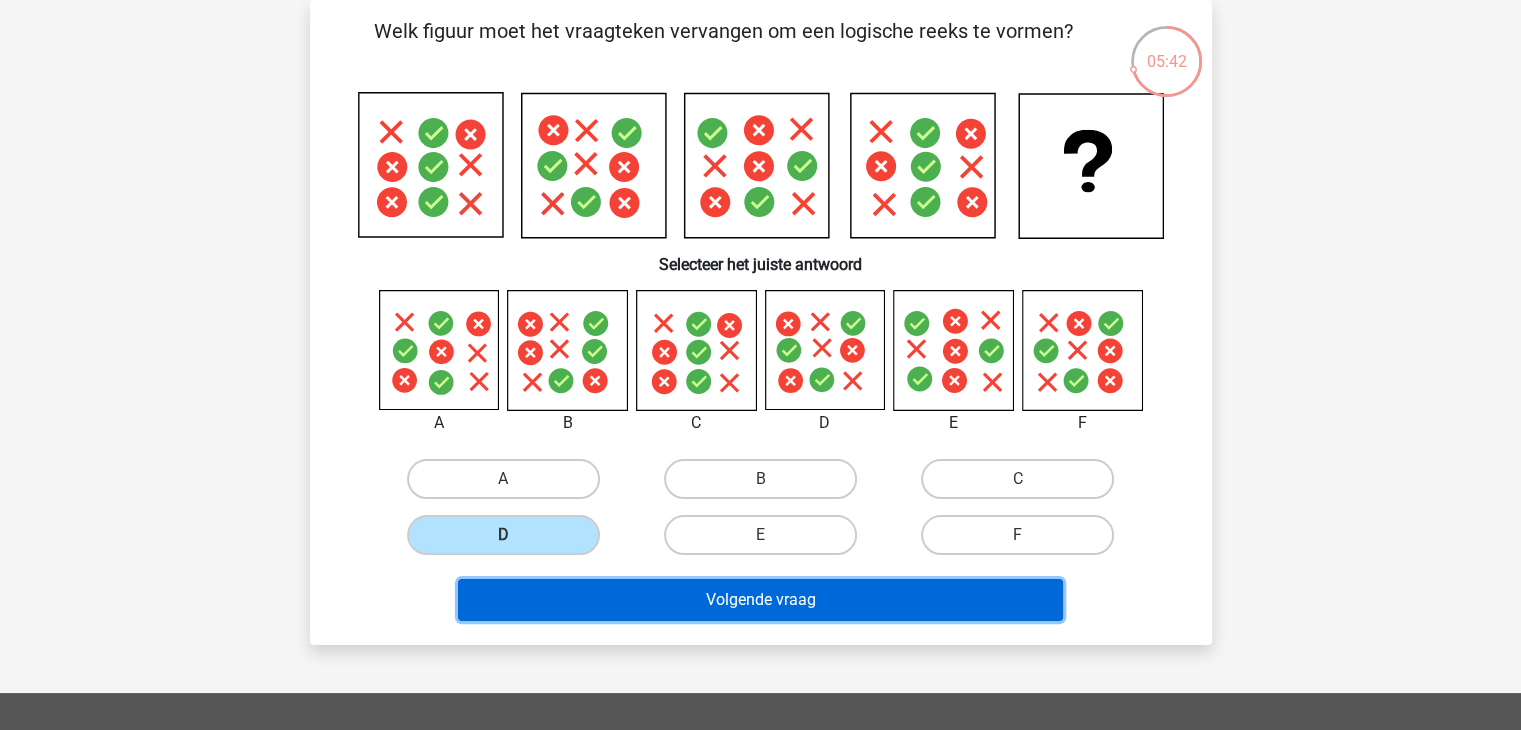 click on "Volgende vraag" at bounding box center [760, 600] 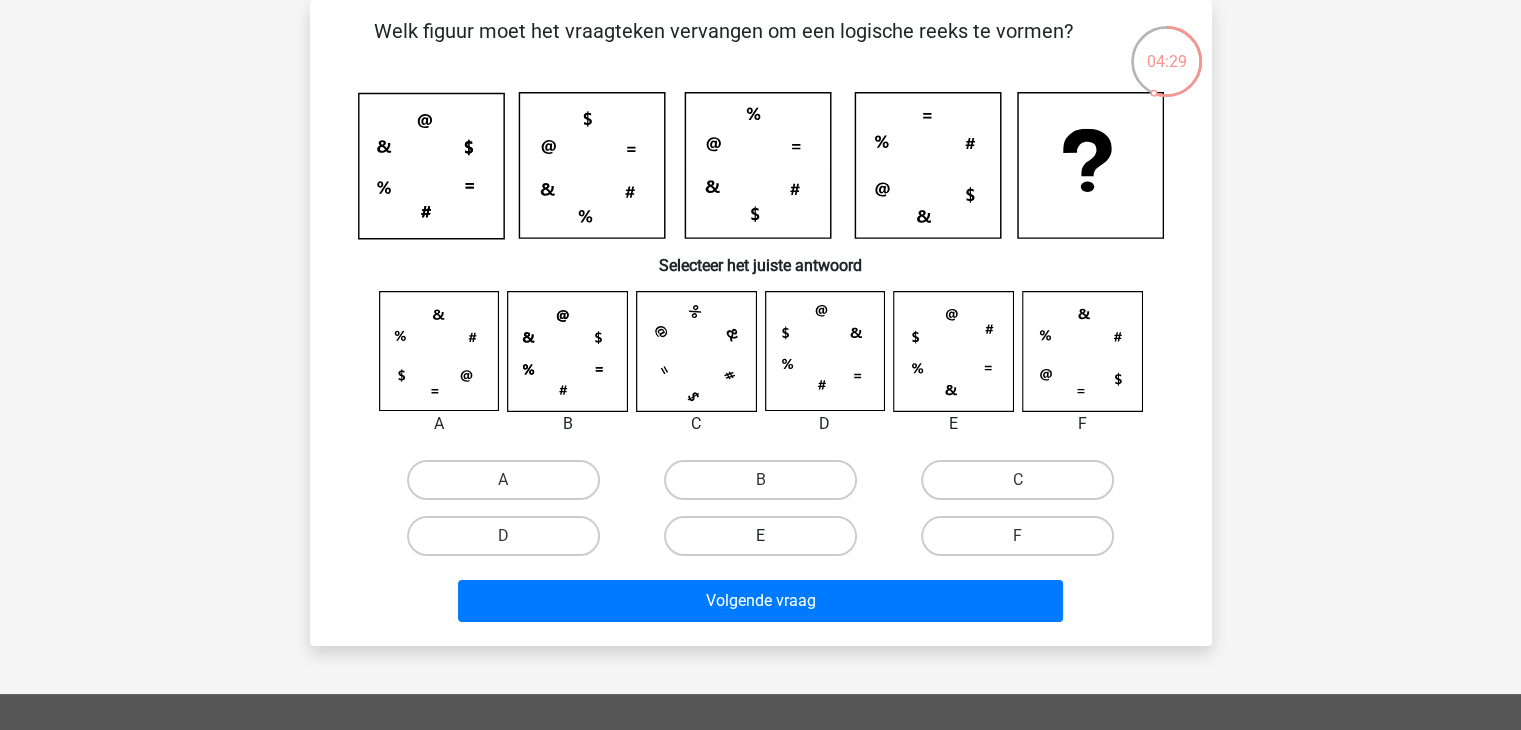 click on "E" at bounding box center [760, 536] 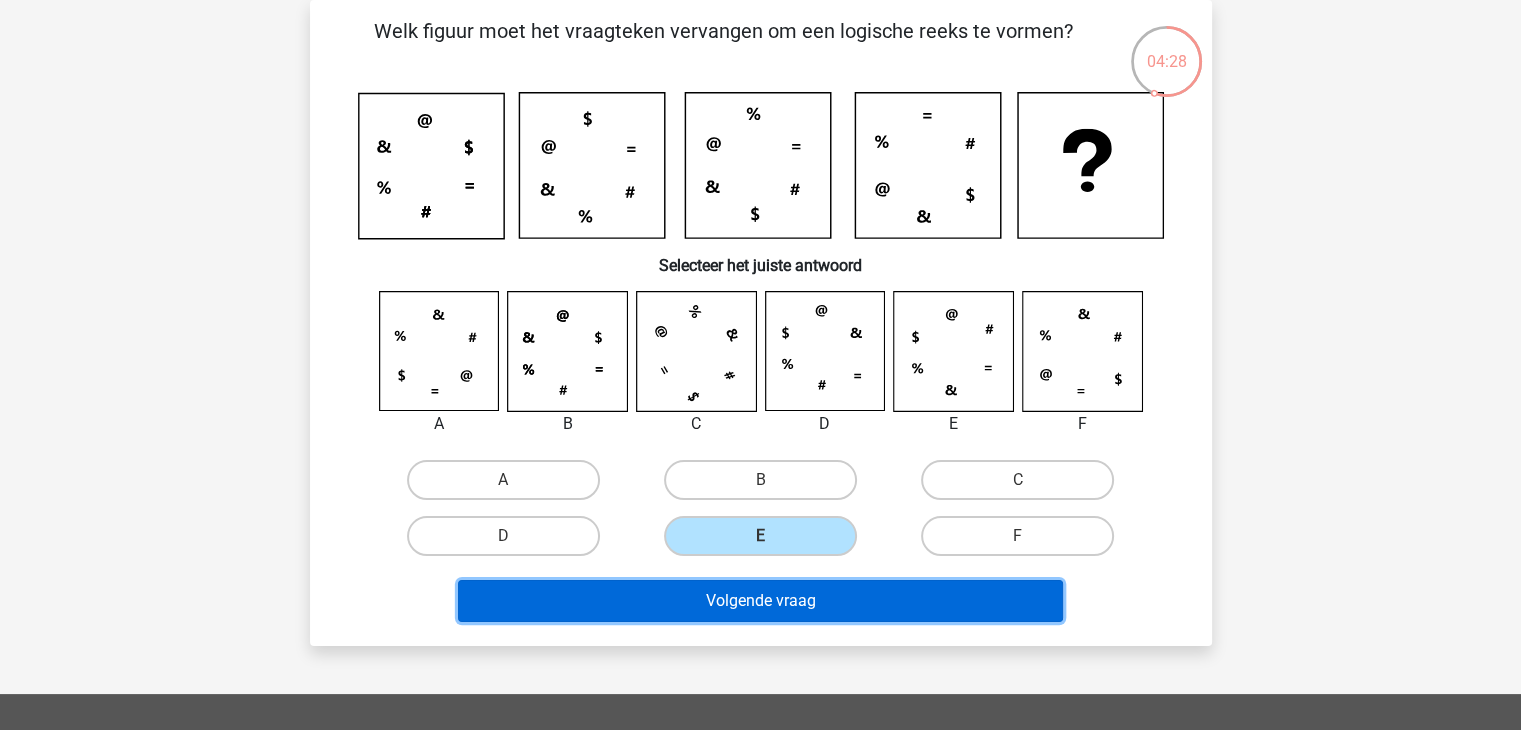 click on "Volgende vraag" at bounding box center [760, 601] 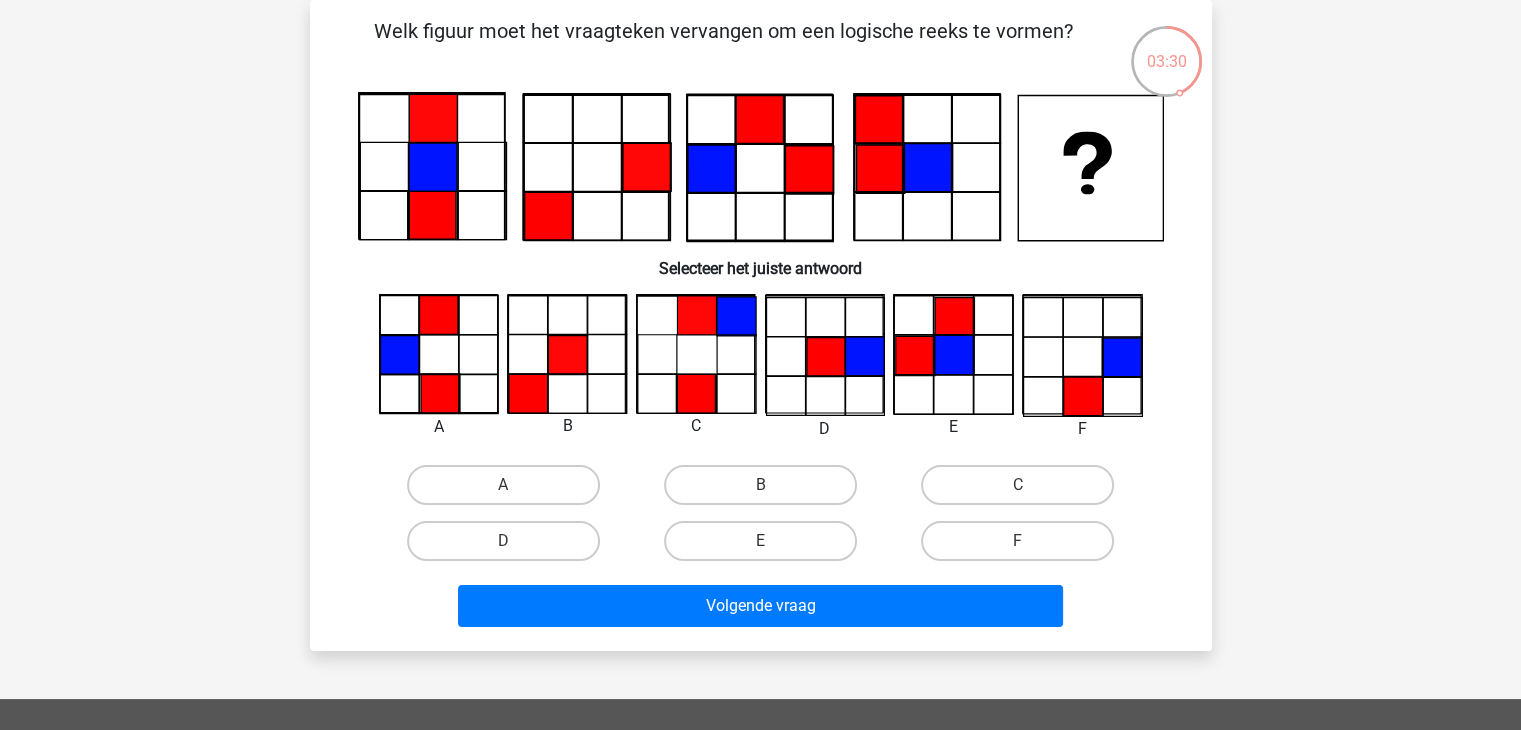 click 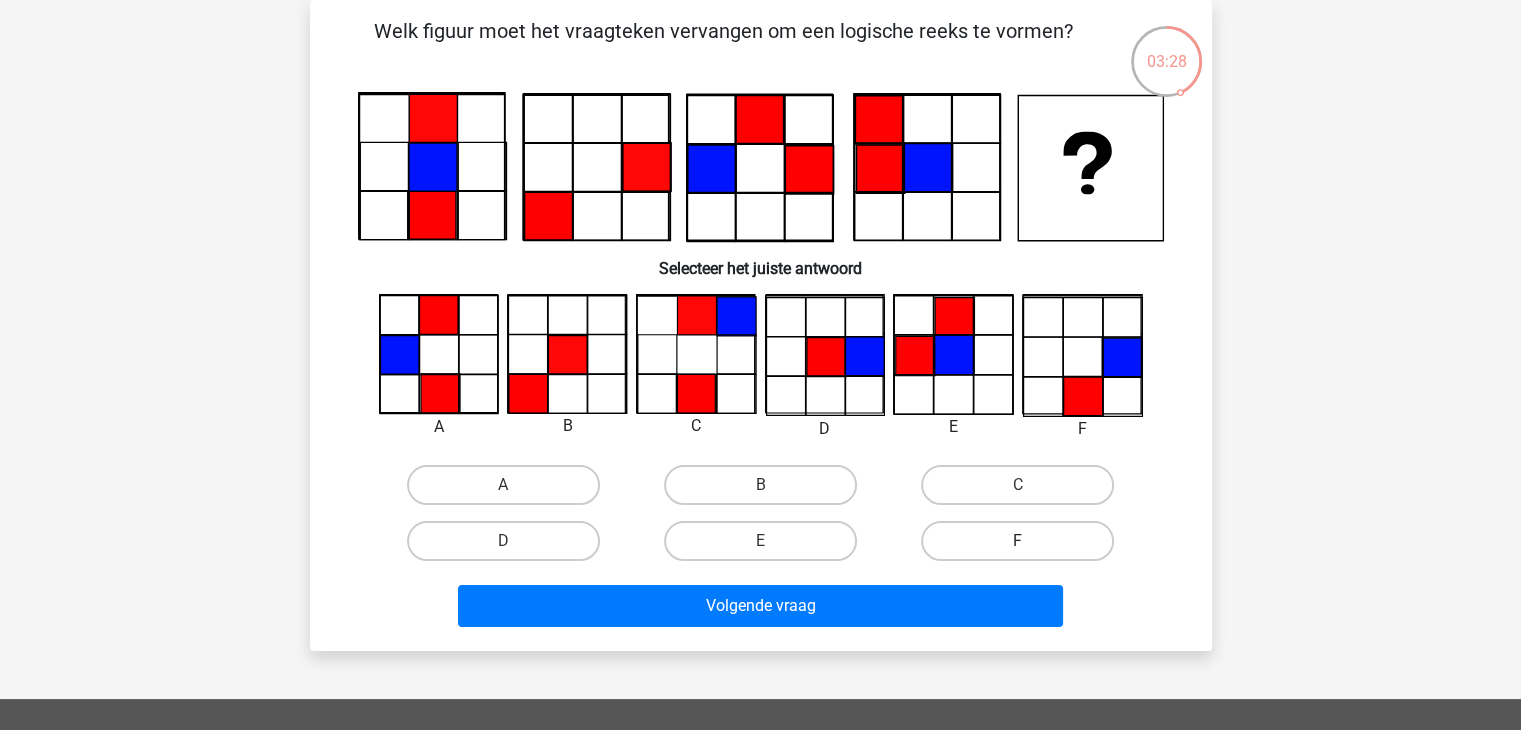 click on "F" at bounding box center (1017, 541) 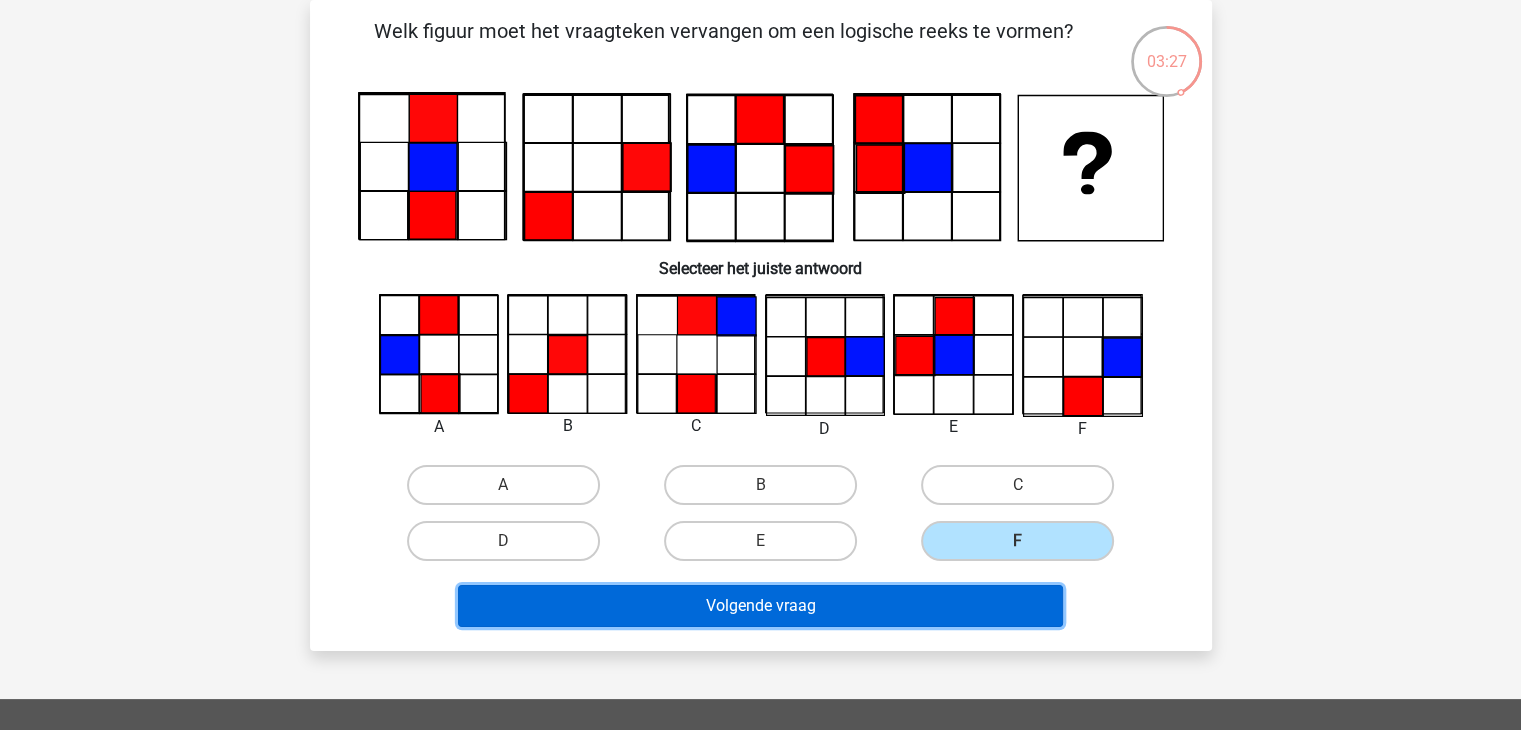 click on "Volgende vraag" at bounding box center (760, 606) 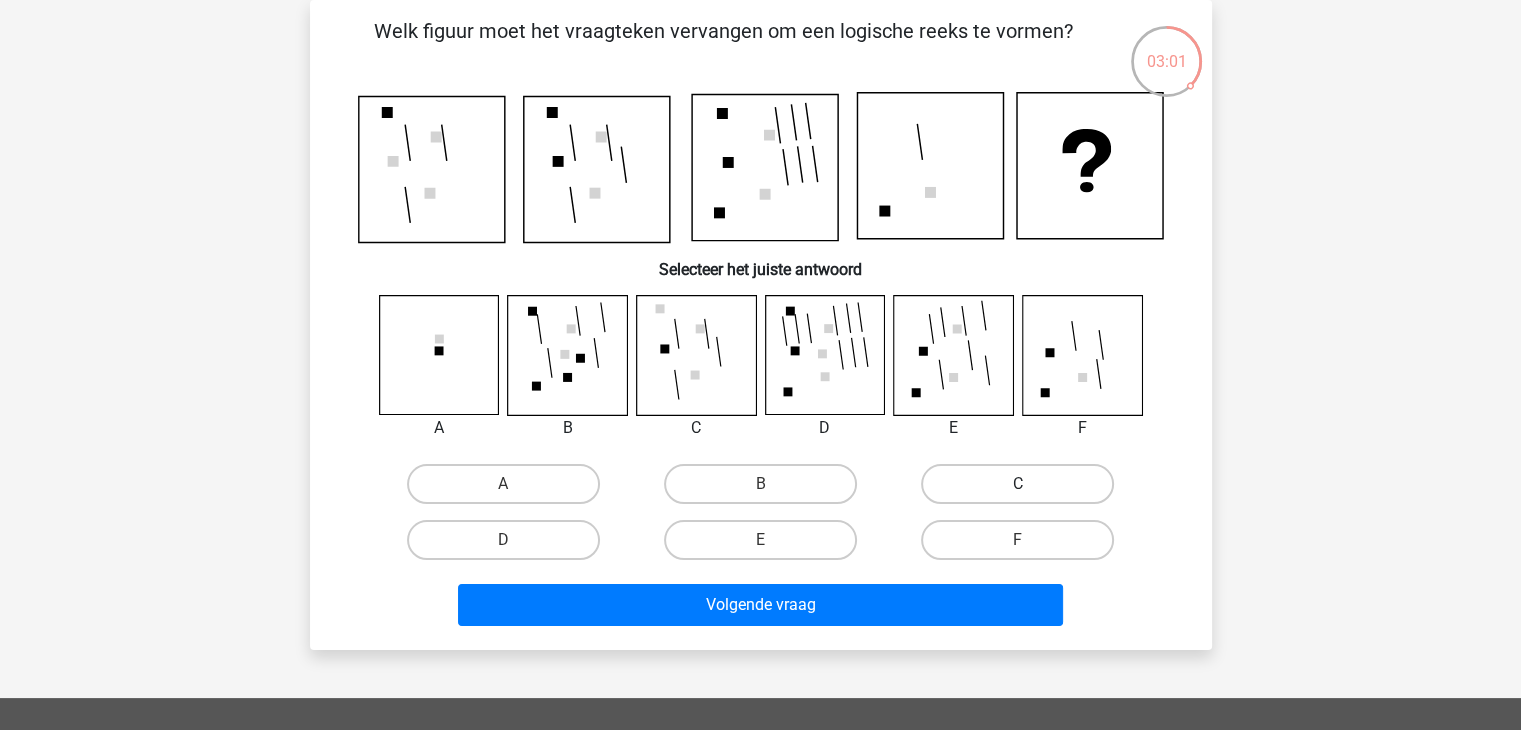 click on "C" at bounding box center (1017, 484) 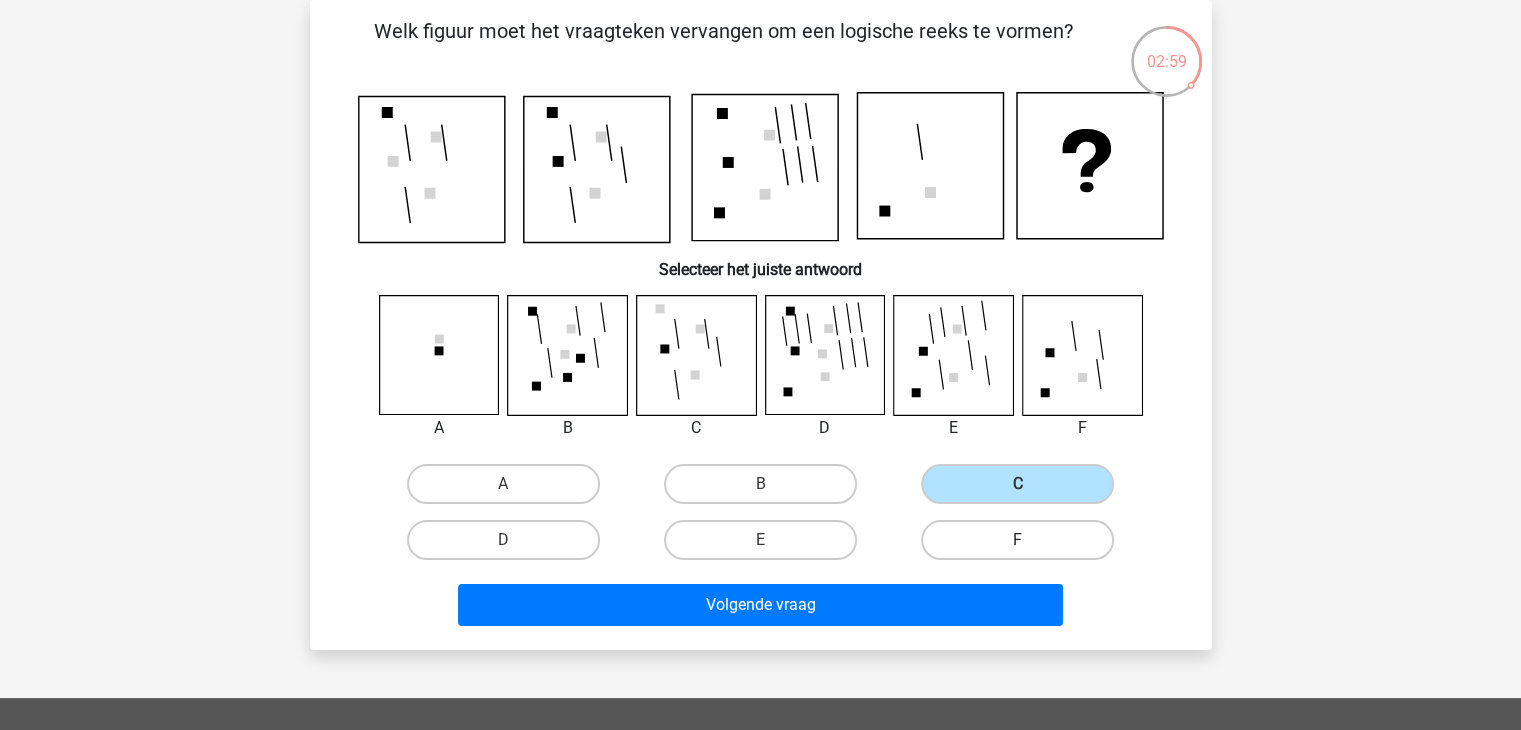 click on "F" at bounding box center (1017, 540) 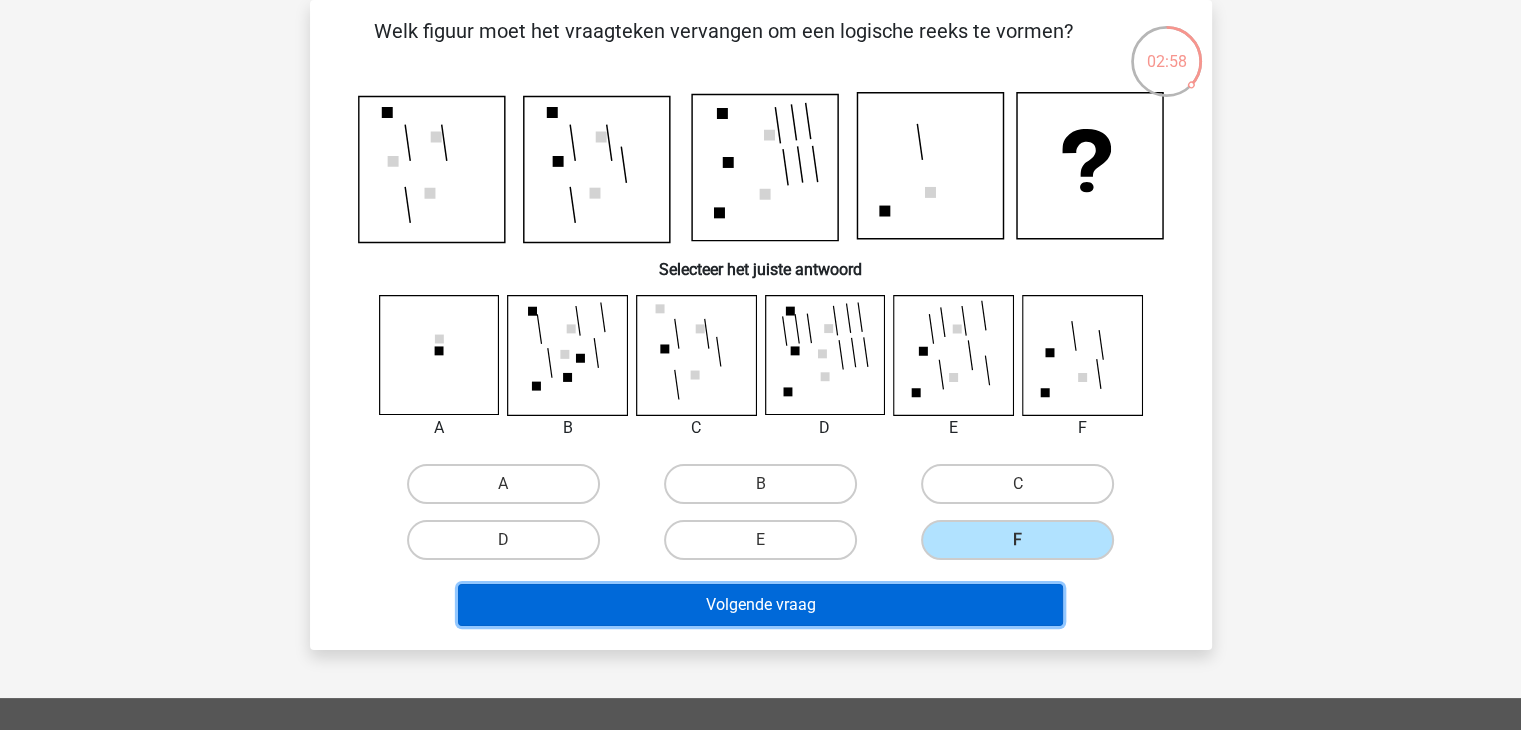 click on "Volgende vraag" at bounding box center (760, 605) 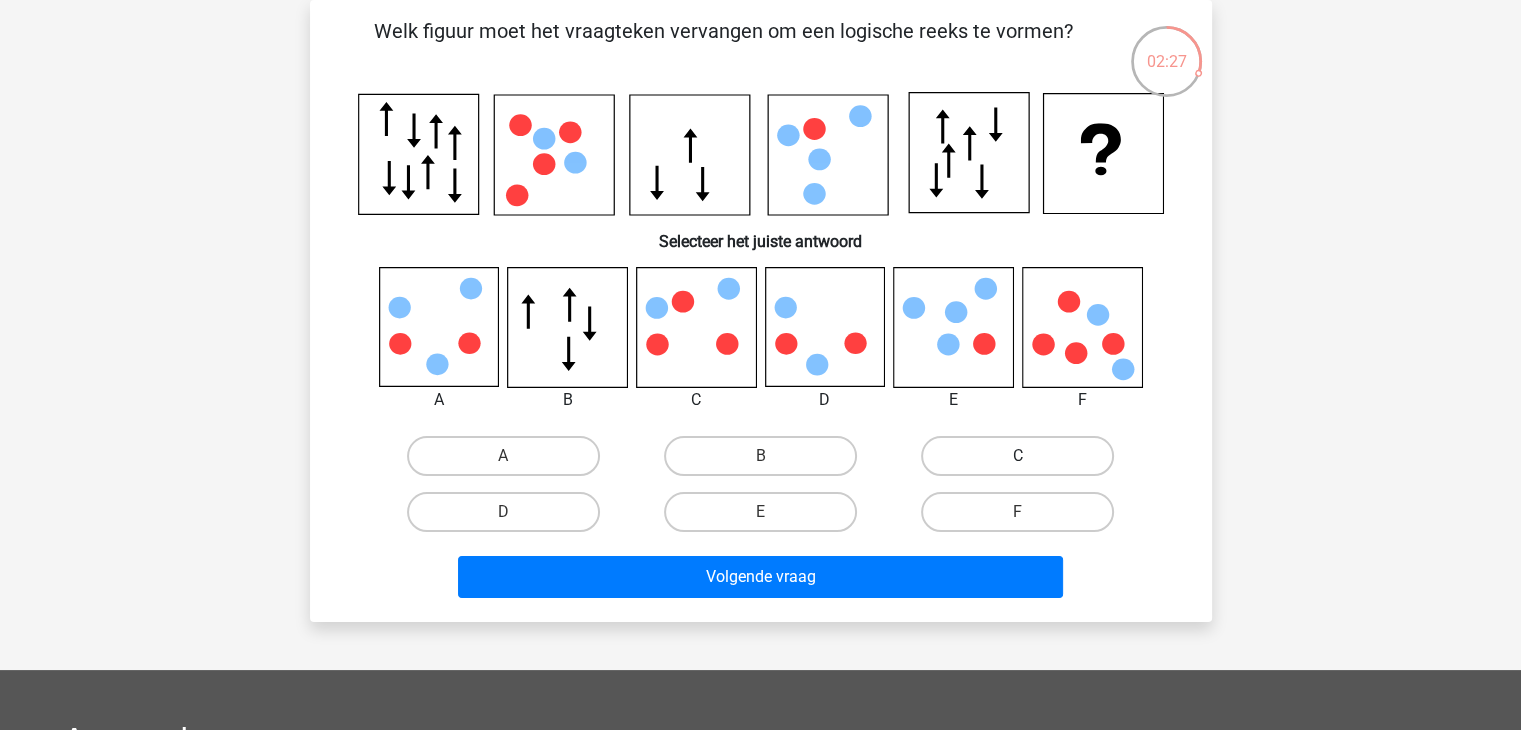 click on "C" at bounding box center [1017, 456] 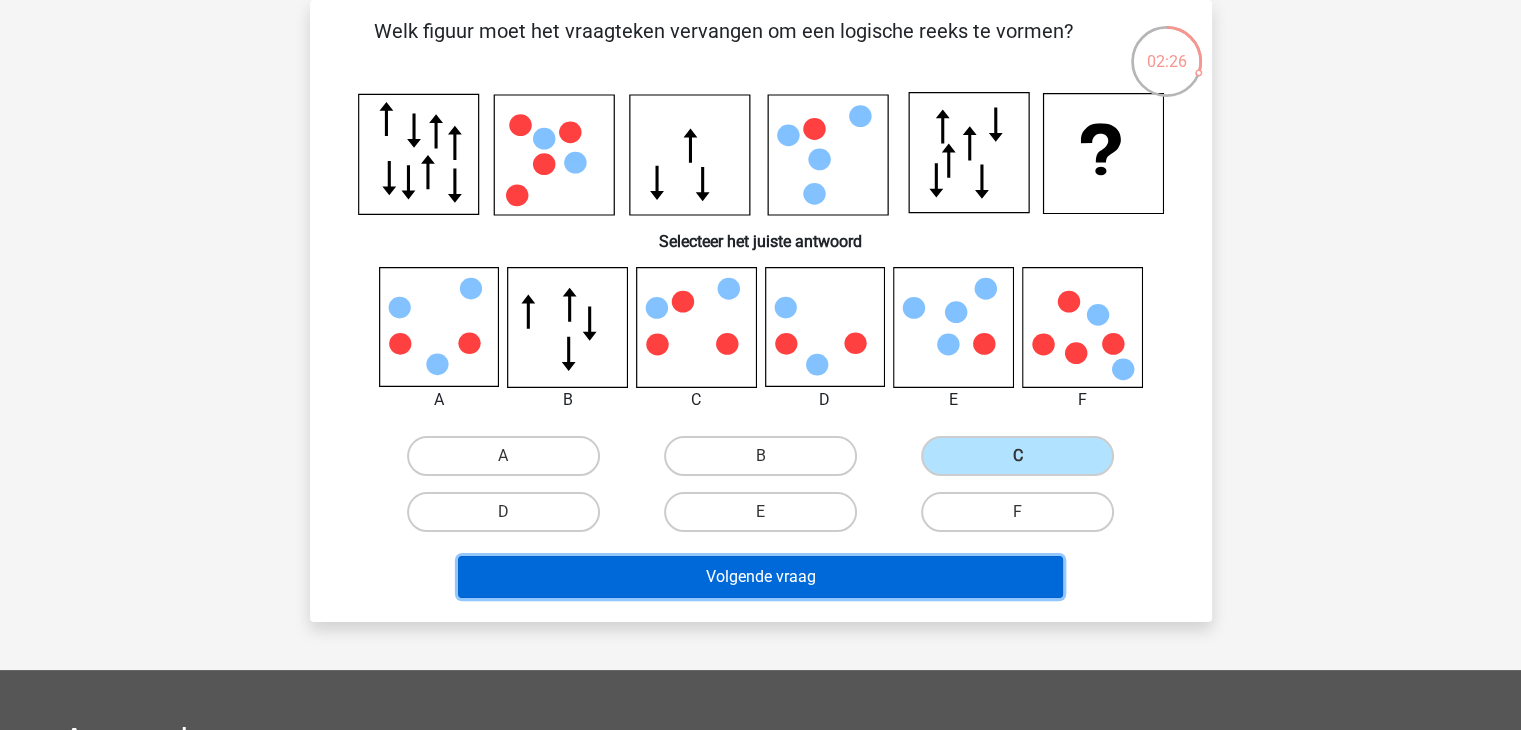 click on "Volgende vraag" at bounding box center [760, 577] 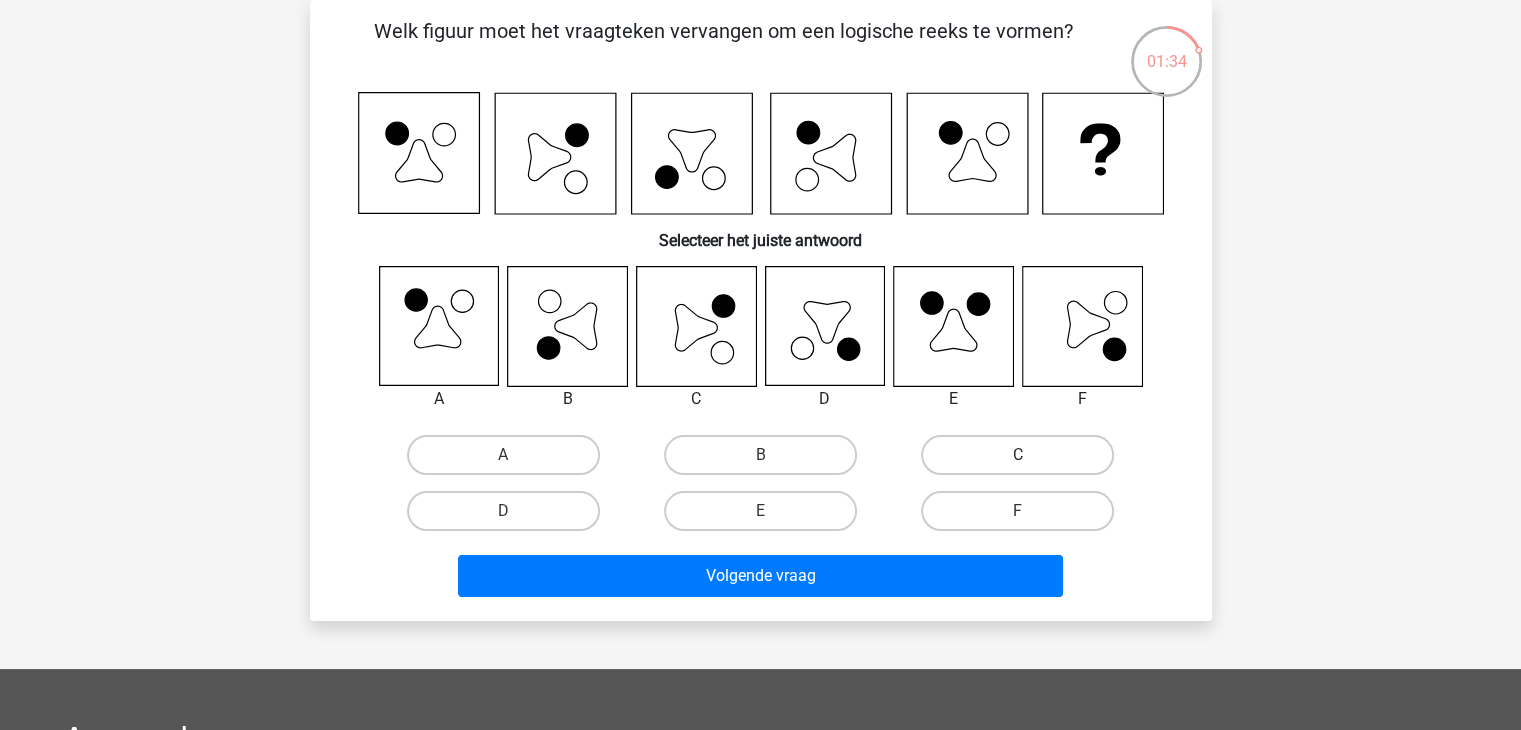 click on "C" at bounding box center [1017, 455] 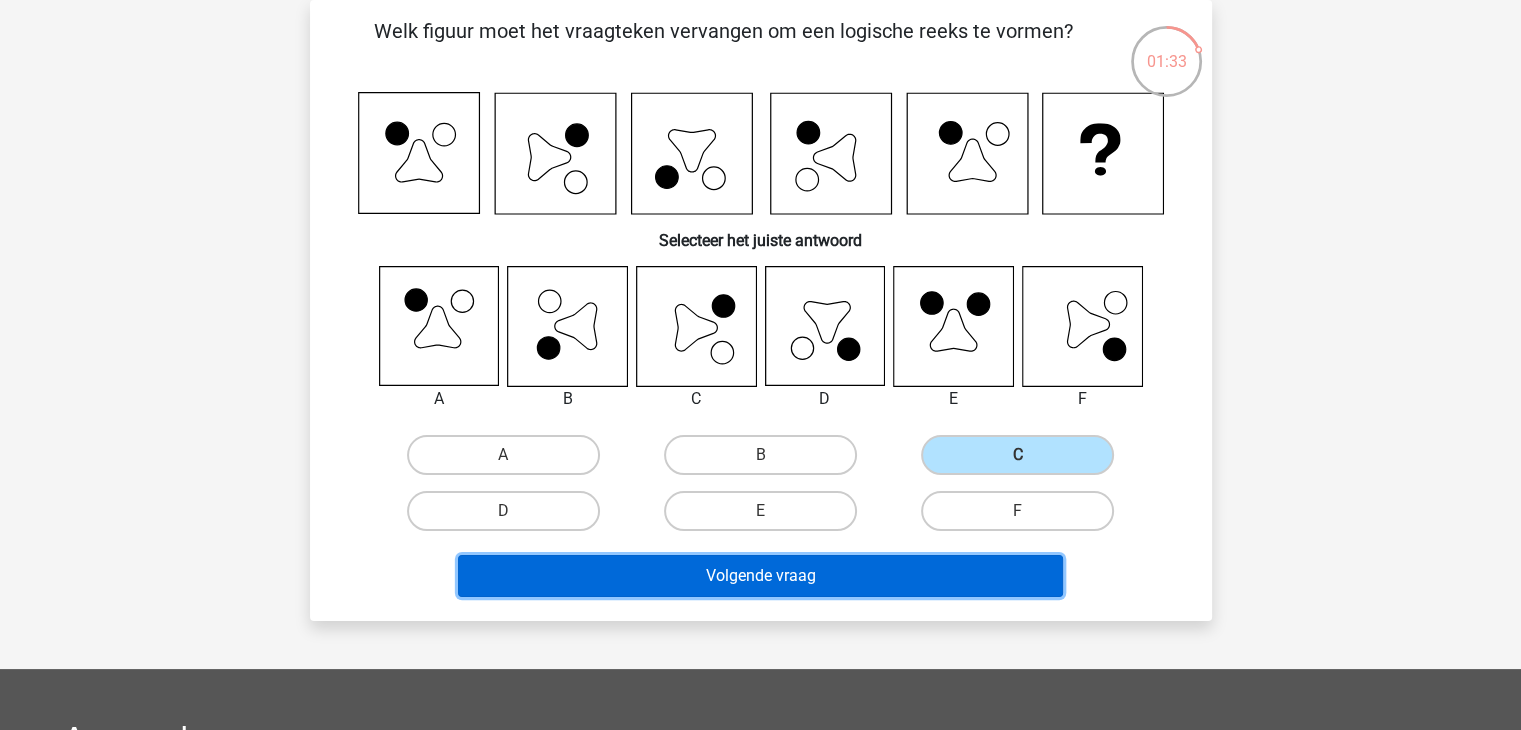 click on "Volgende vraag" at bounding box center (760, 576) 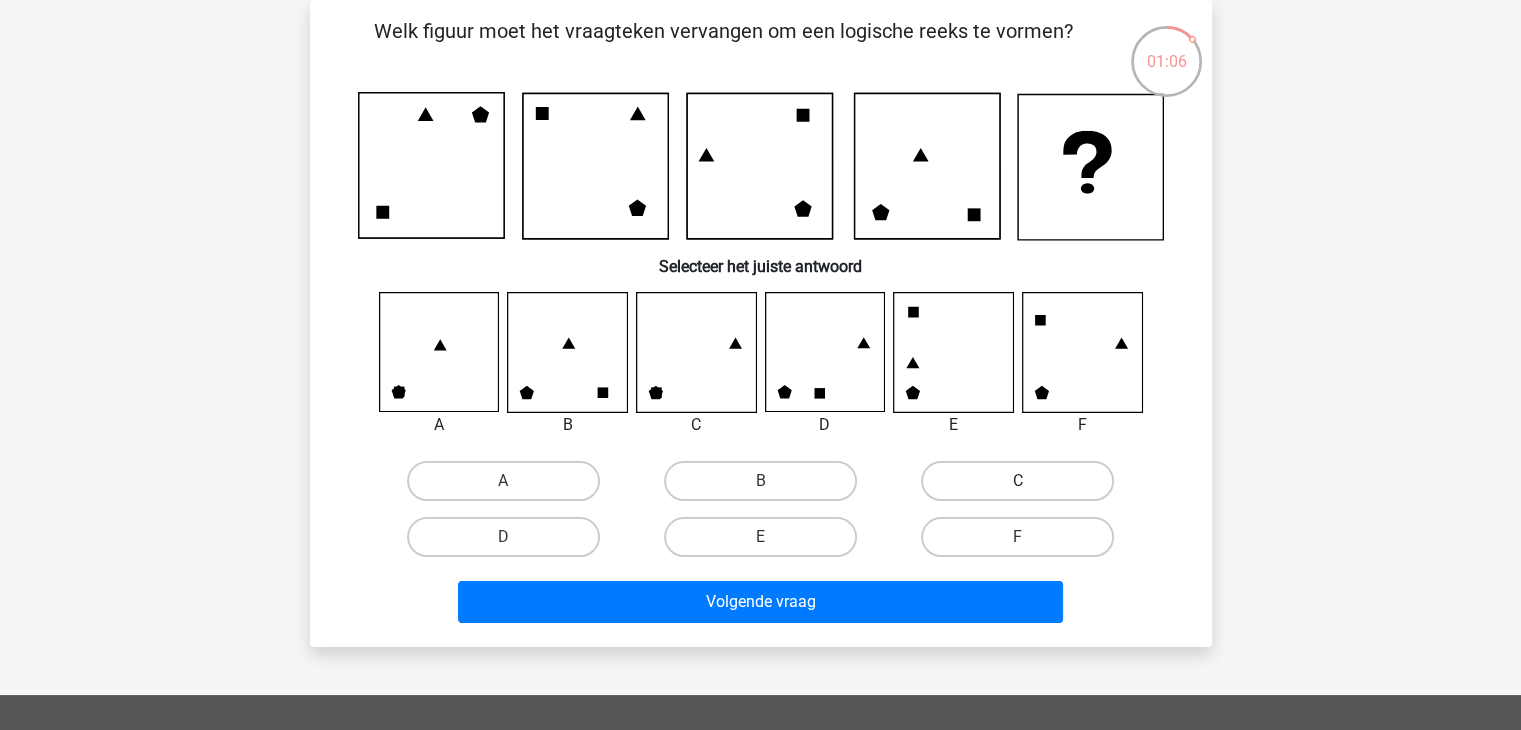 click on "C" at bounding box center (1017, 481) 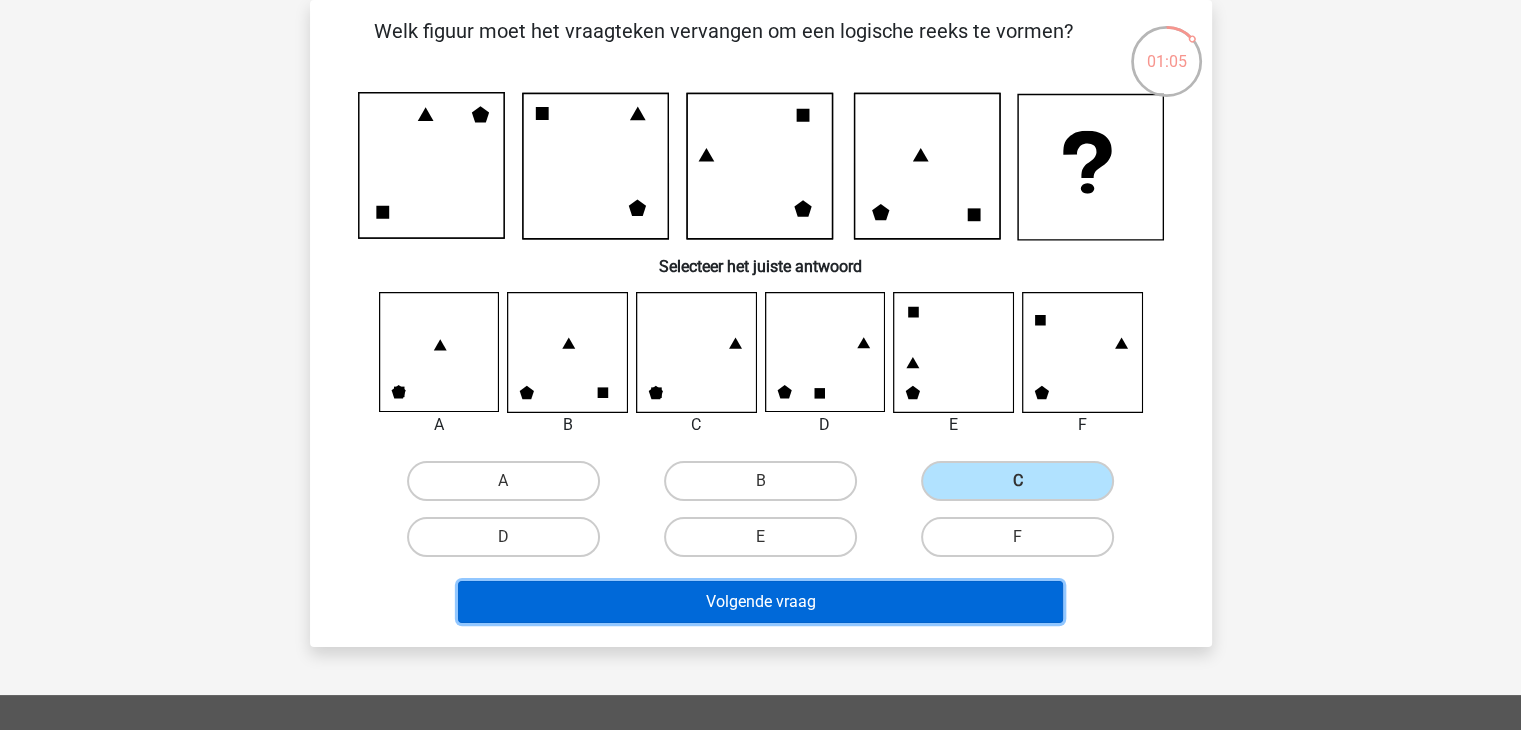 click on "Volgende vraag" at bounding box center (760, 602) 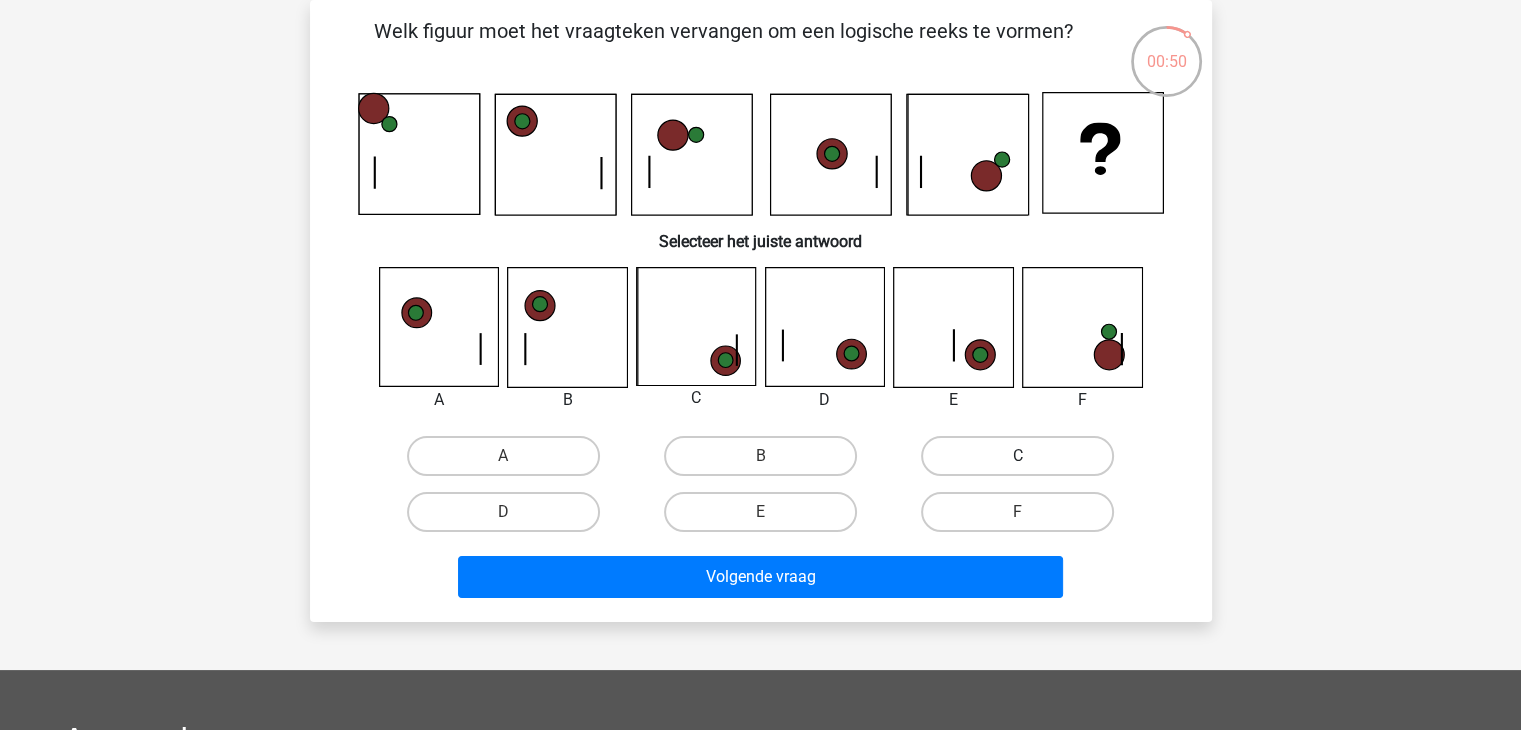 click on "C" at bounding box center [1017, 456] 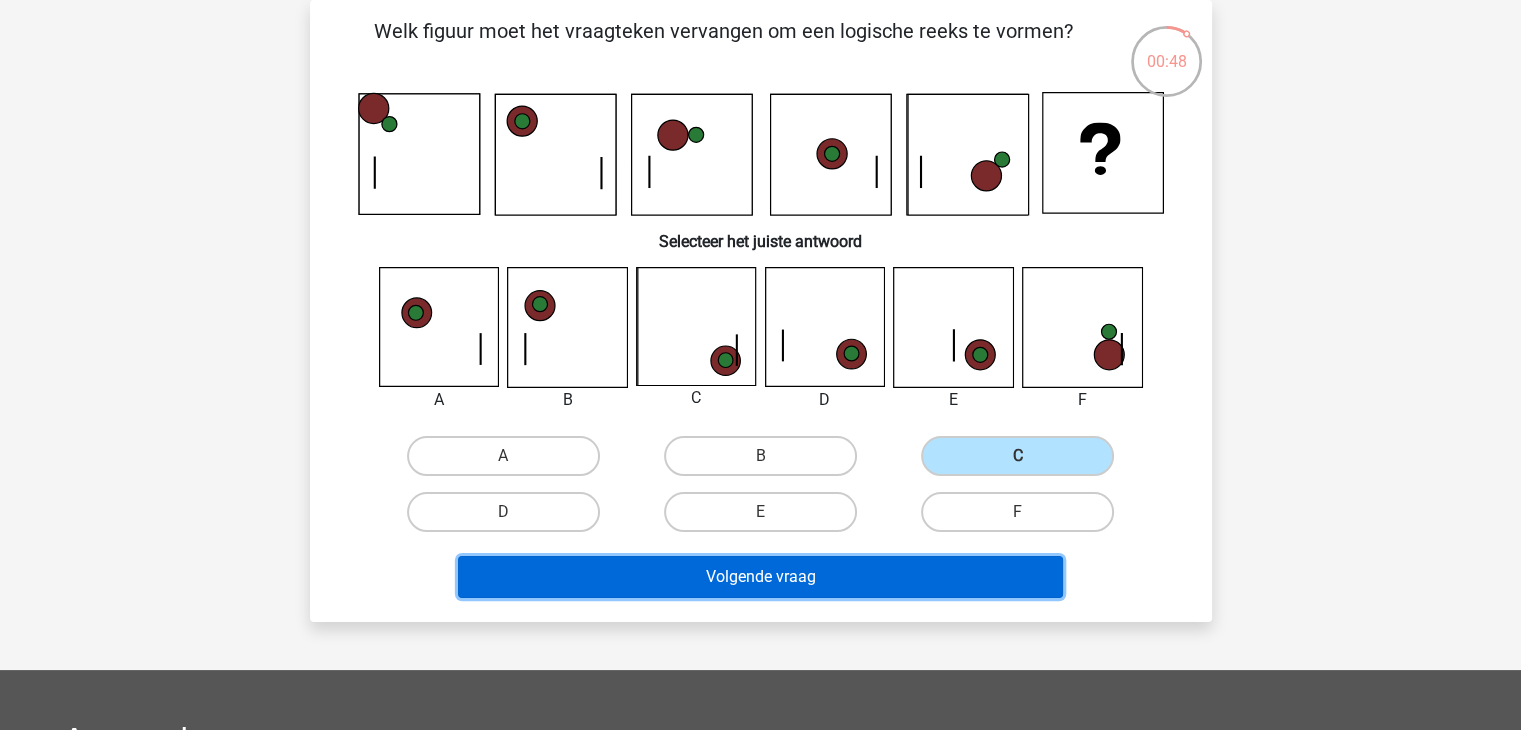 click on "Volgende vraag" at bounding box center (760, 577) 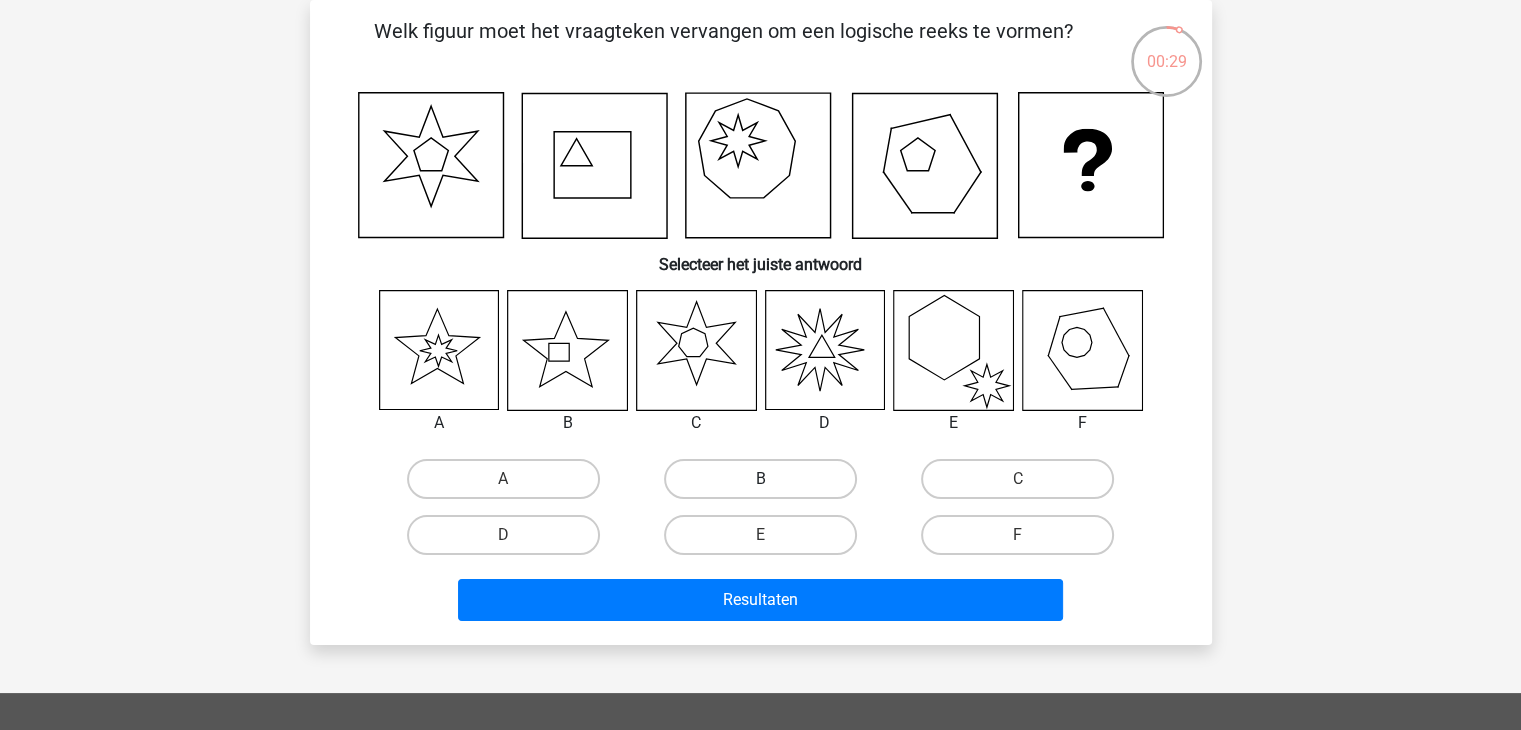 click on "B" at bounding box center (760, 479) 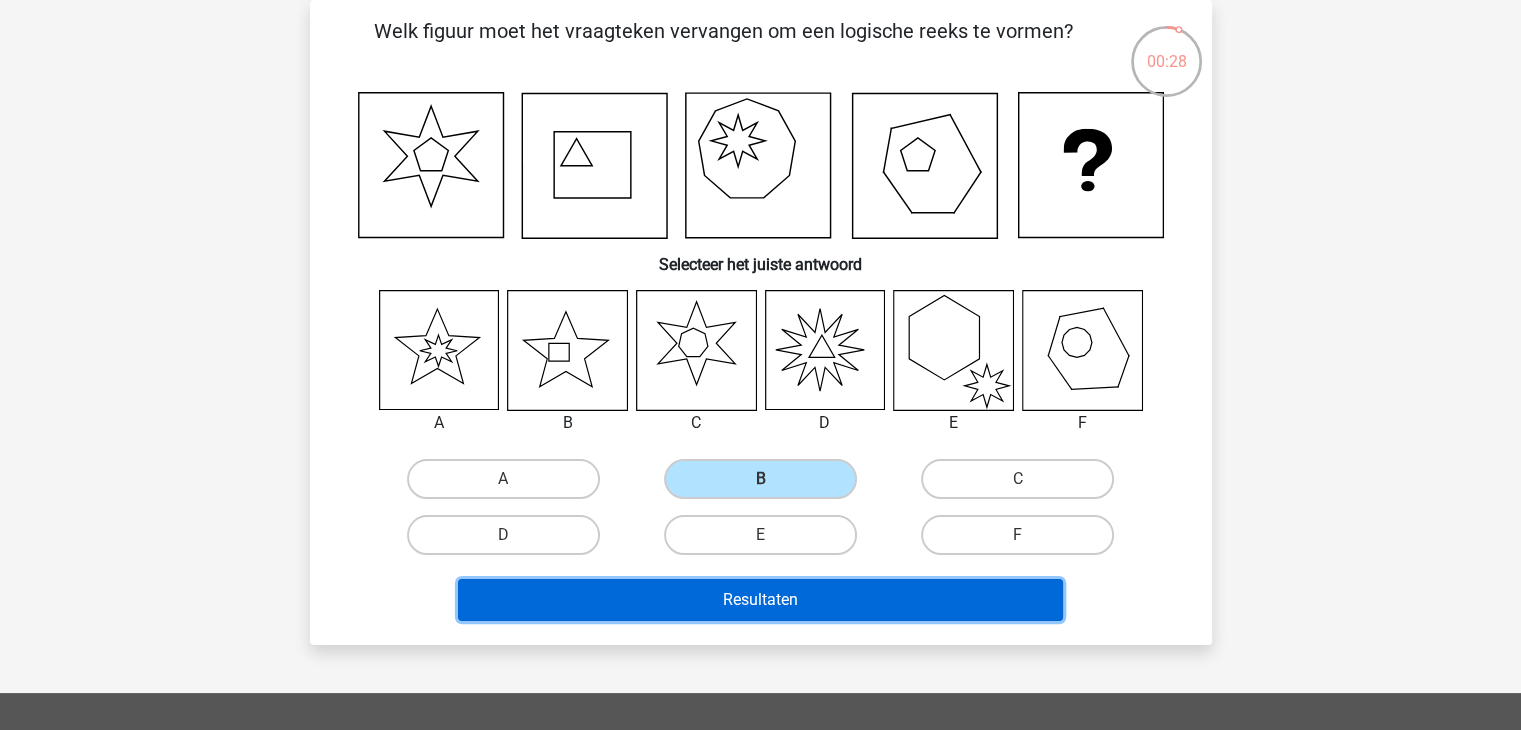 click on "Resultaten" at bounding box center (760, 600) 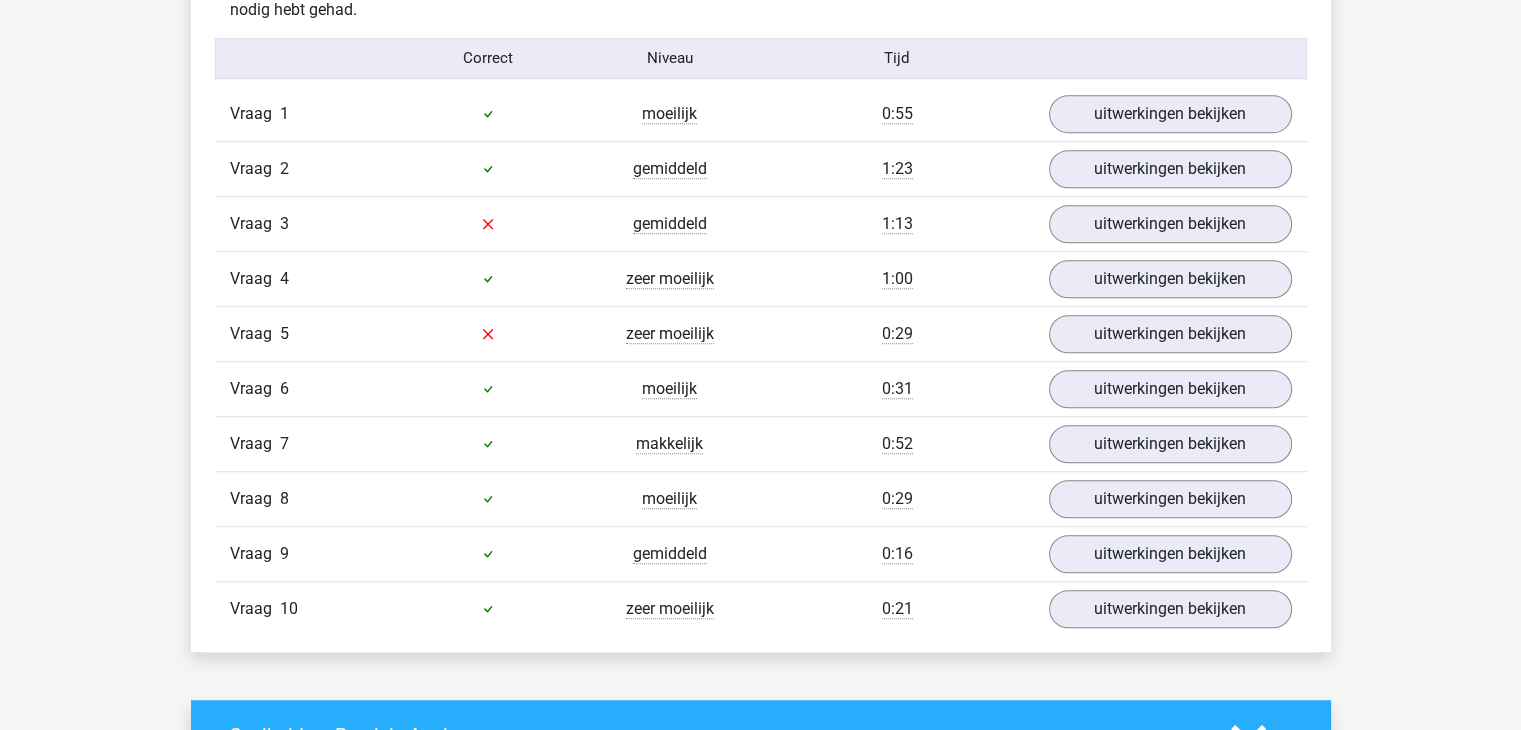 scroll, scrollTop: 1287, scrollLeft: 0, axis: vertical 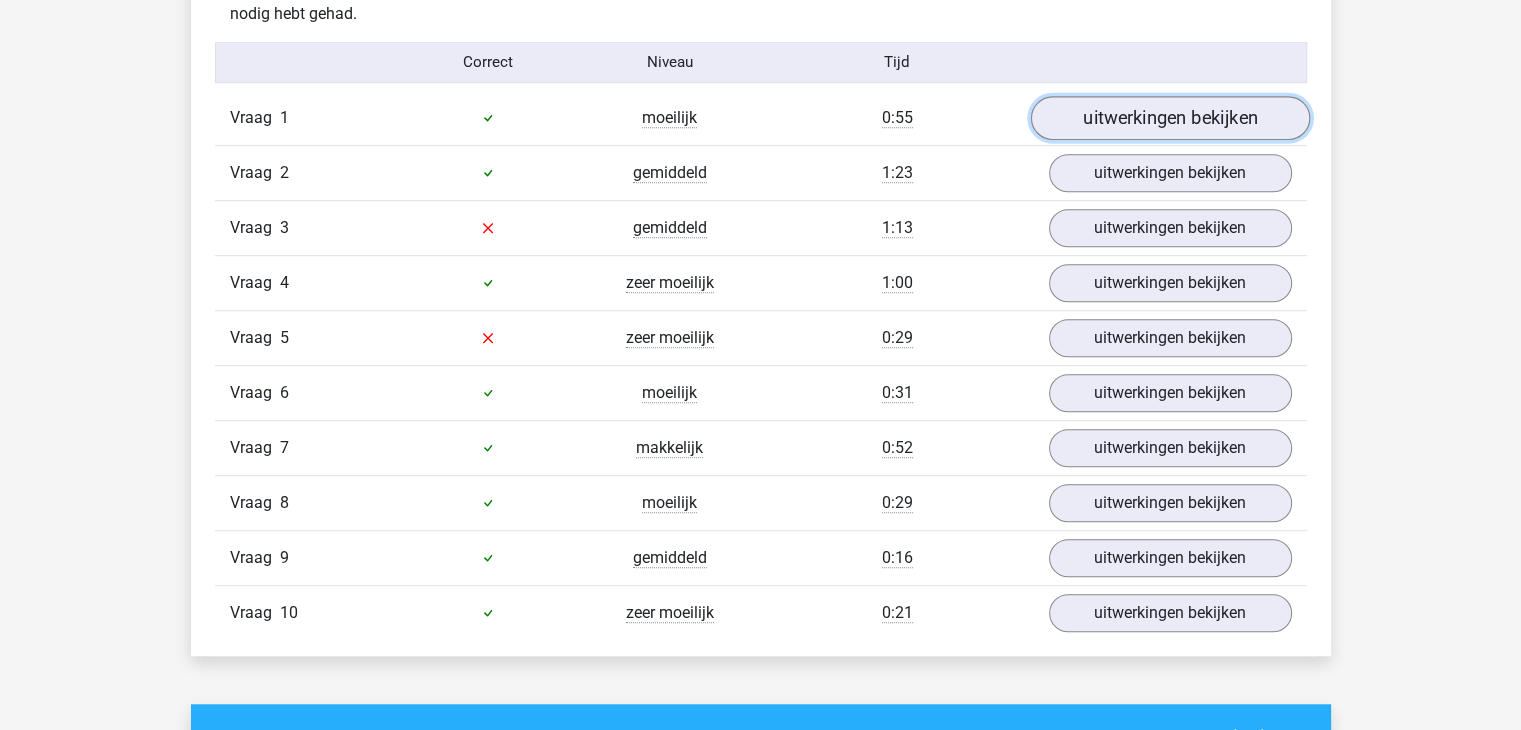click on "uitwerkingen bekijken" at bounding box center [1169, 118] 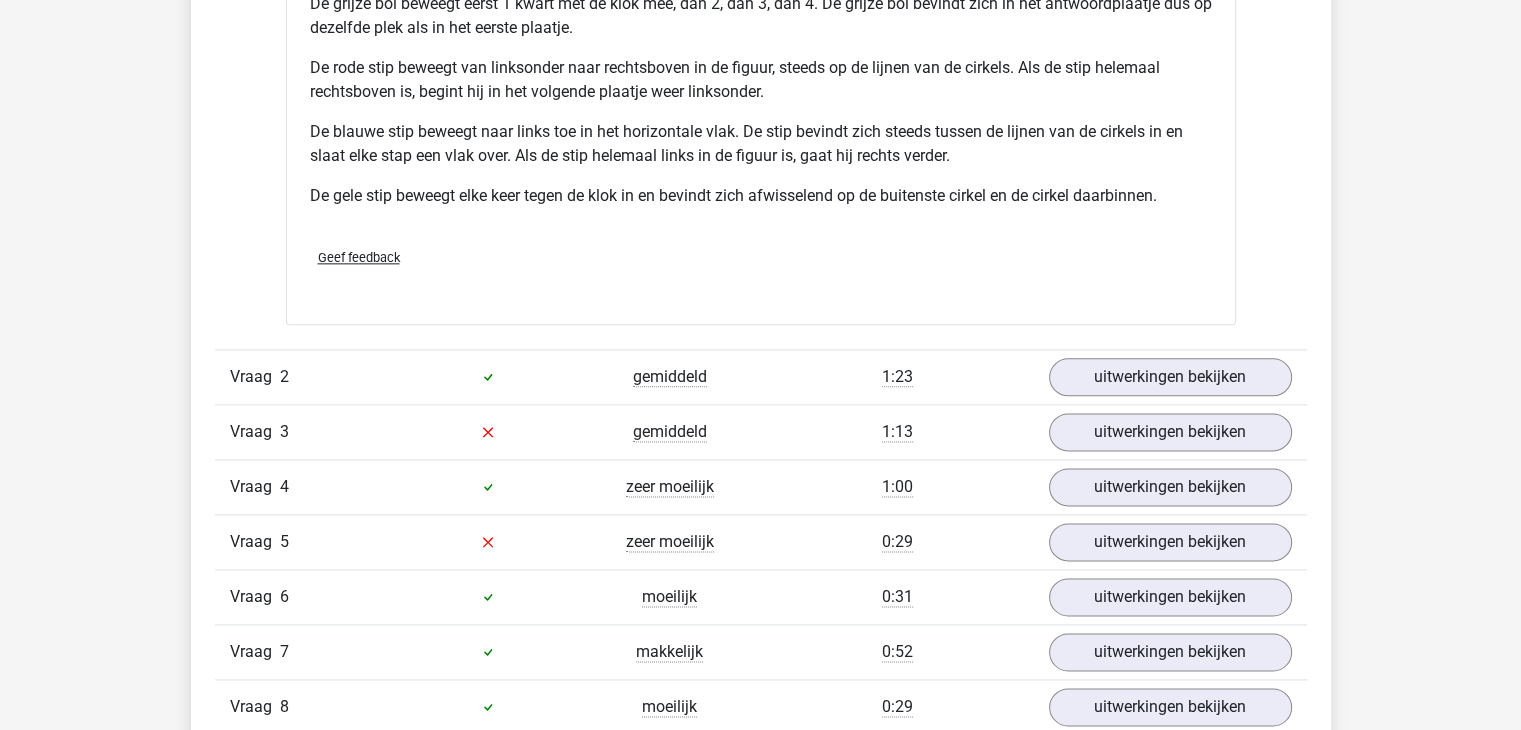 scroll, scrollTop: 2456, scrollLeft: 0, axis: vertical 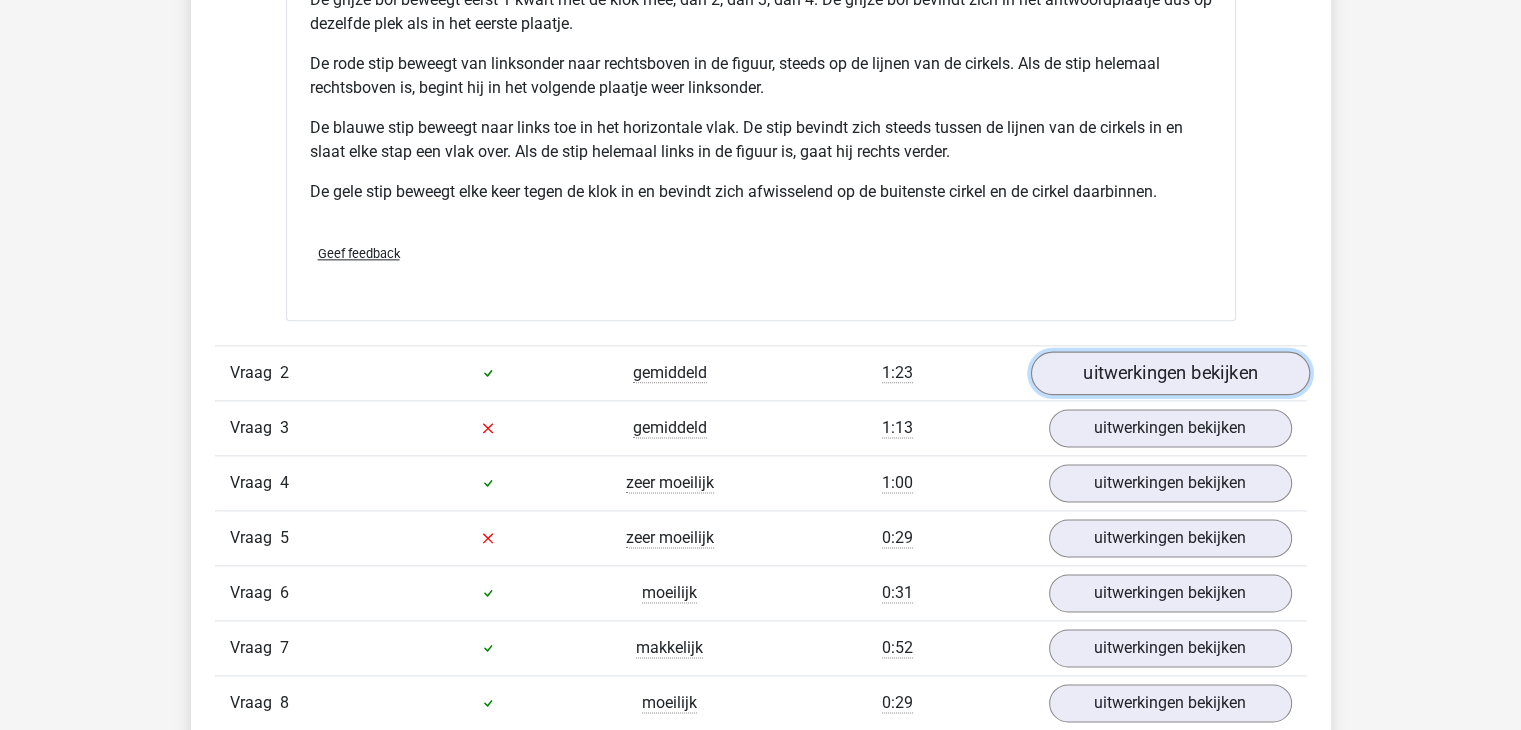 click on "uitwerkingen bekijken" at bounding box center (1169, 373) 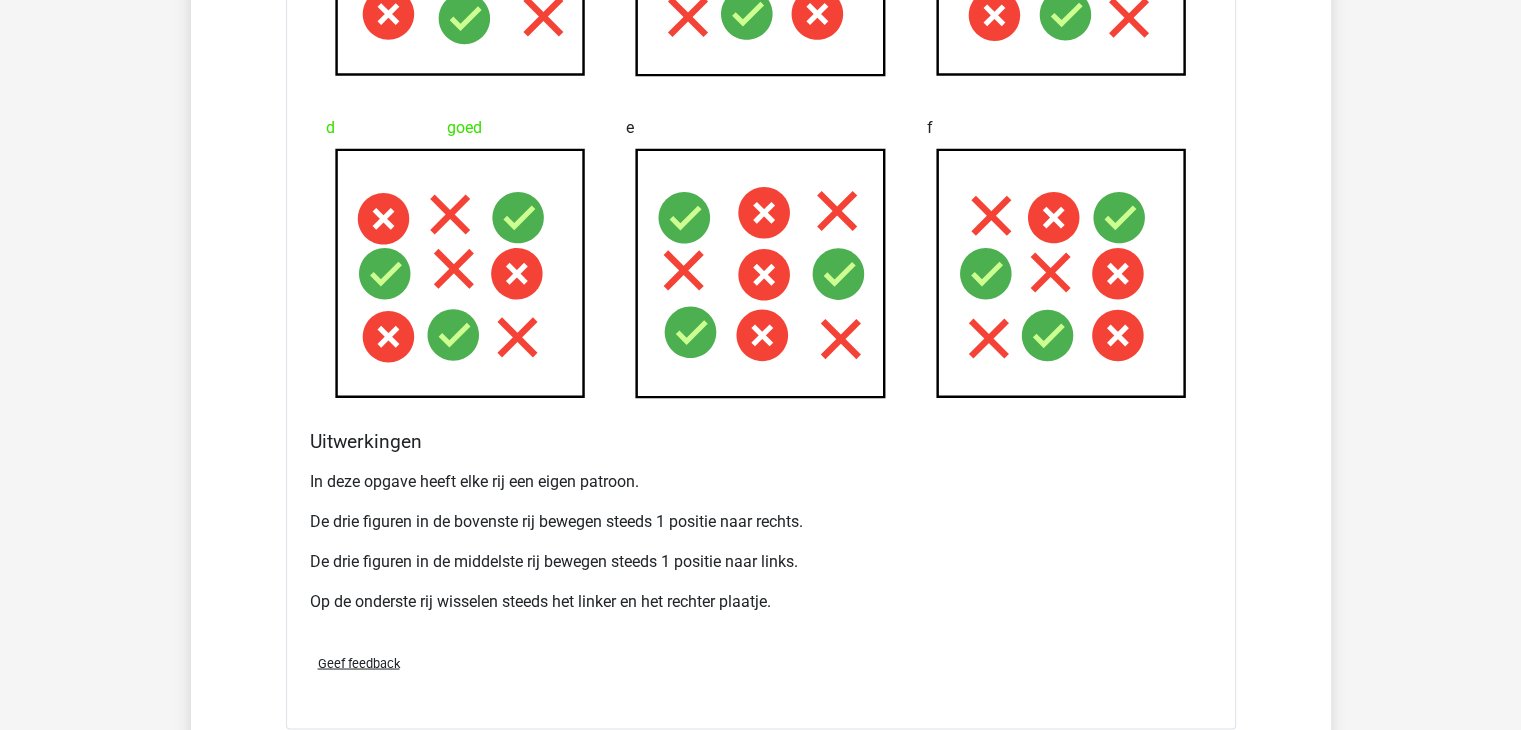 scroll, scrollTop: 3843, scrollLeft: 0, axis: vertical 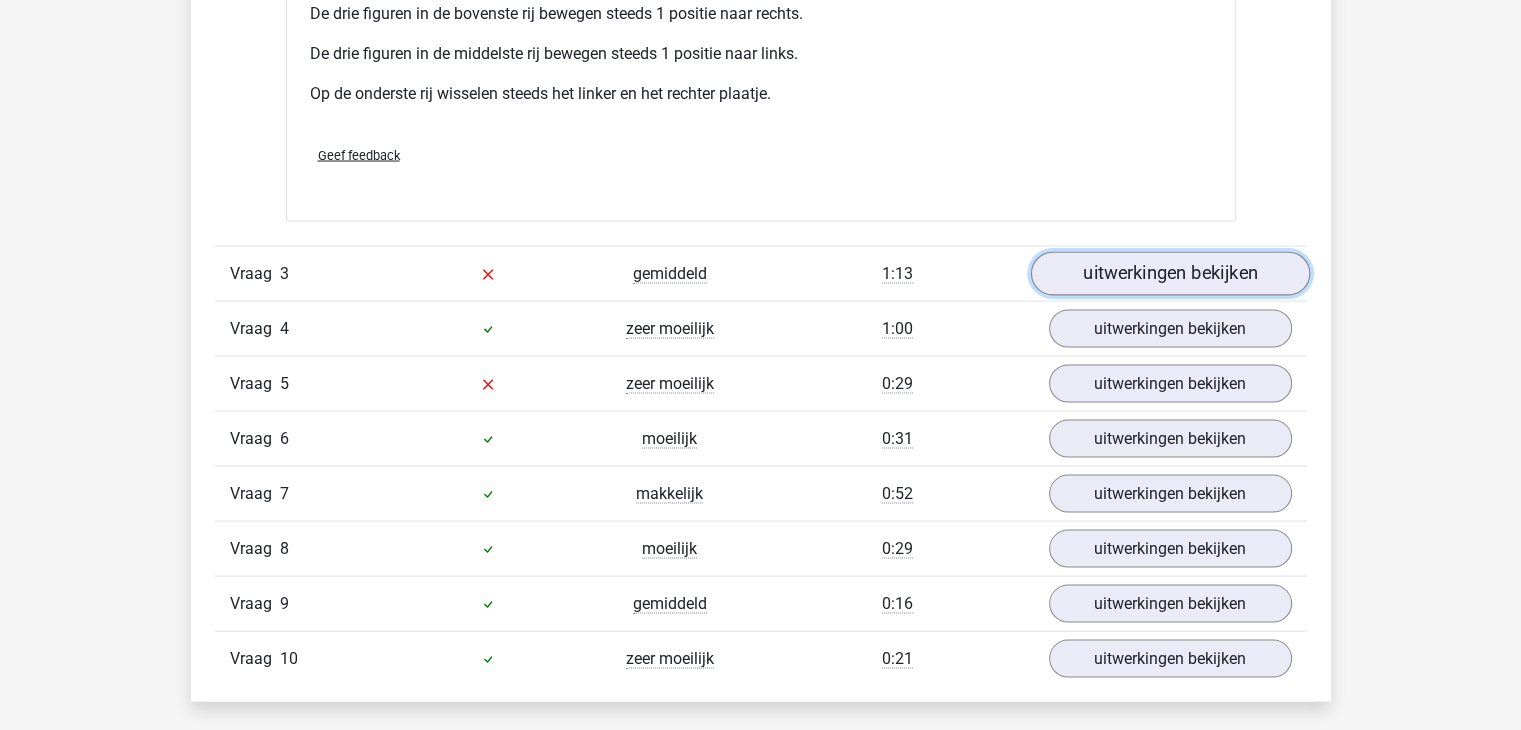 click on "uitwerkingen bekijken" at bounding box center [1169, 274] 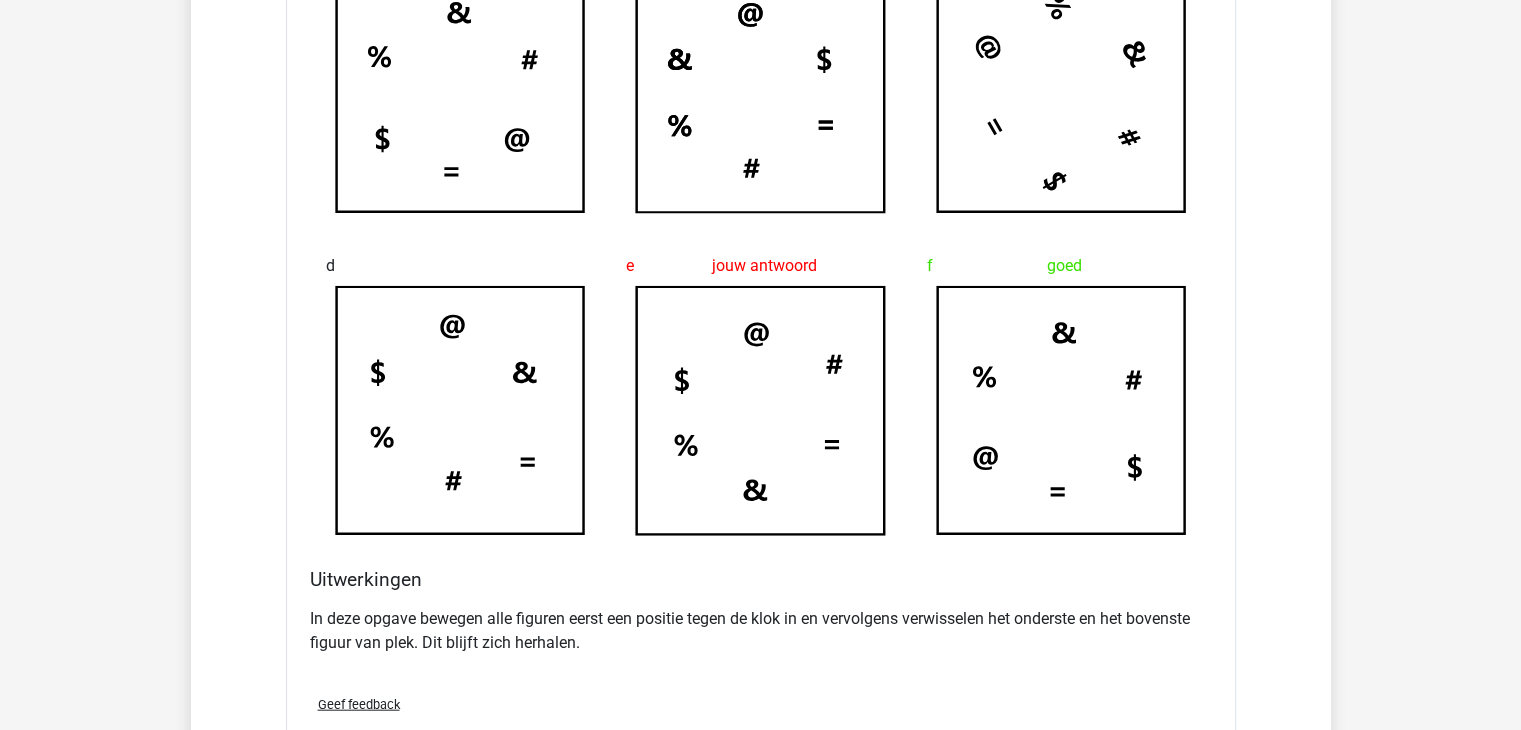 scroll, scrollTop: 4488, scrollLeft: 0, axis: vertical 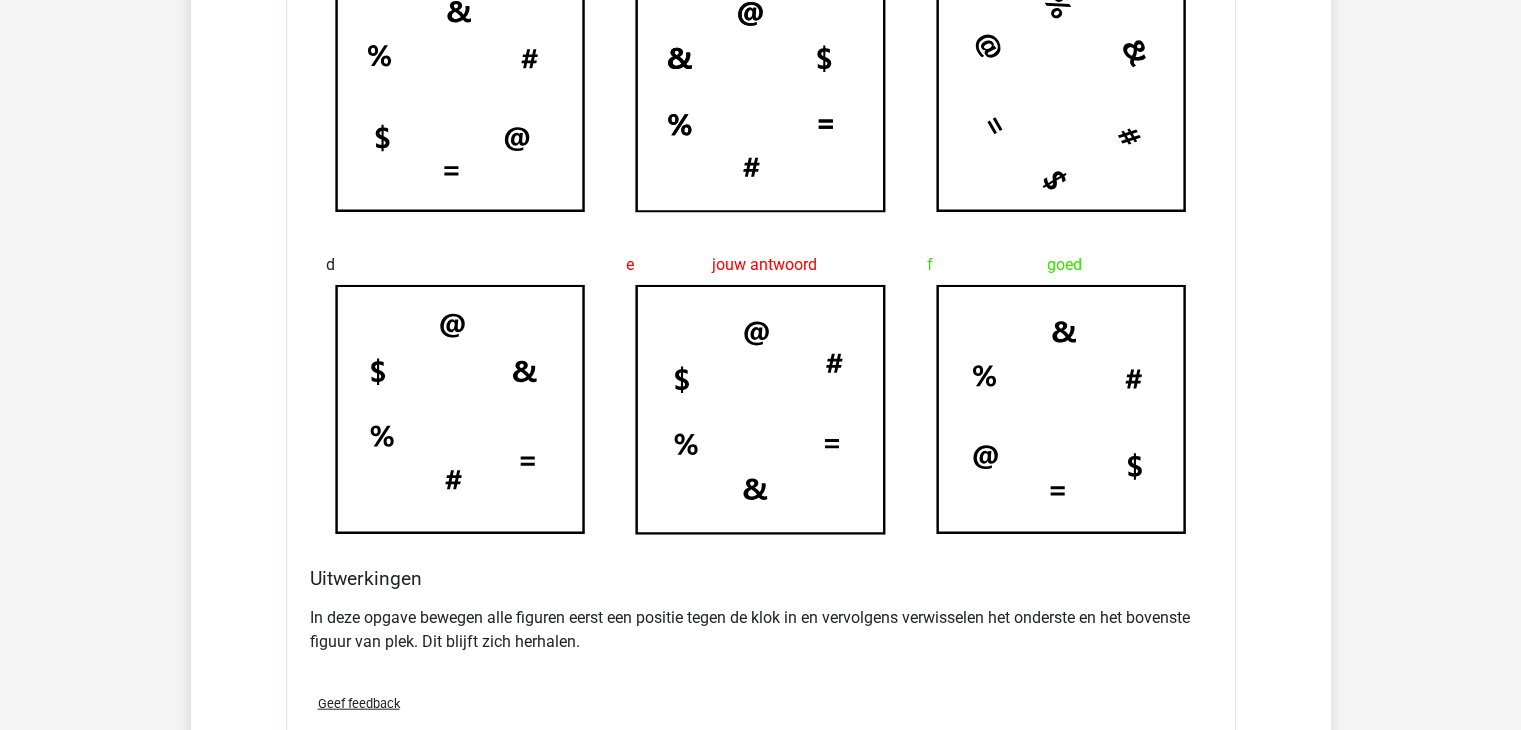 click on "goed" at bounding box center (1061, 265) 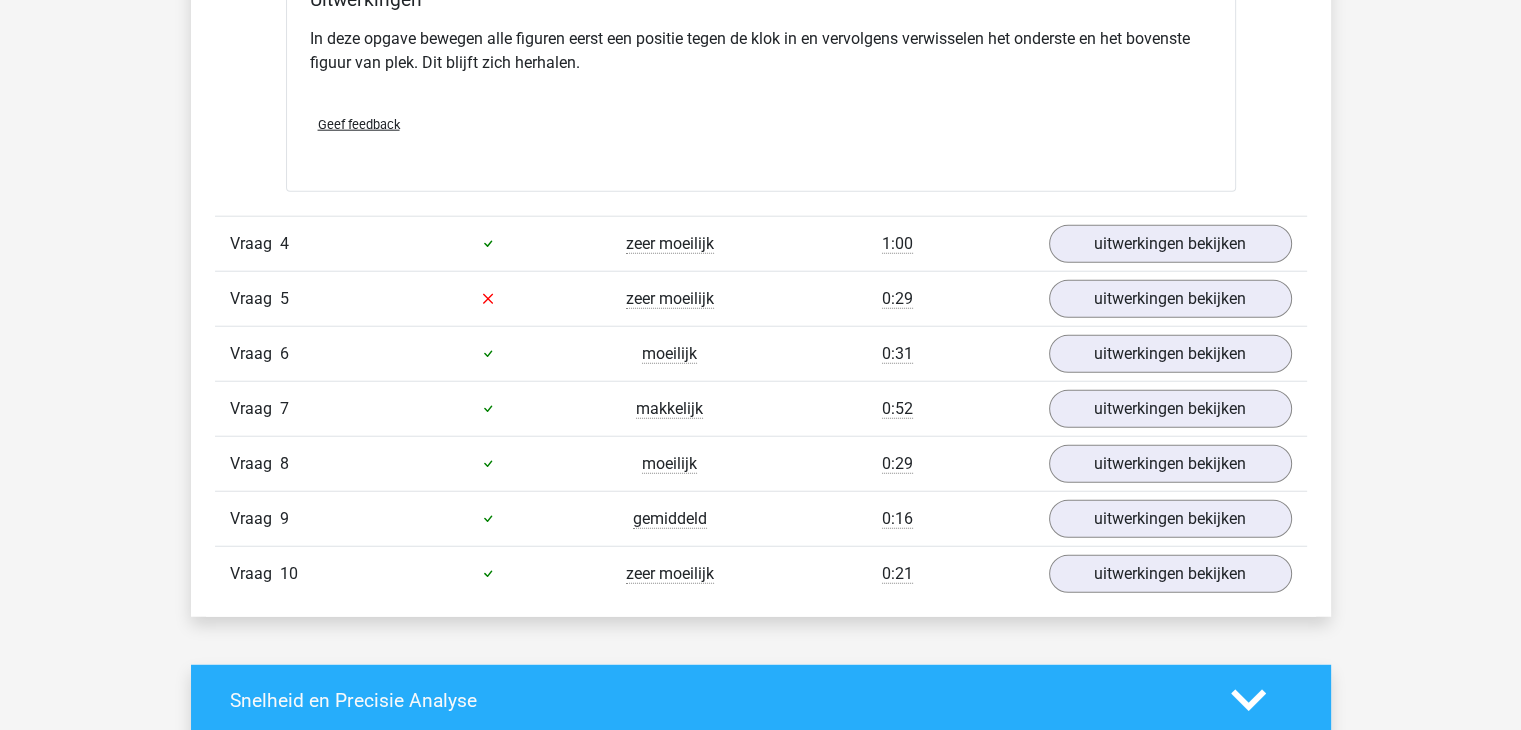 scroll, scrollTop: 5100, scrollLeft: 0, axis: vertical 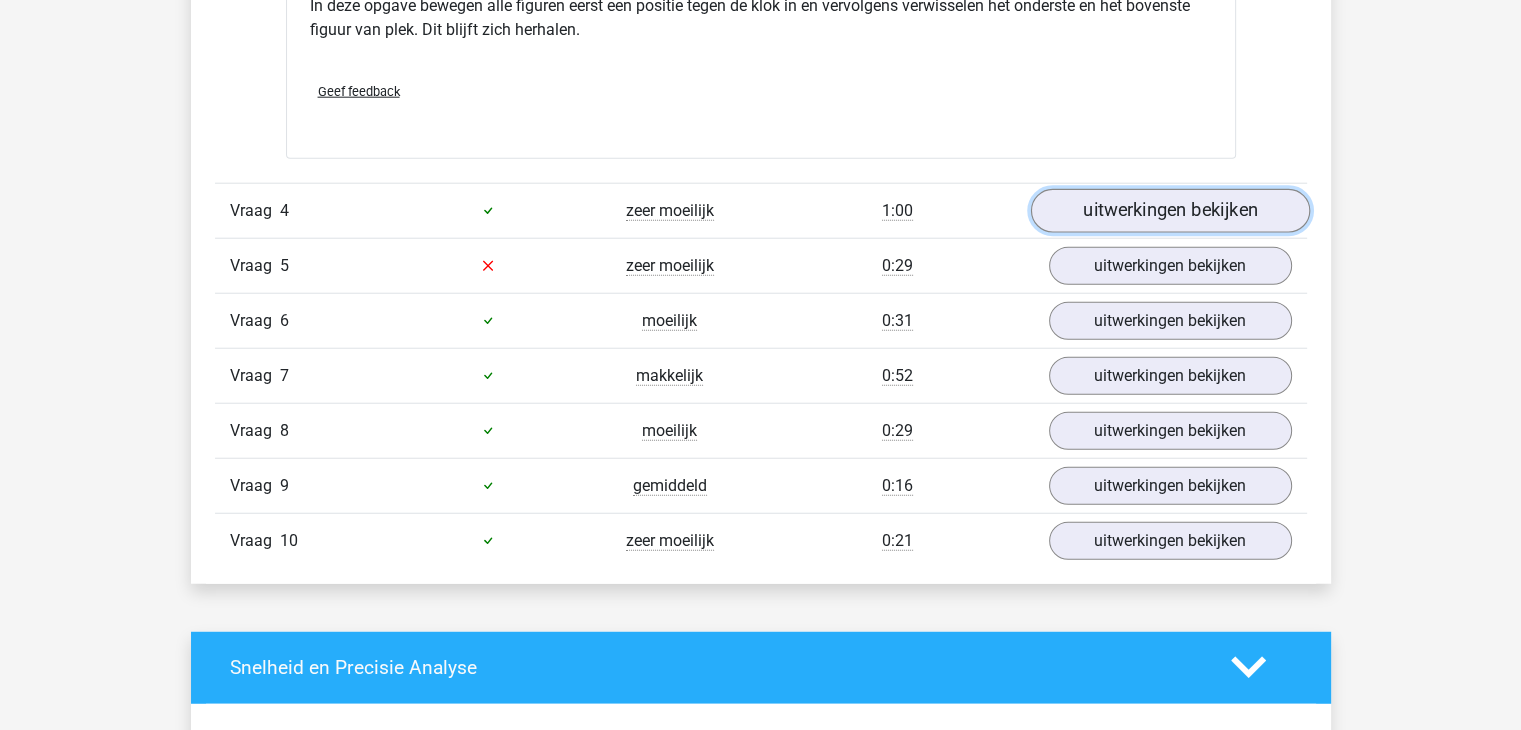 click on "uitwerkingen bekijken" at bounding box center (1169, 211) 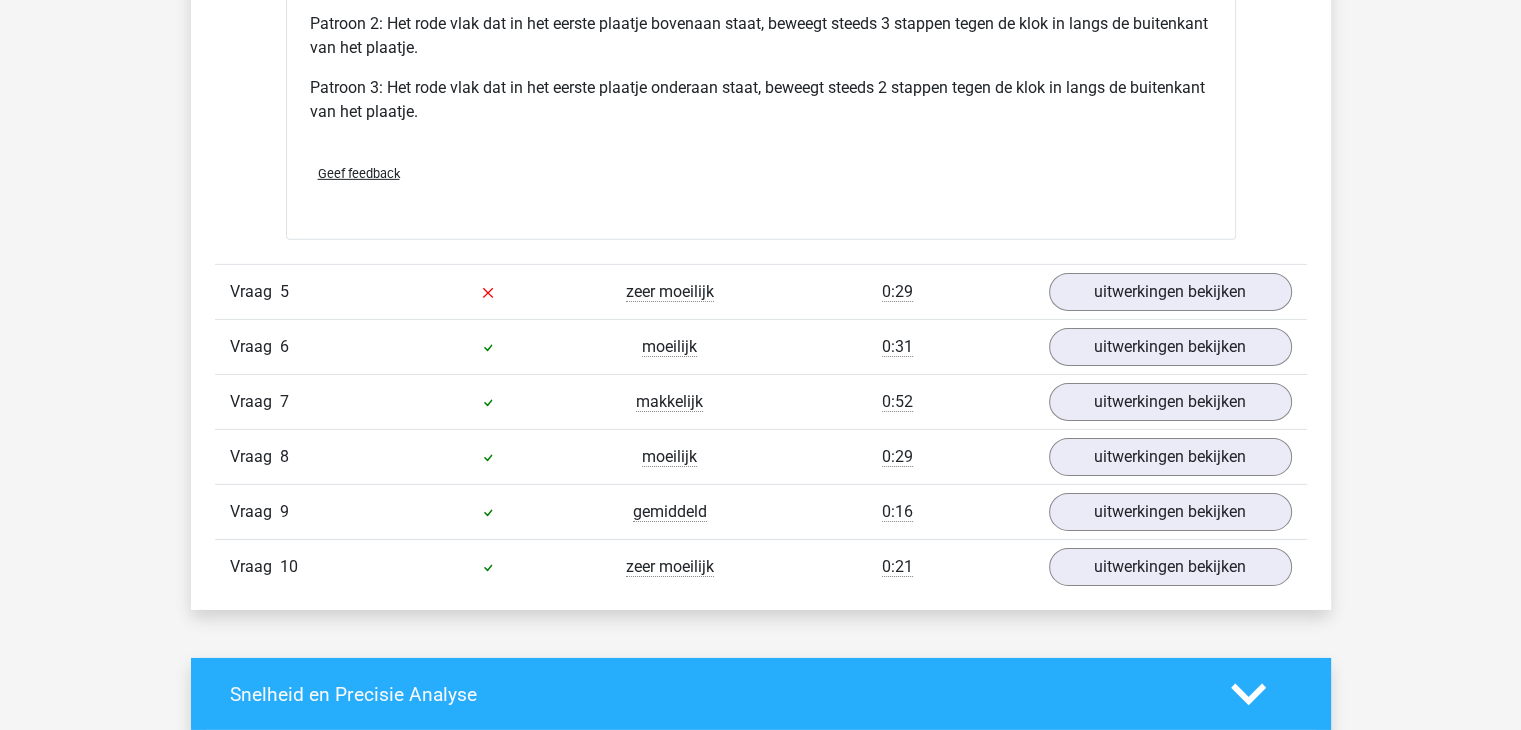 scroll, scrollTop: 6402, scrollLeft: 0, axis: vertical 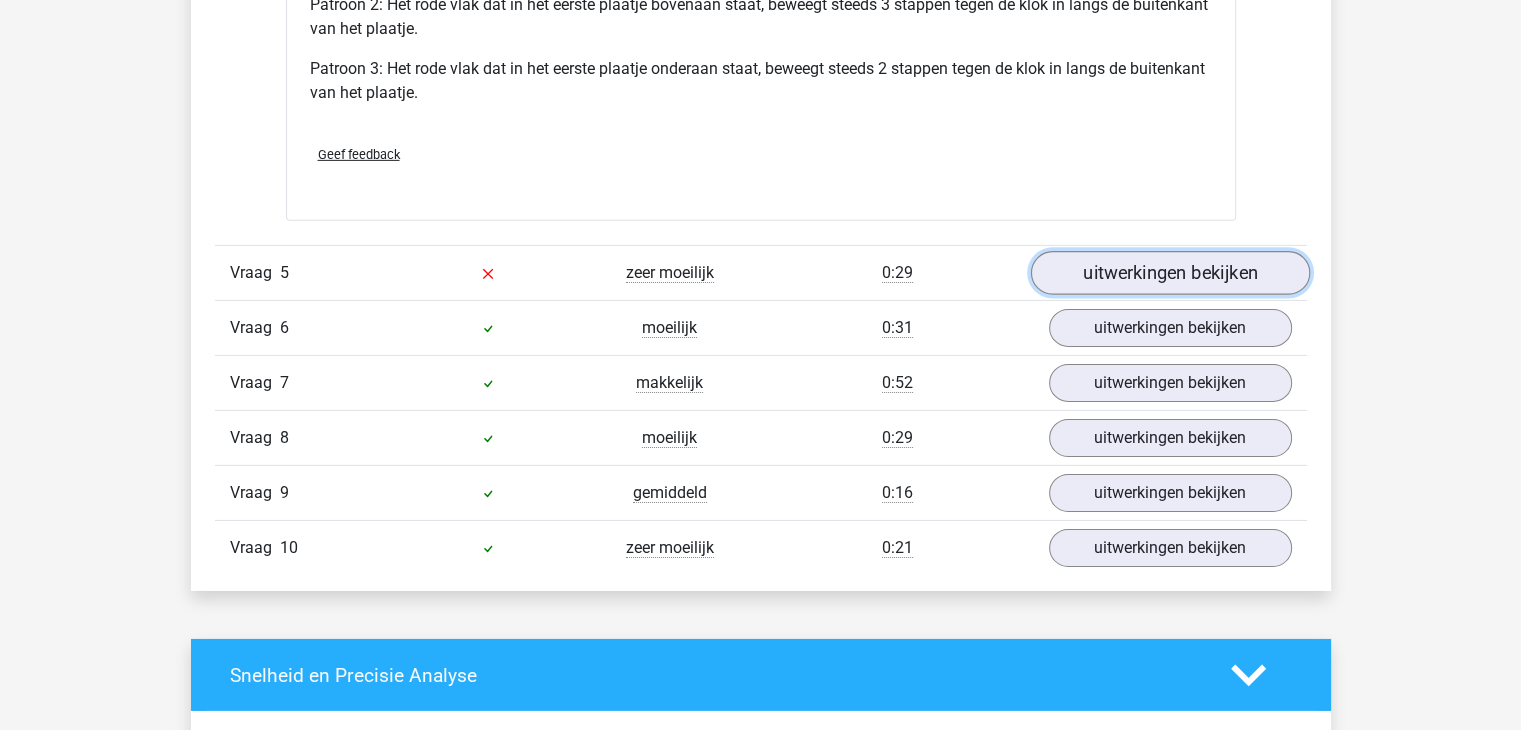click on "uitwerkingen bekijken" at bounding box center [1169, 273] 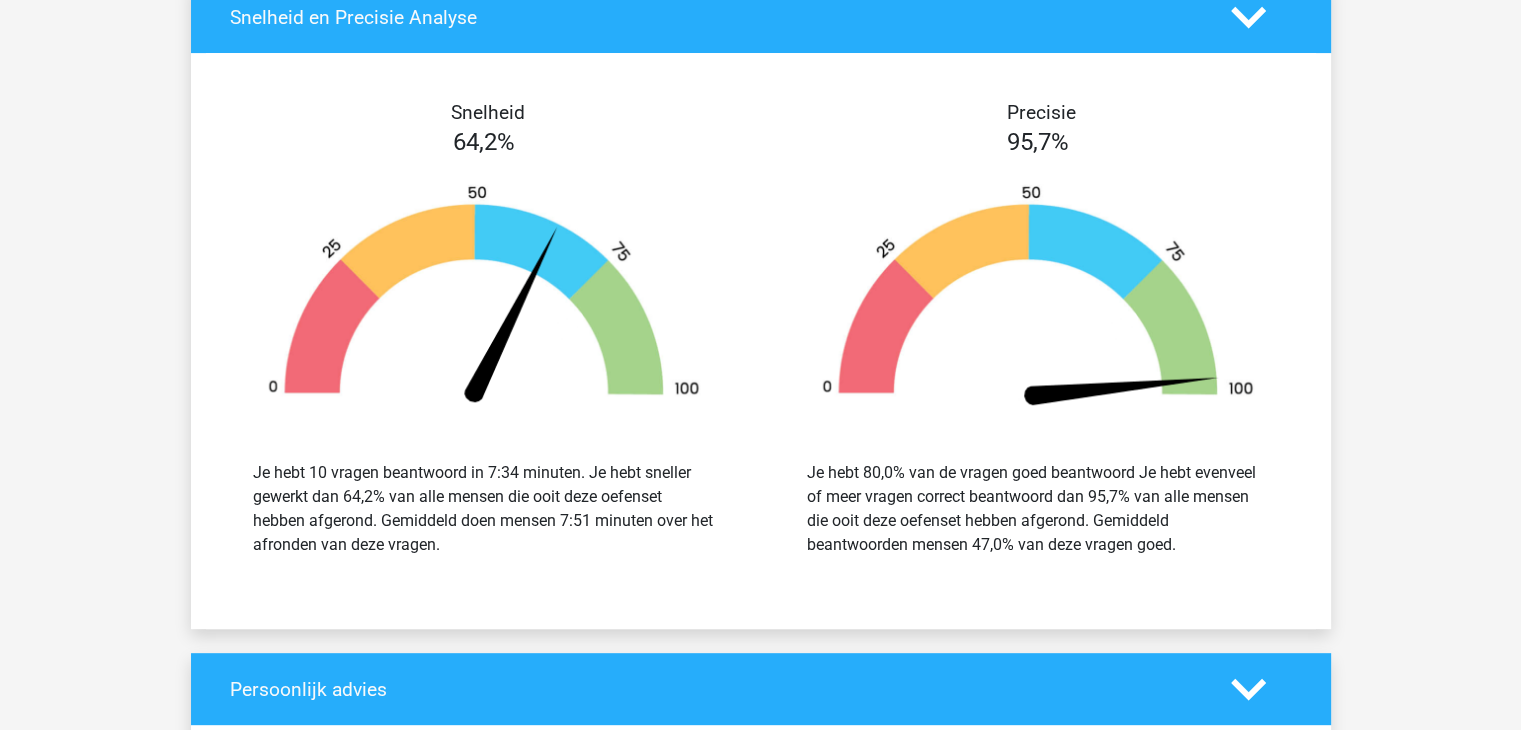 scroll, scrollTop: 9235, scrollLeft: 0, axis: vertical 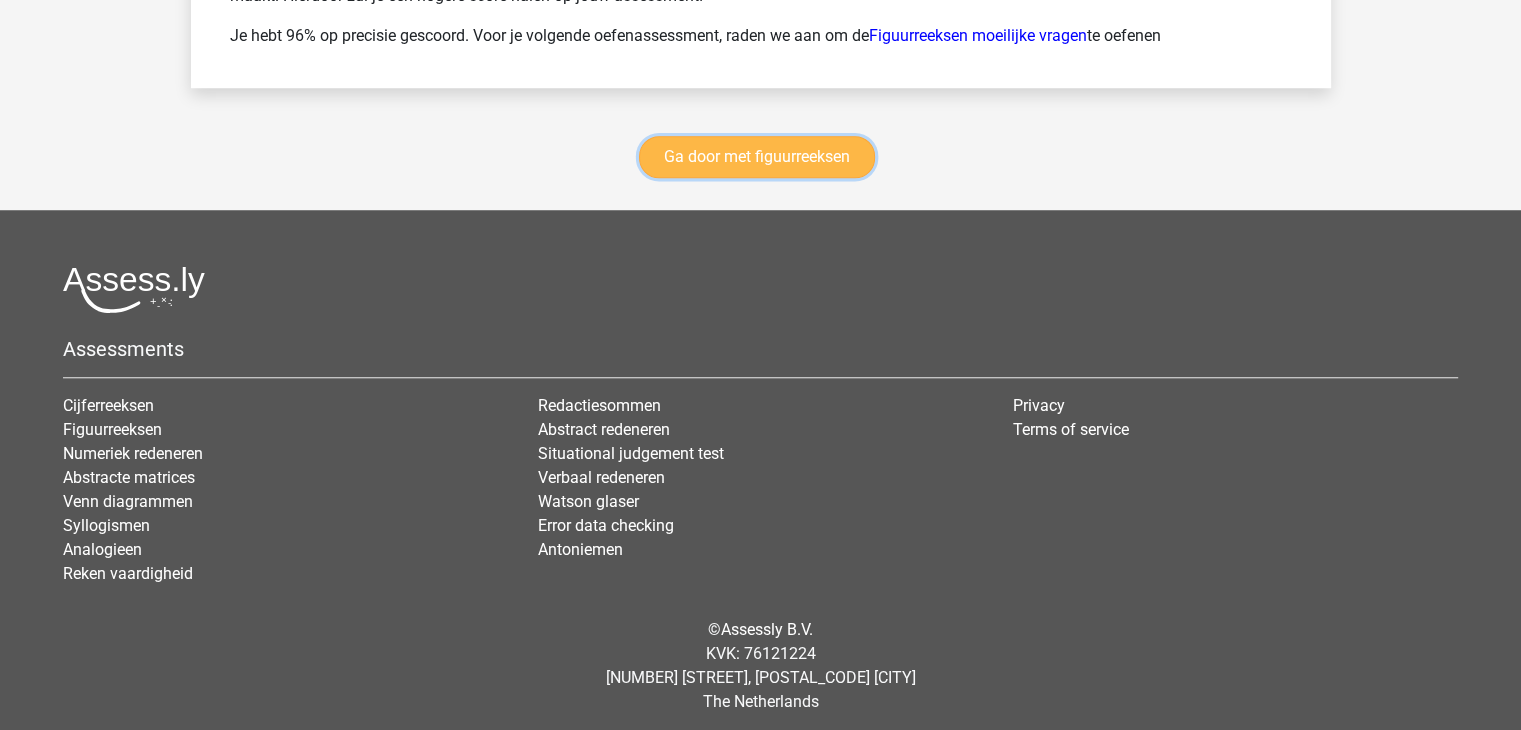 click on "Ga door met figuurreeksen" at bounding box center (757, 157) 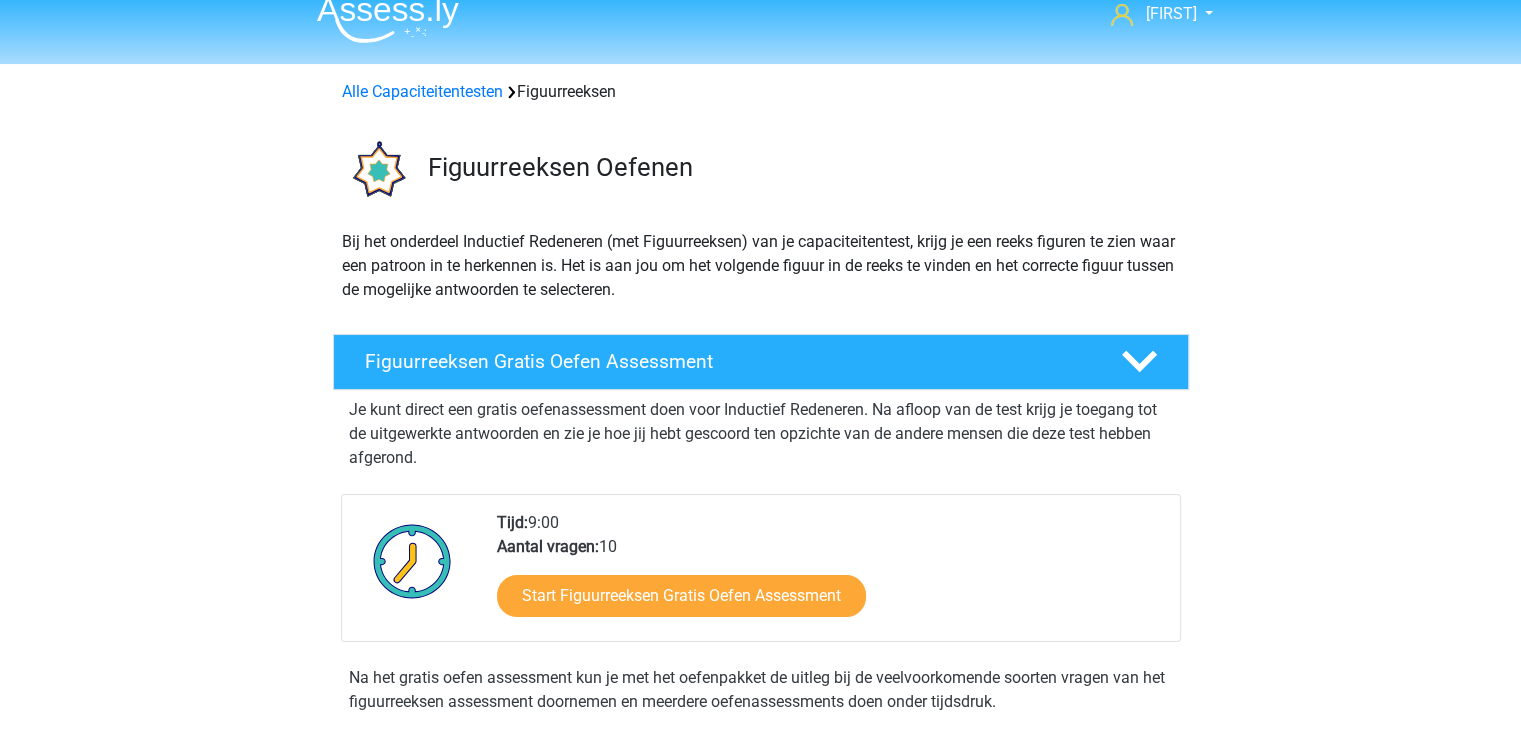 scroll, scrollTop: 0, scrollLeft: 0, axis: both 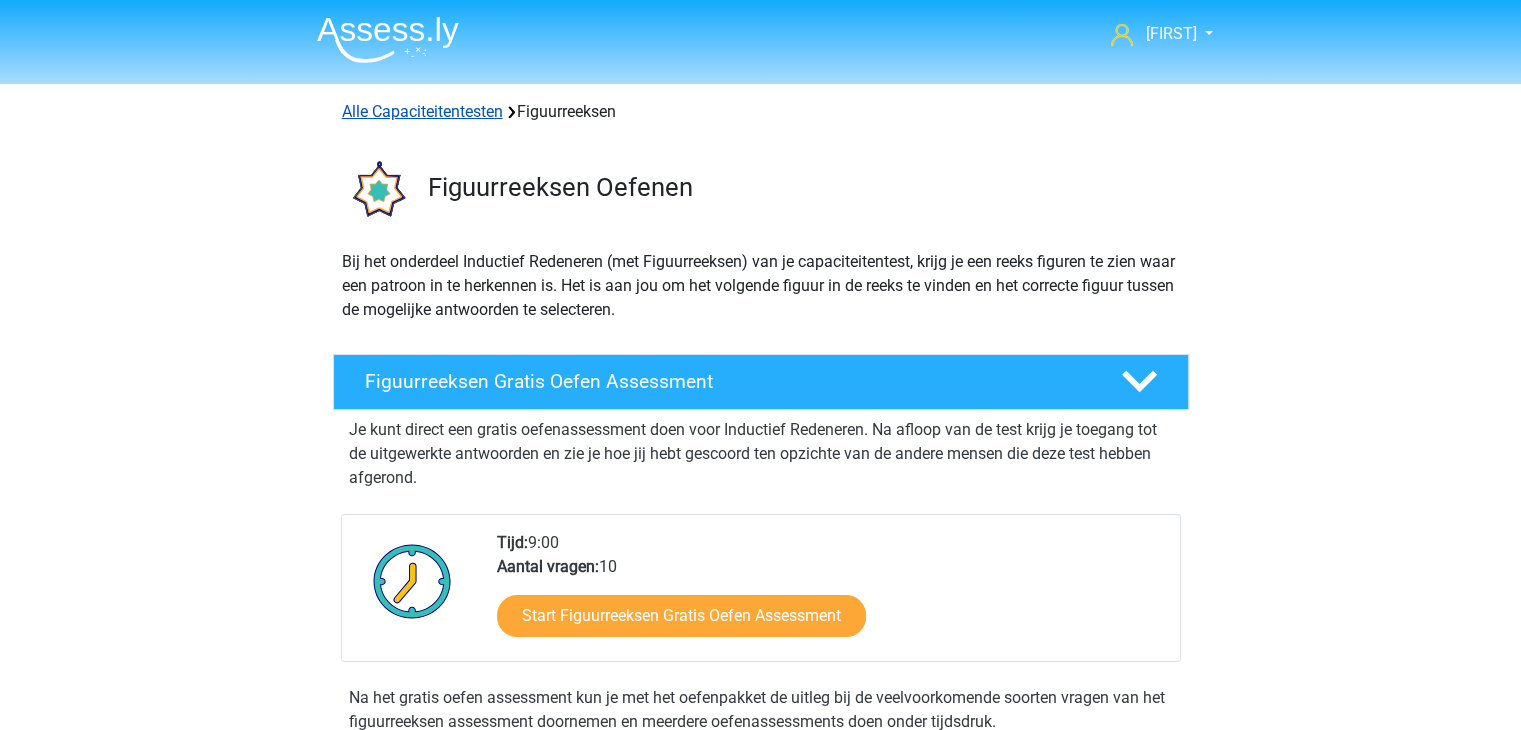 click on "Alle Capaciteitentesten" at bounding box center [422, 111] 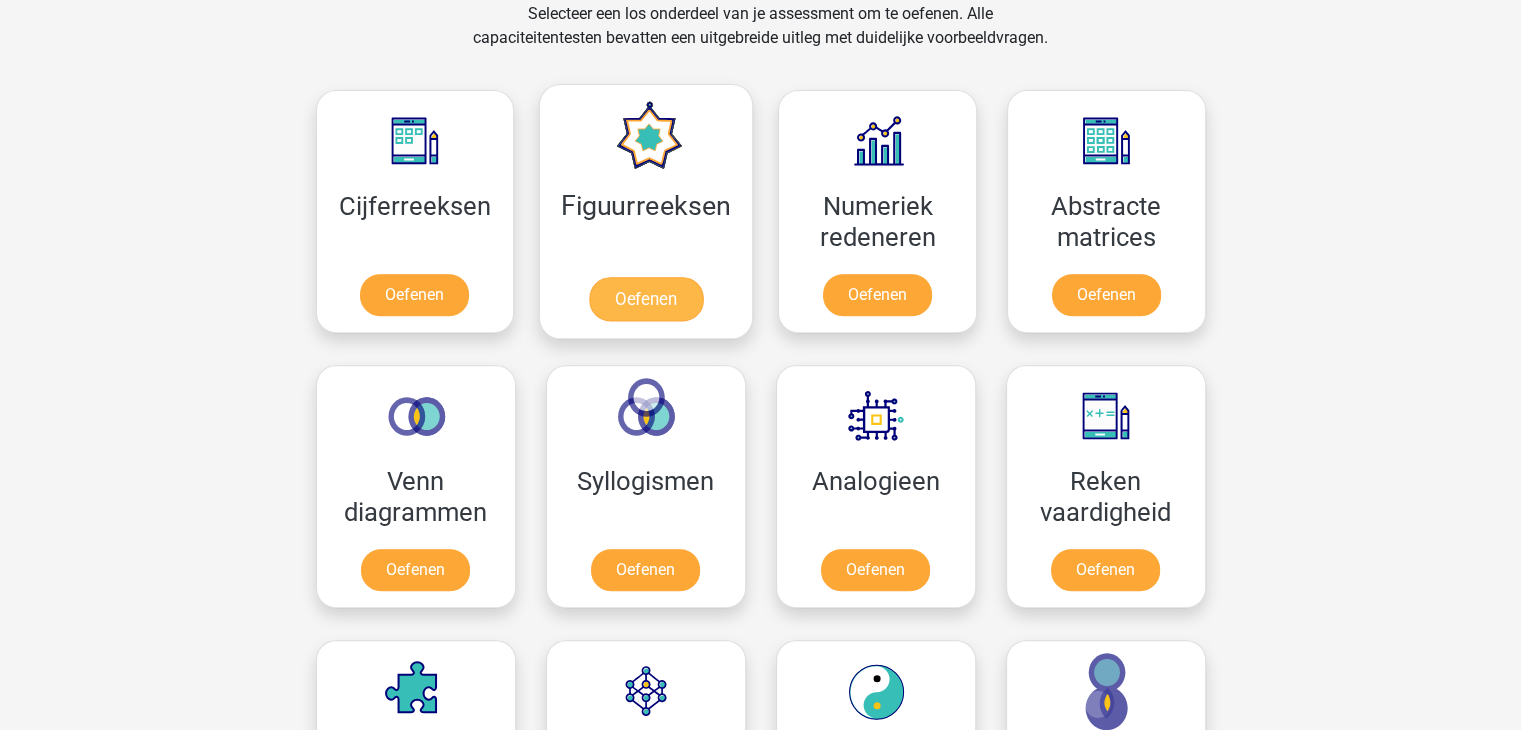 scroll, scrollTop: 901, scrollLeft: 0, axis: vertical 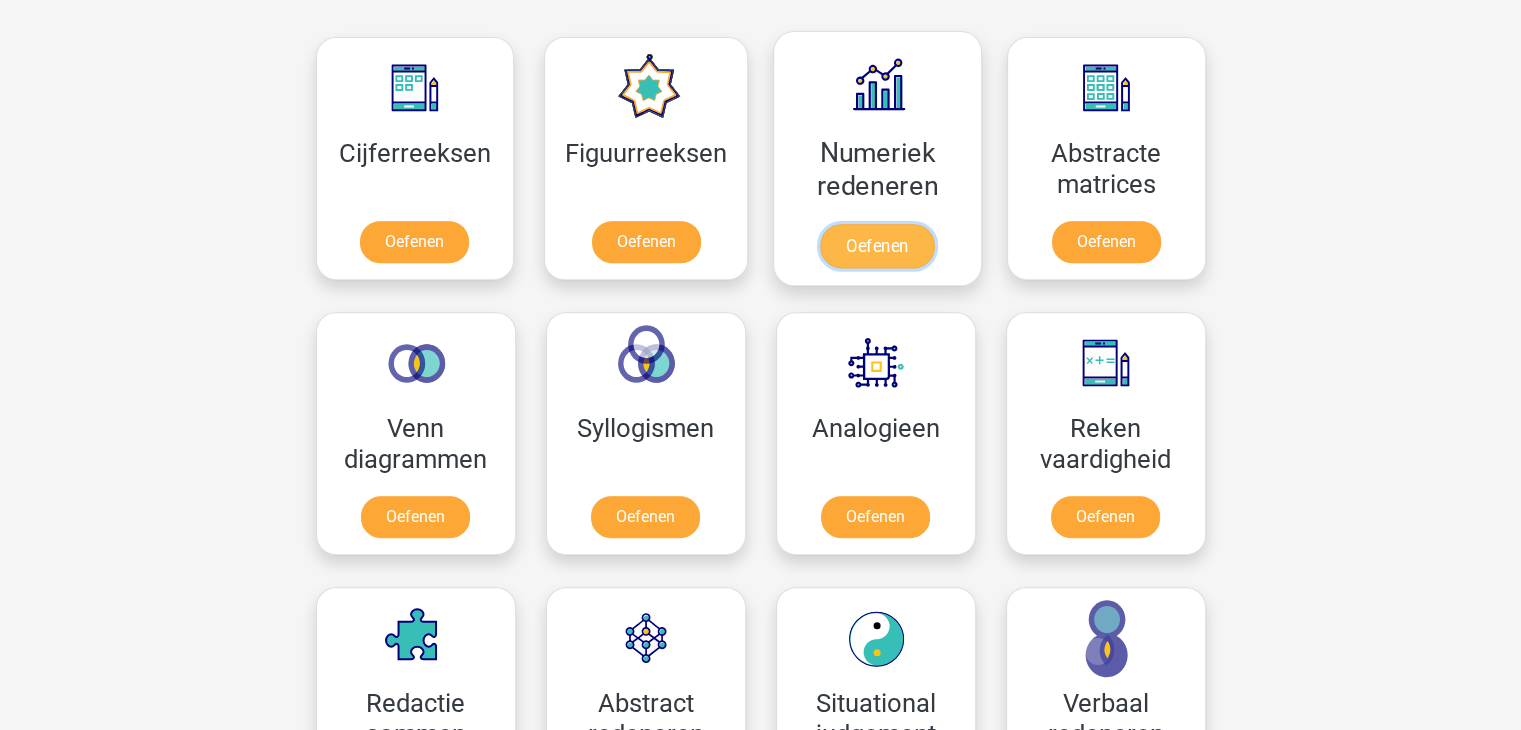 click on "Oefenen" at bounding box center [877, 246] 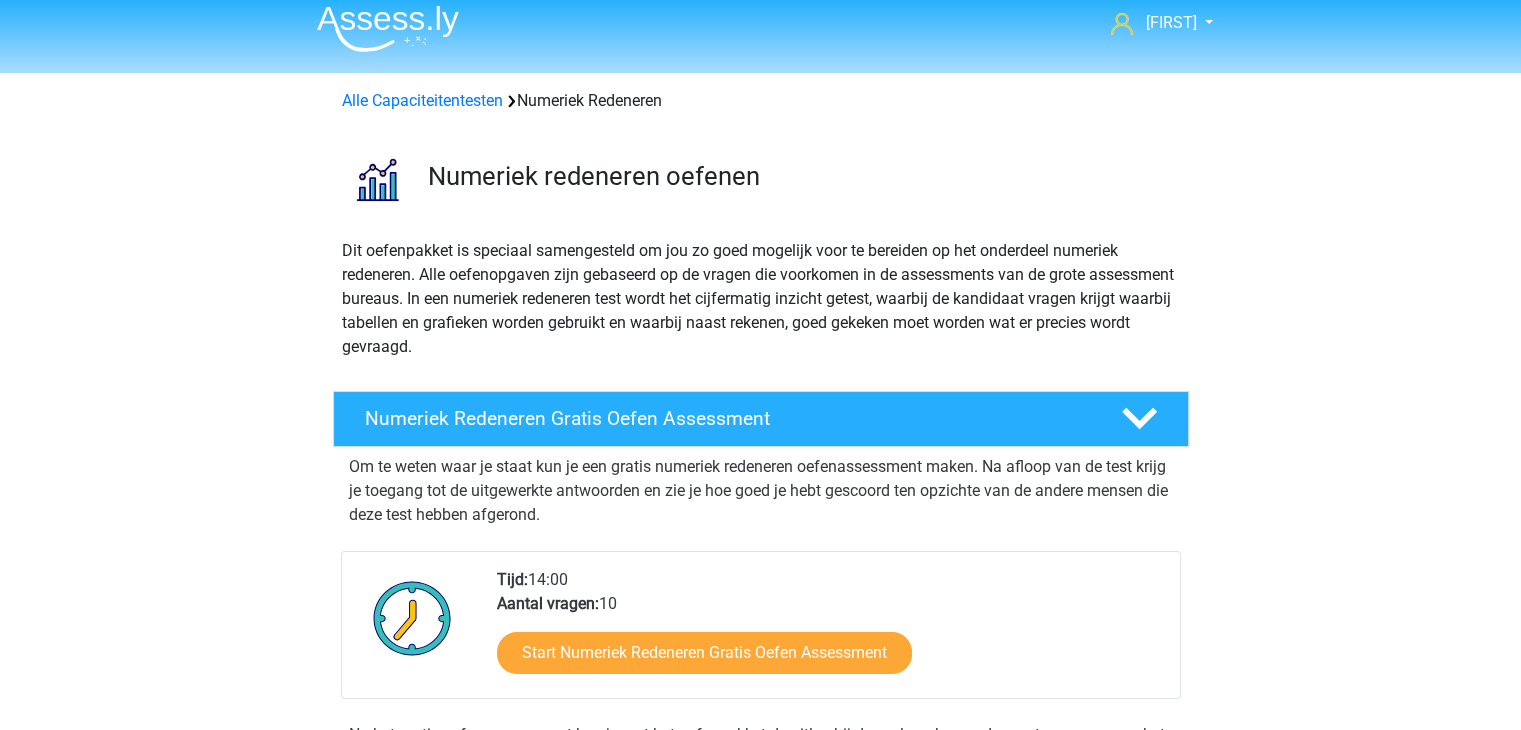 scroll, scrollTop: 0, scrollLeft: 0, axis: both 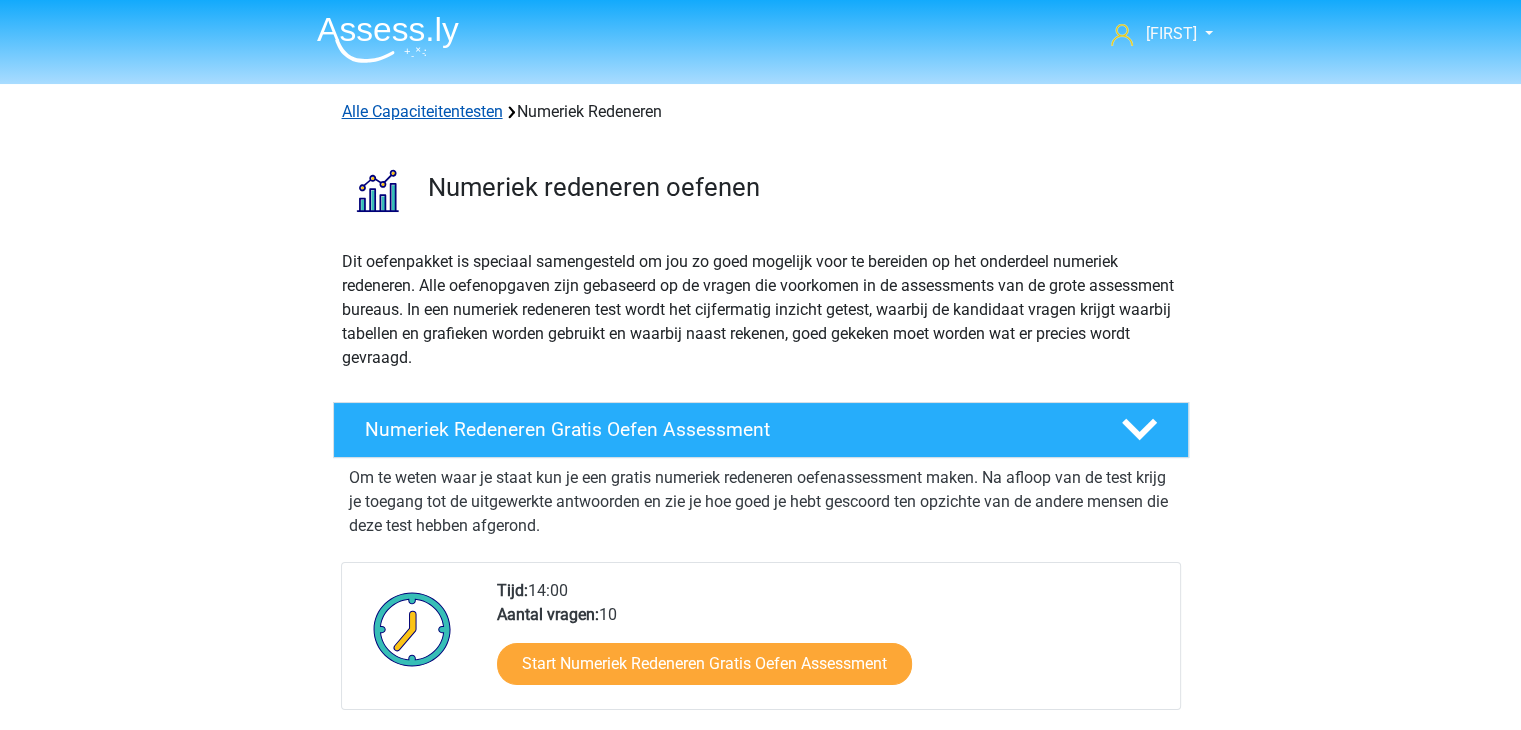 click on "Alle Capaciteitentesten" at bounding box center [422, 111] 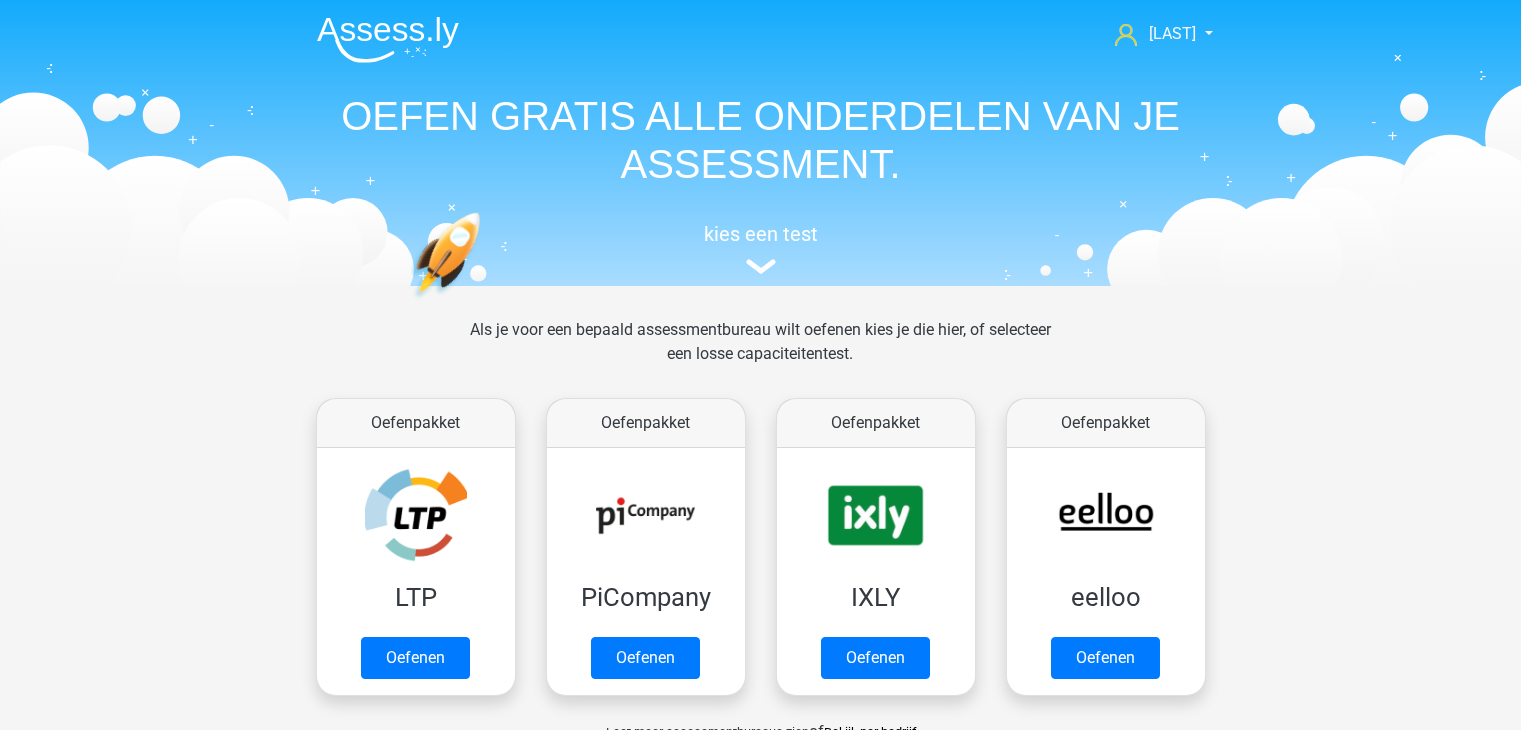 scroll, scrollTop: 848, scrollLeft: 0, axis: vertical 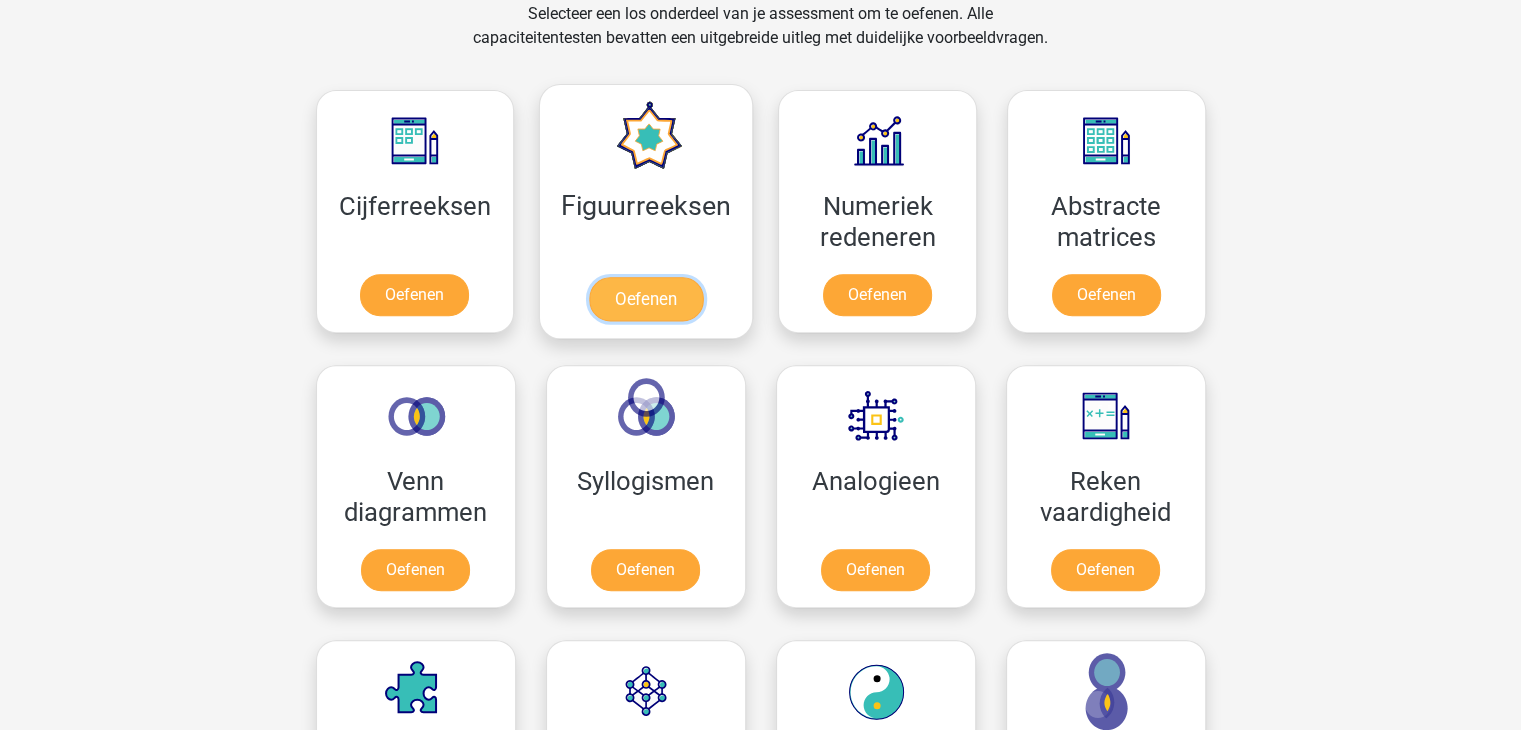 click on "Oefenen" at bounding box center [646, 299] 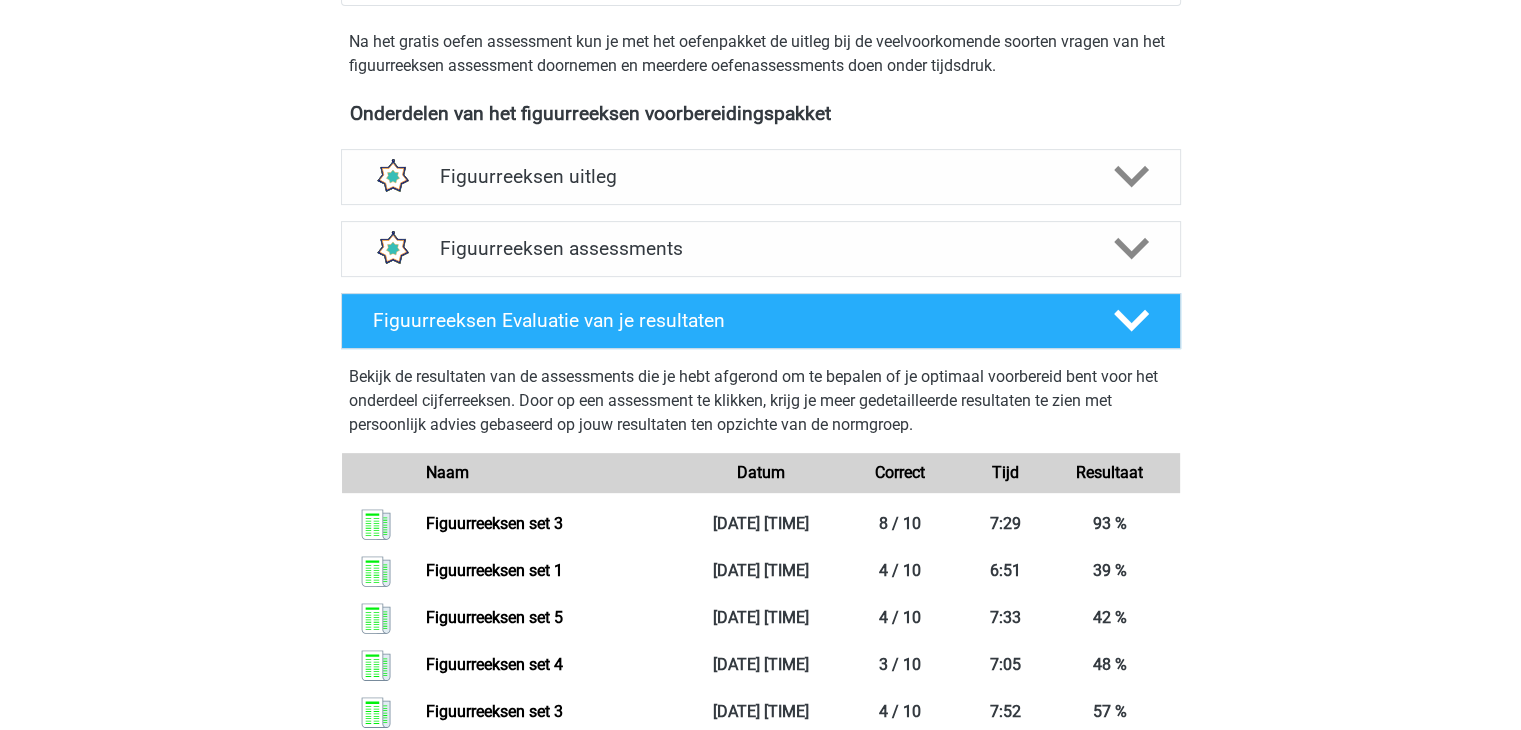 scroll, scrollTop: 650, scrollLeft: 0, axis: vertical 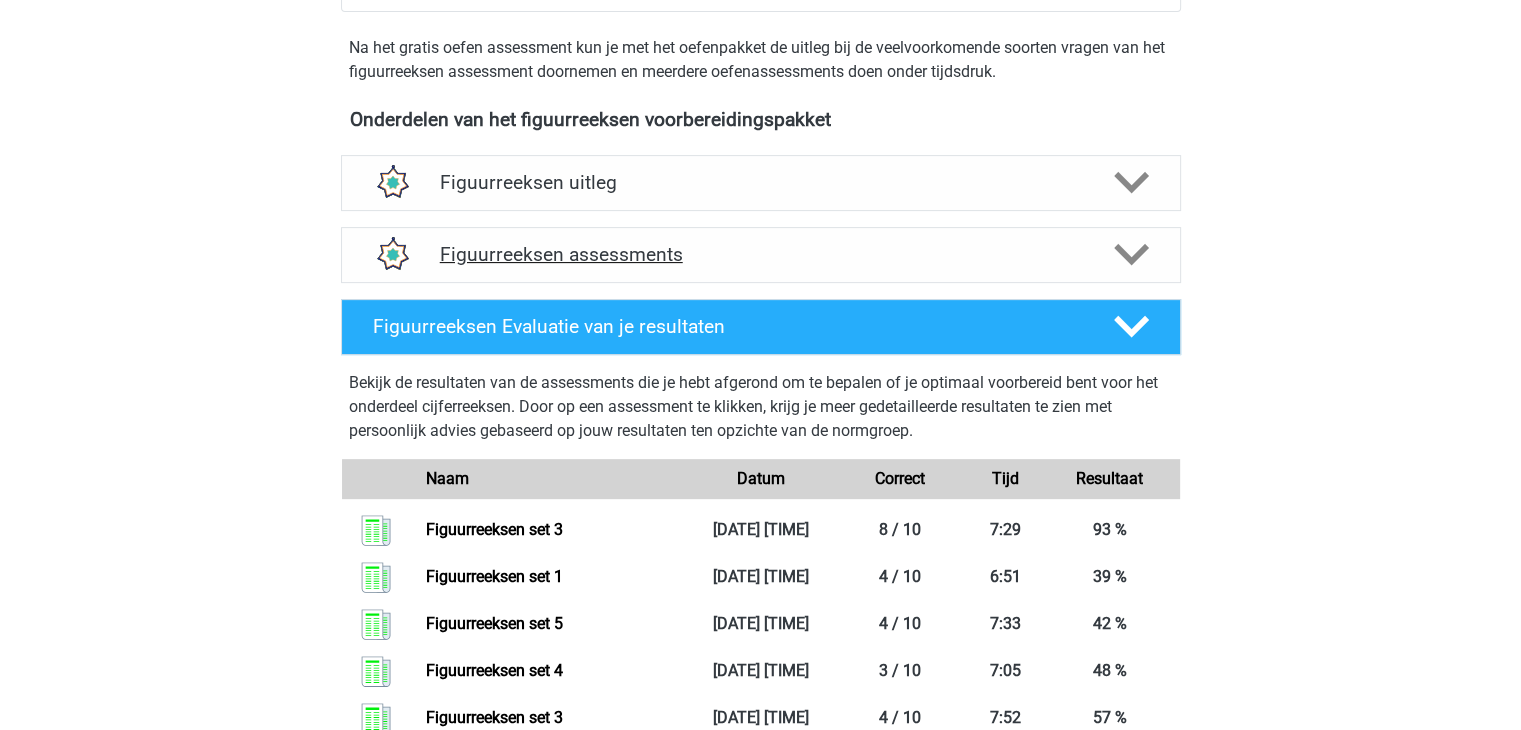 click on "Figuurreeksen assessments" at bounding box center [761, 254] 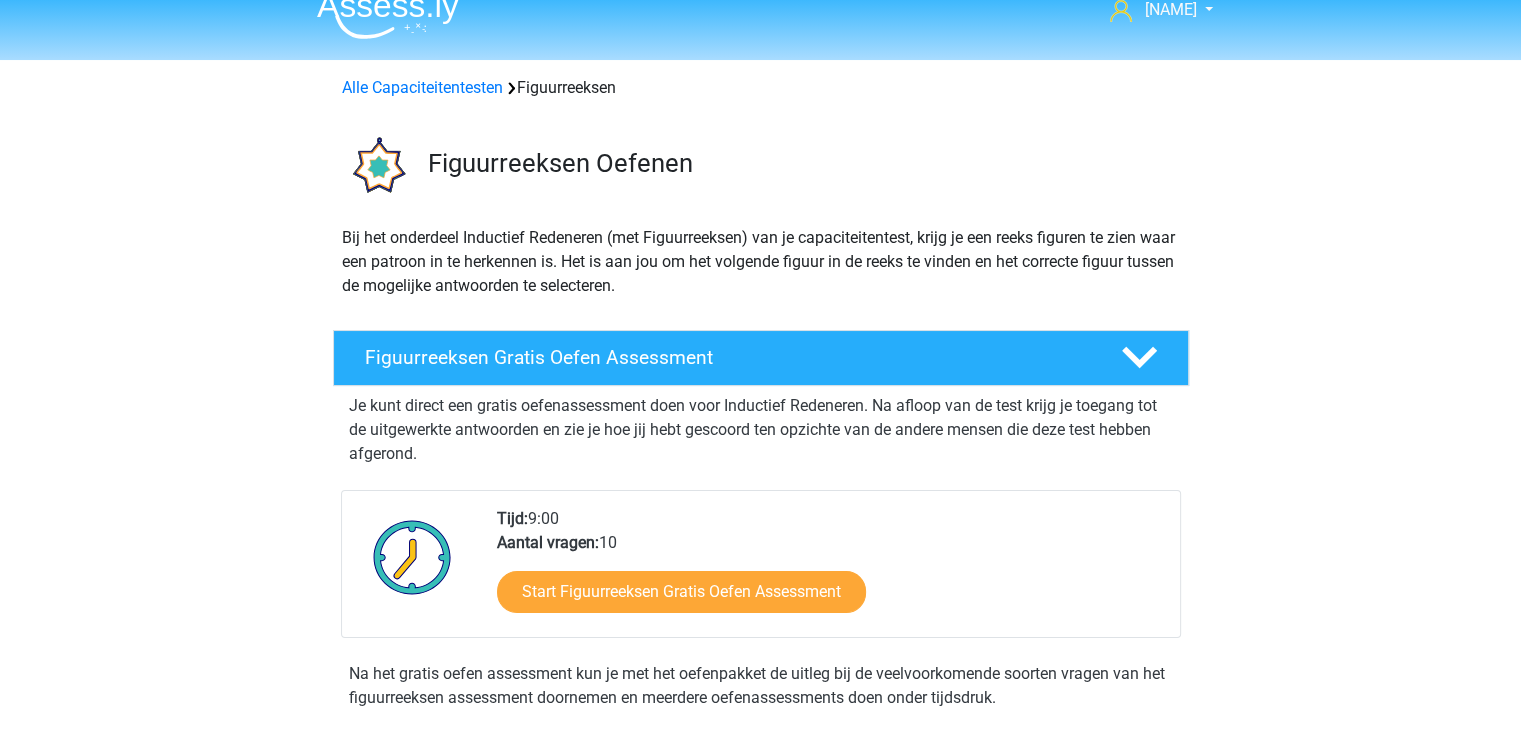 scroll, scrollTop: 0, scrollLeft: 0, axis: both 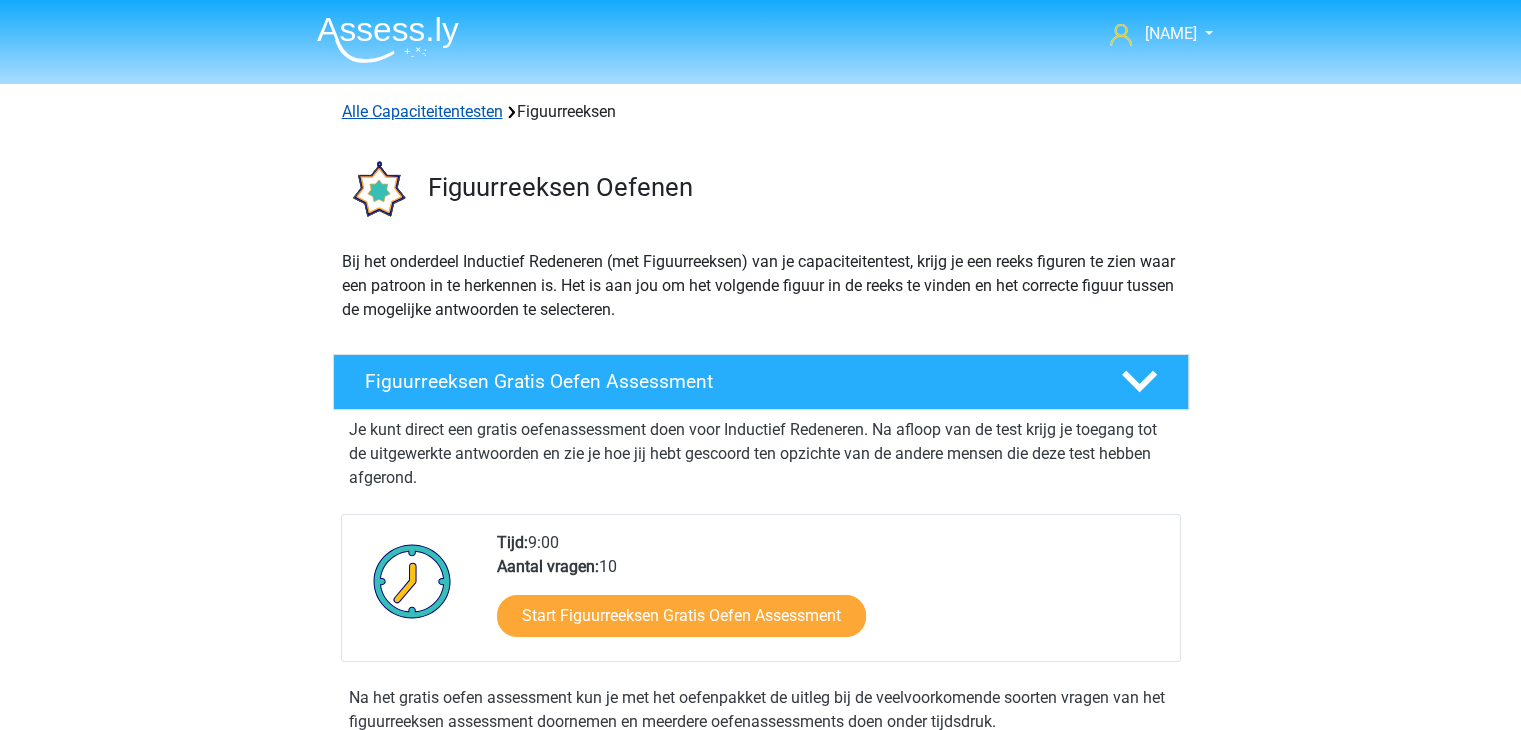 click on "Alle Capaciteitentesten" at bounding box center [422, 111] 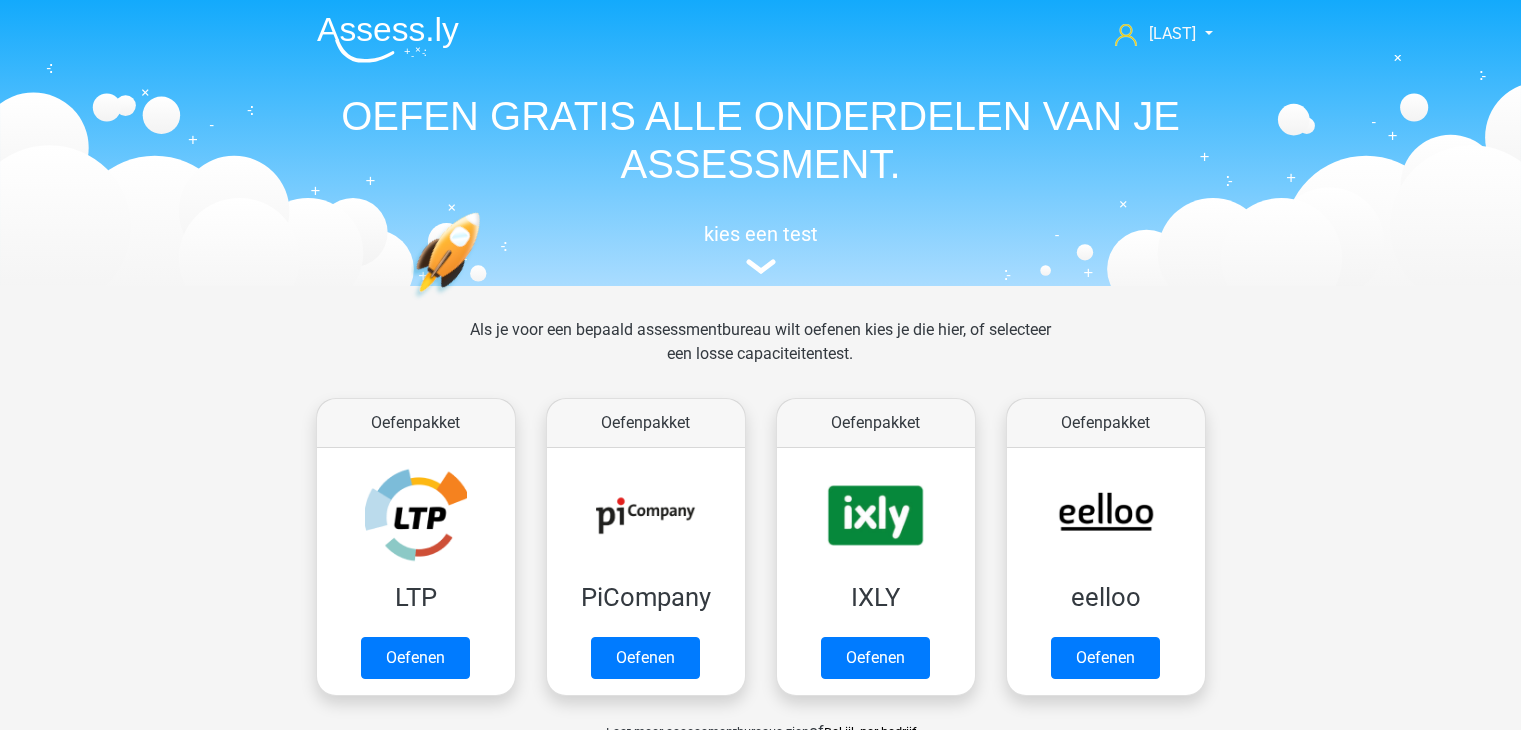scroll, scrollTop: 848, scrollLeft: 0, axis: vertical 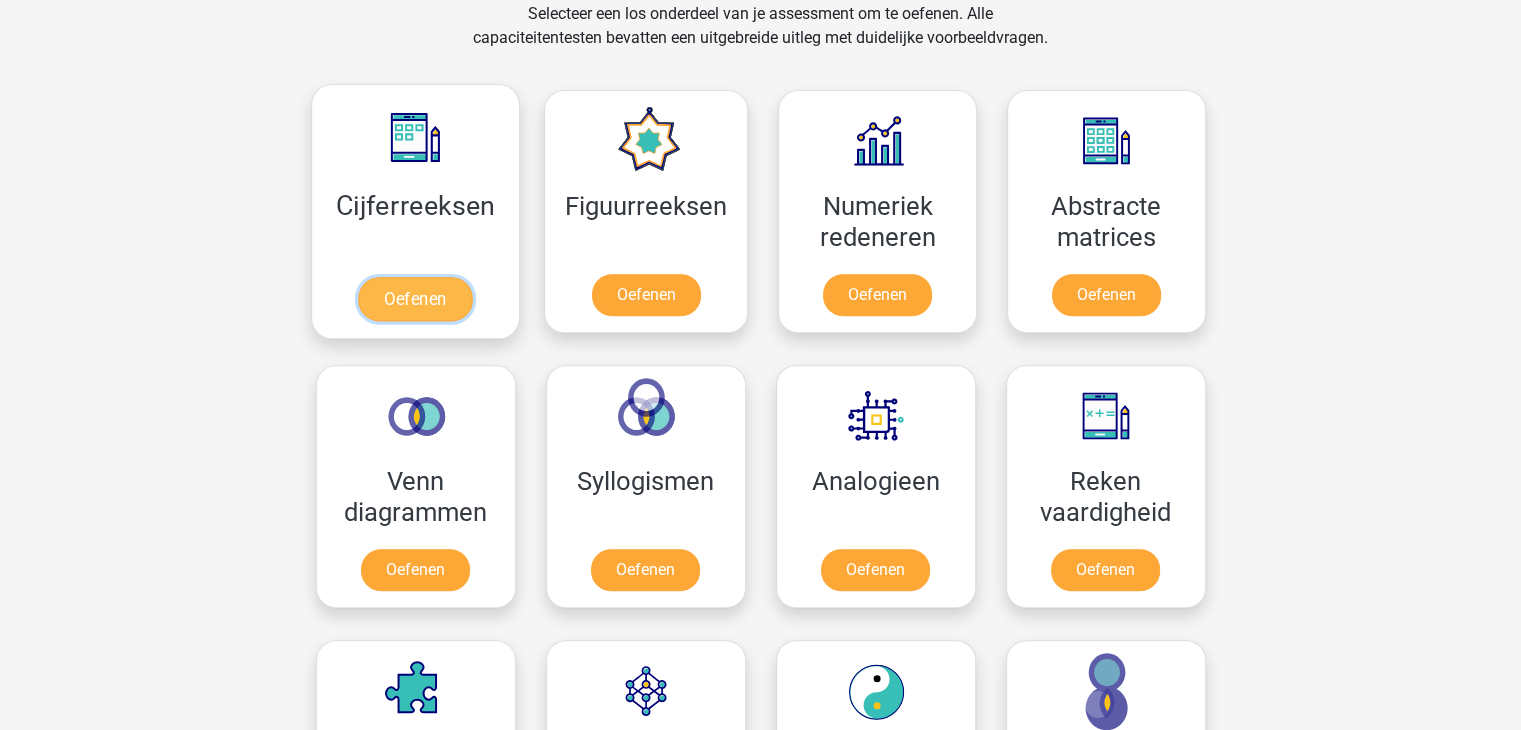 click on "Oefenen" at bounding box center [415, 299] 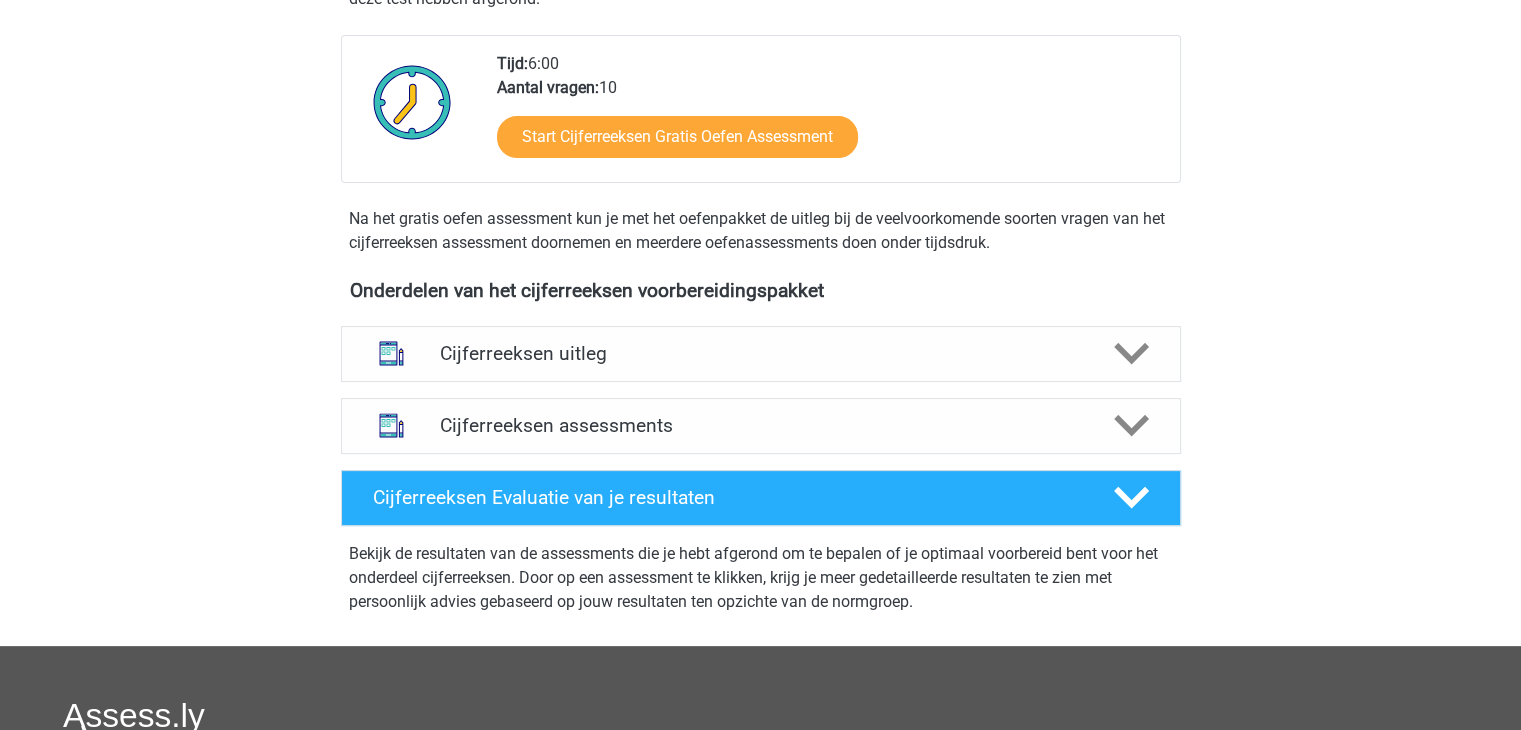 scroll, scrollTop: 480, scrollLeft: 0, axis: vertical 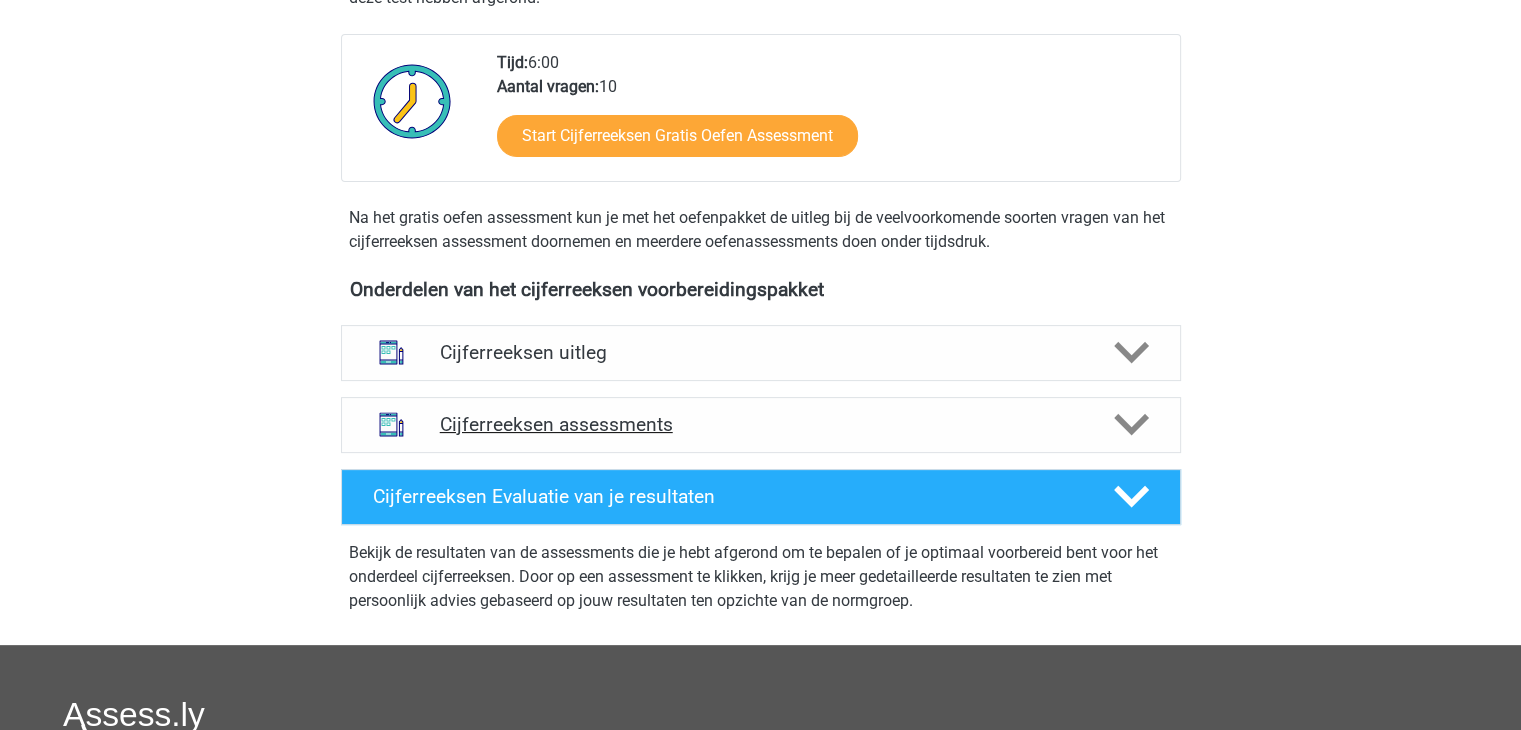 click on "Cijferreeksen assessments" at bounding box center [761, 424] 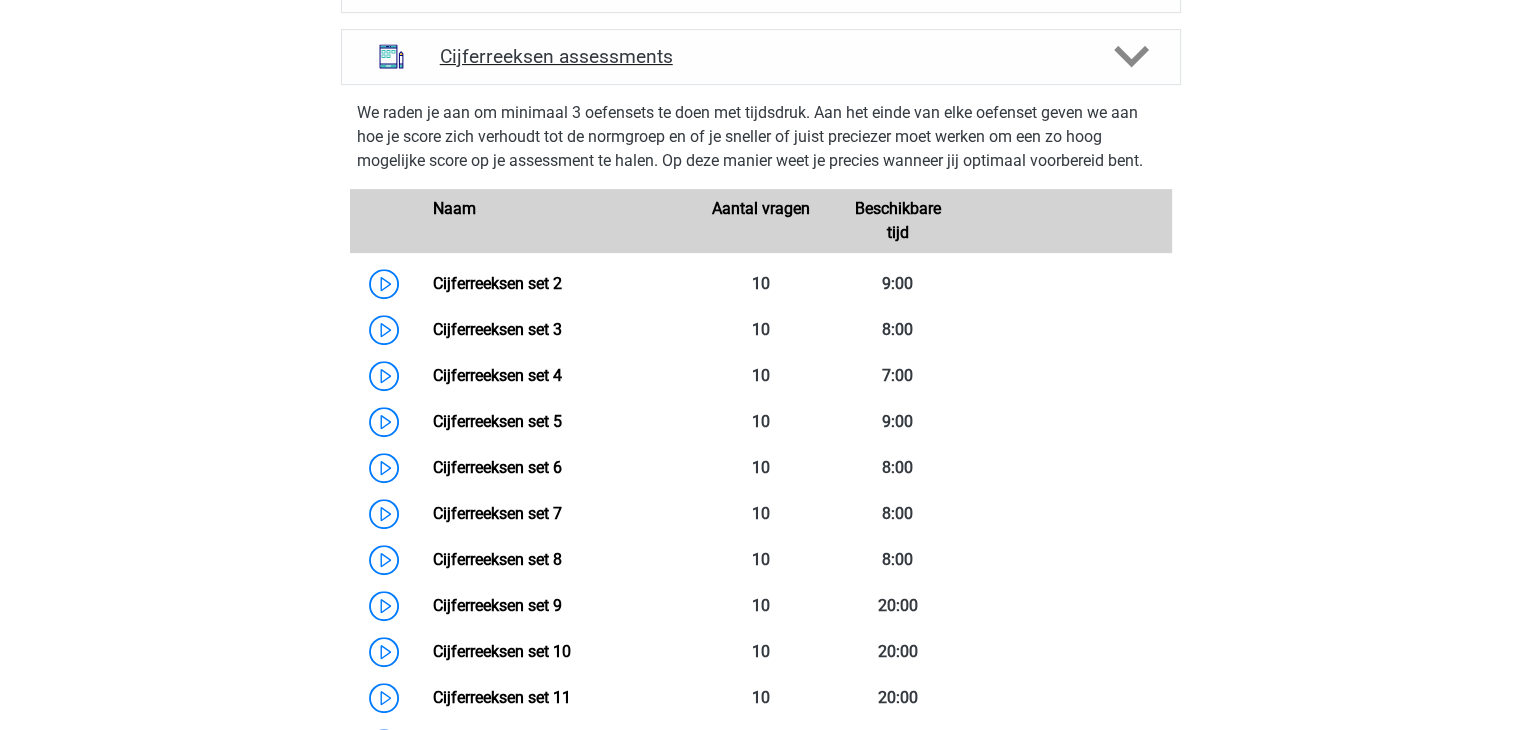 scroll, scrollTop: 832, scrollLeft: 0, axis: vertical 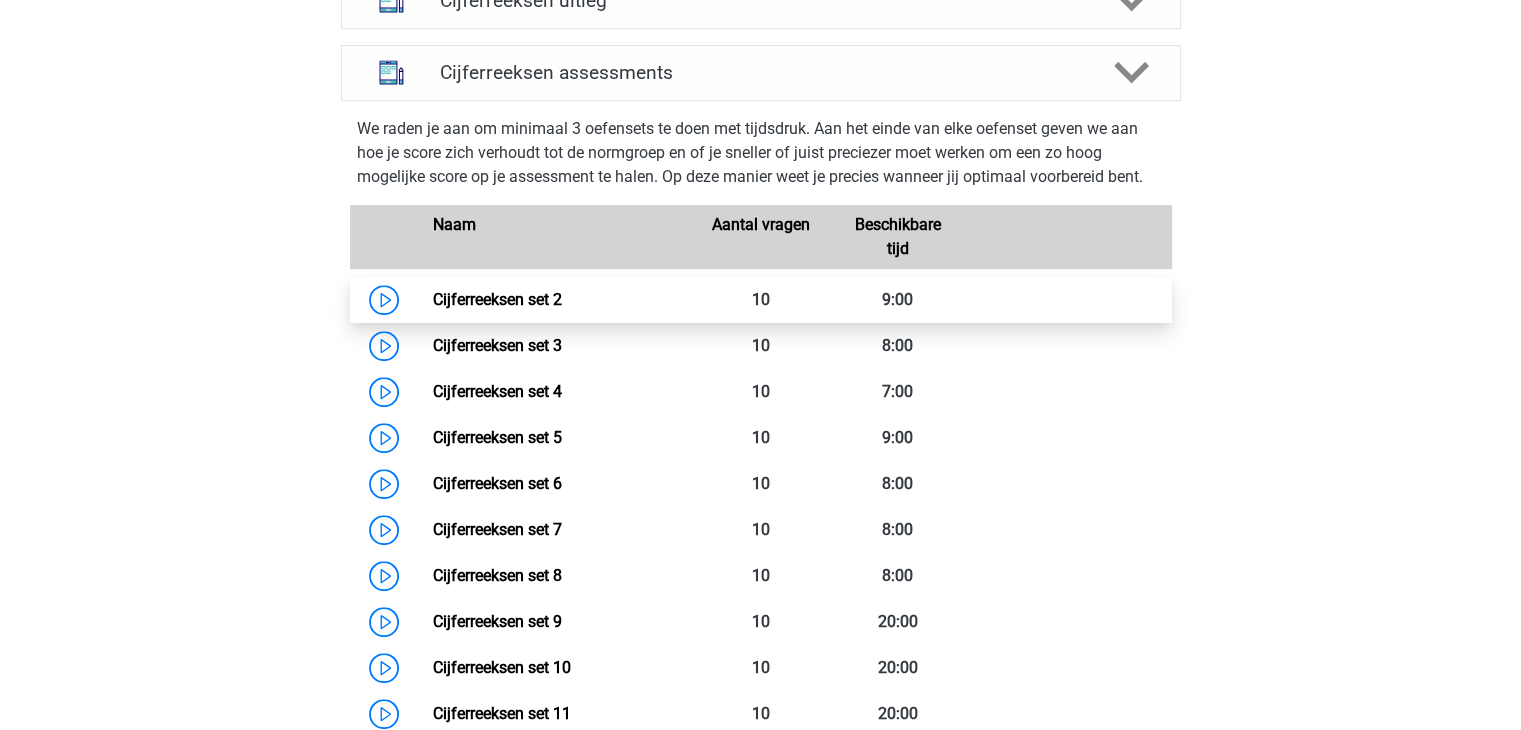 click on "Cijferreeksen
set 2" at bounding box center [497, 299] 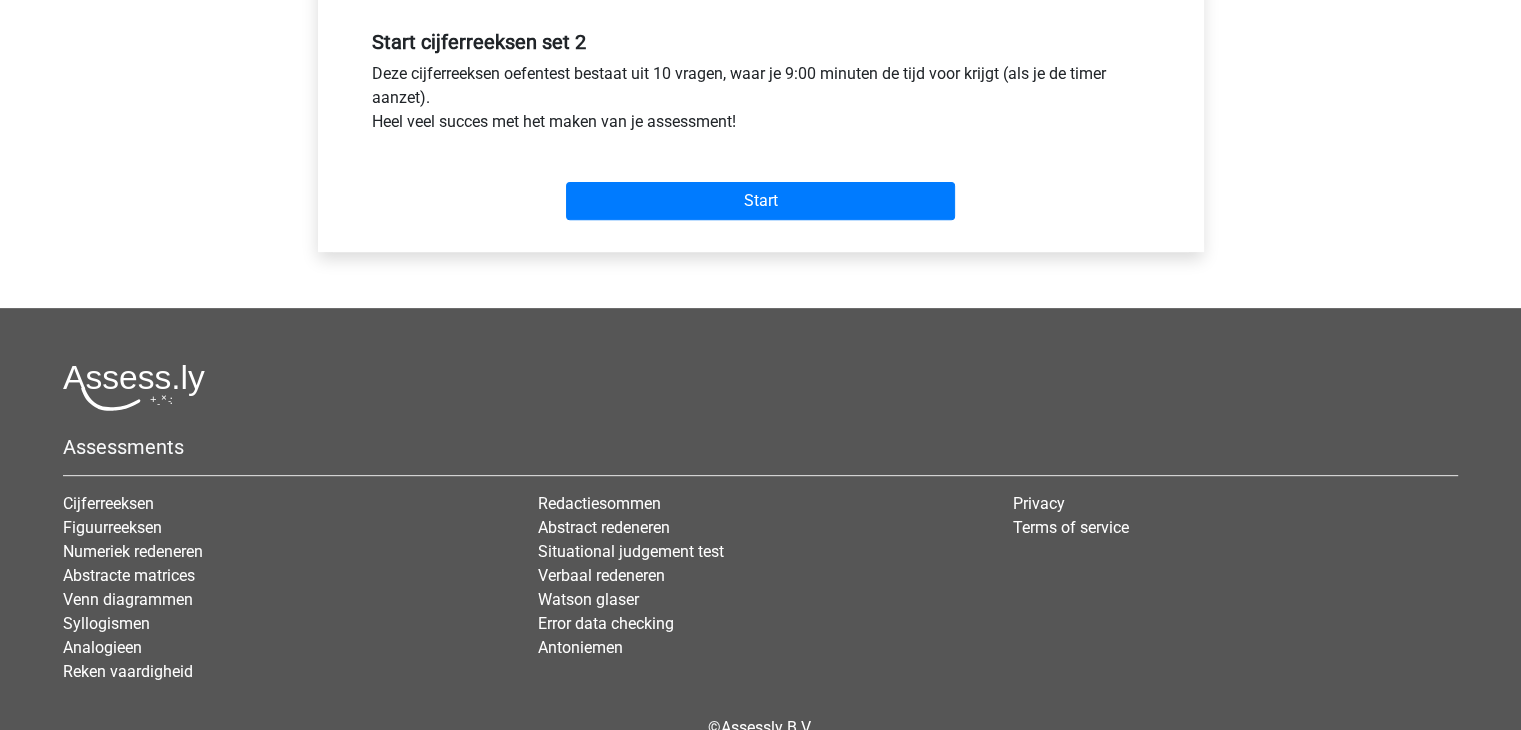 scroll, scrollTop: 747, scrollLeft: 0, axis: vertical 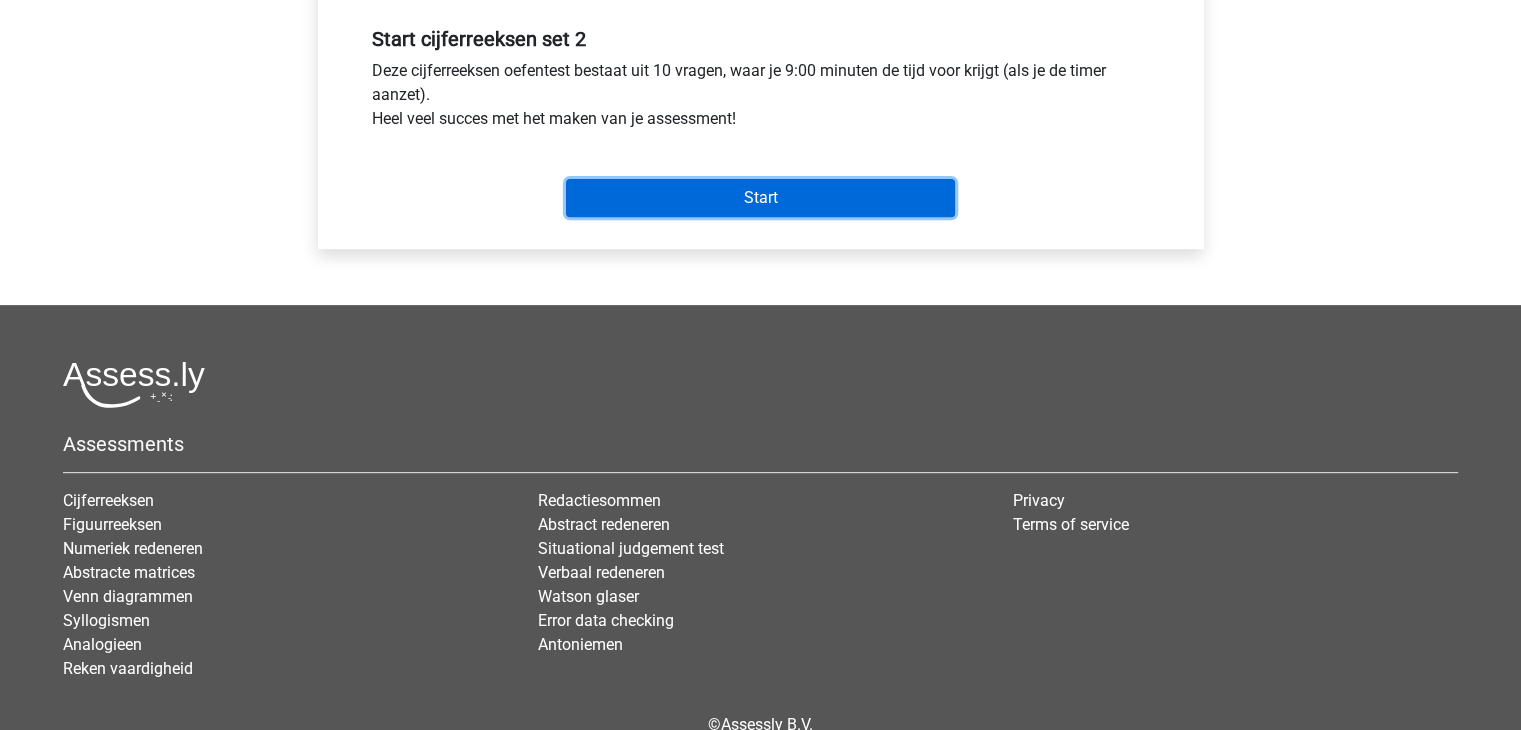 click on "Start" at bounding box center (760, 198) 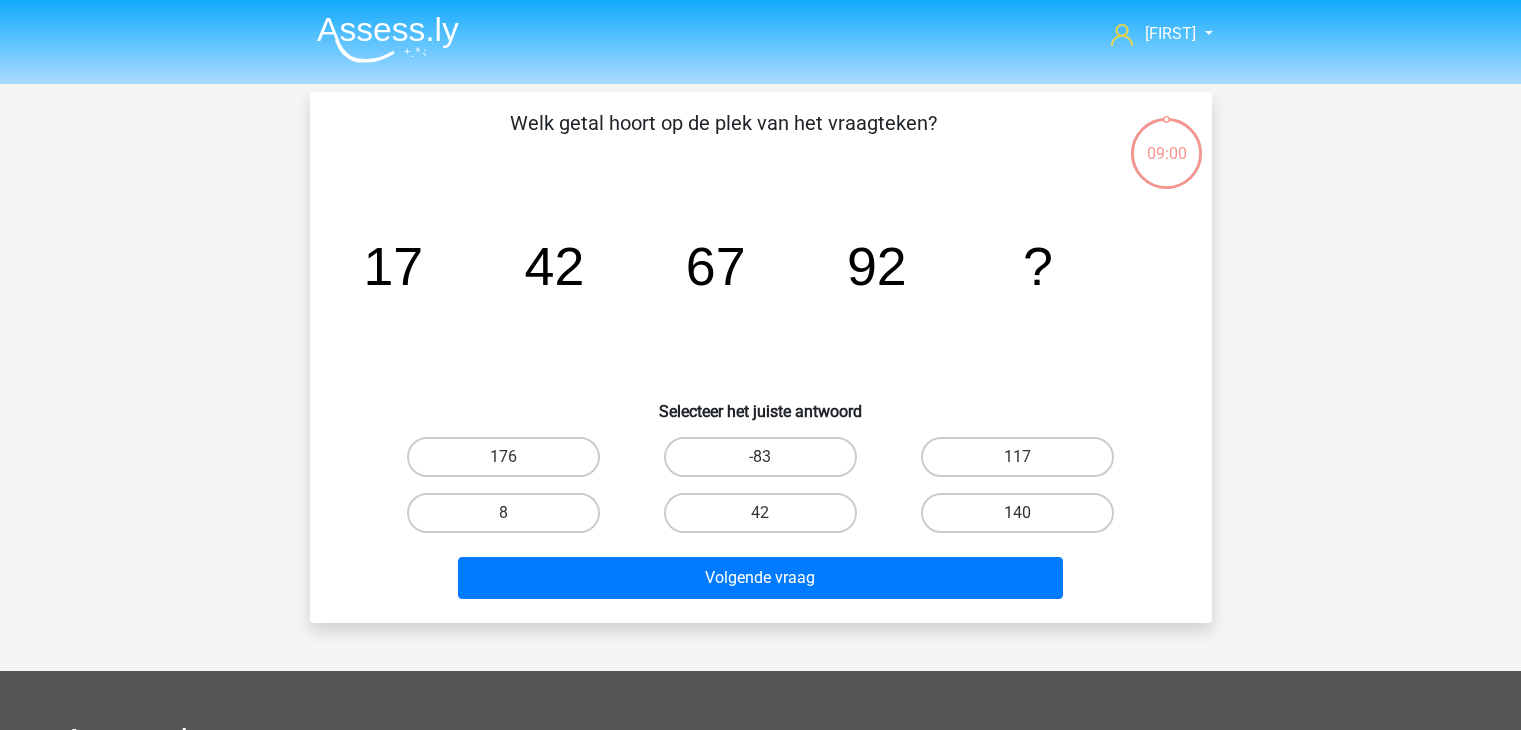 scroll, scrollTop: 0, scrollLeft: 0, axis: both 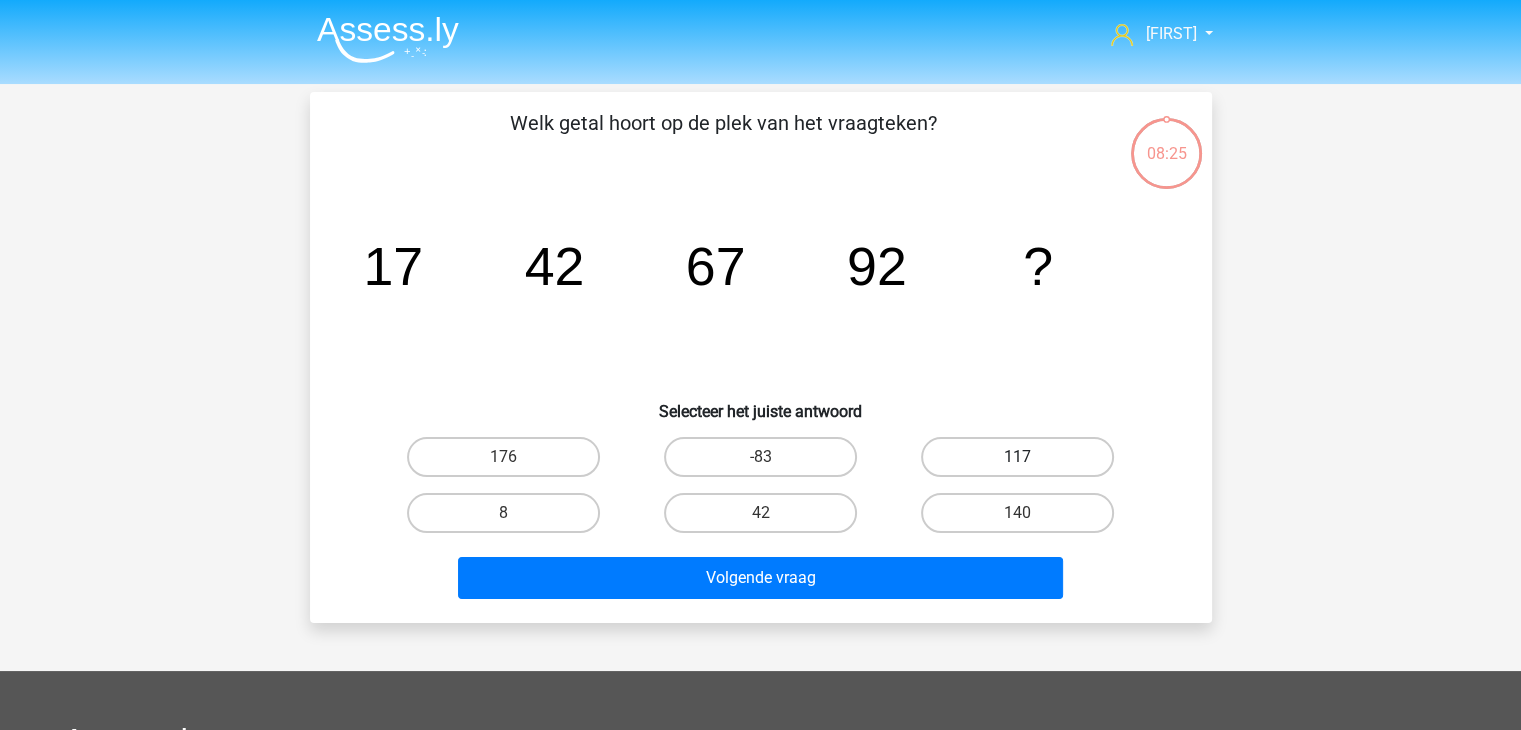 click on "117" at bounding box center (1017, 457) 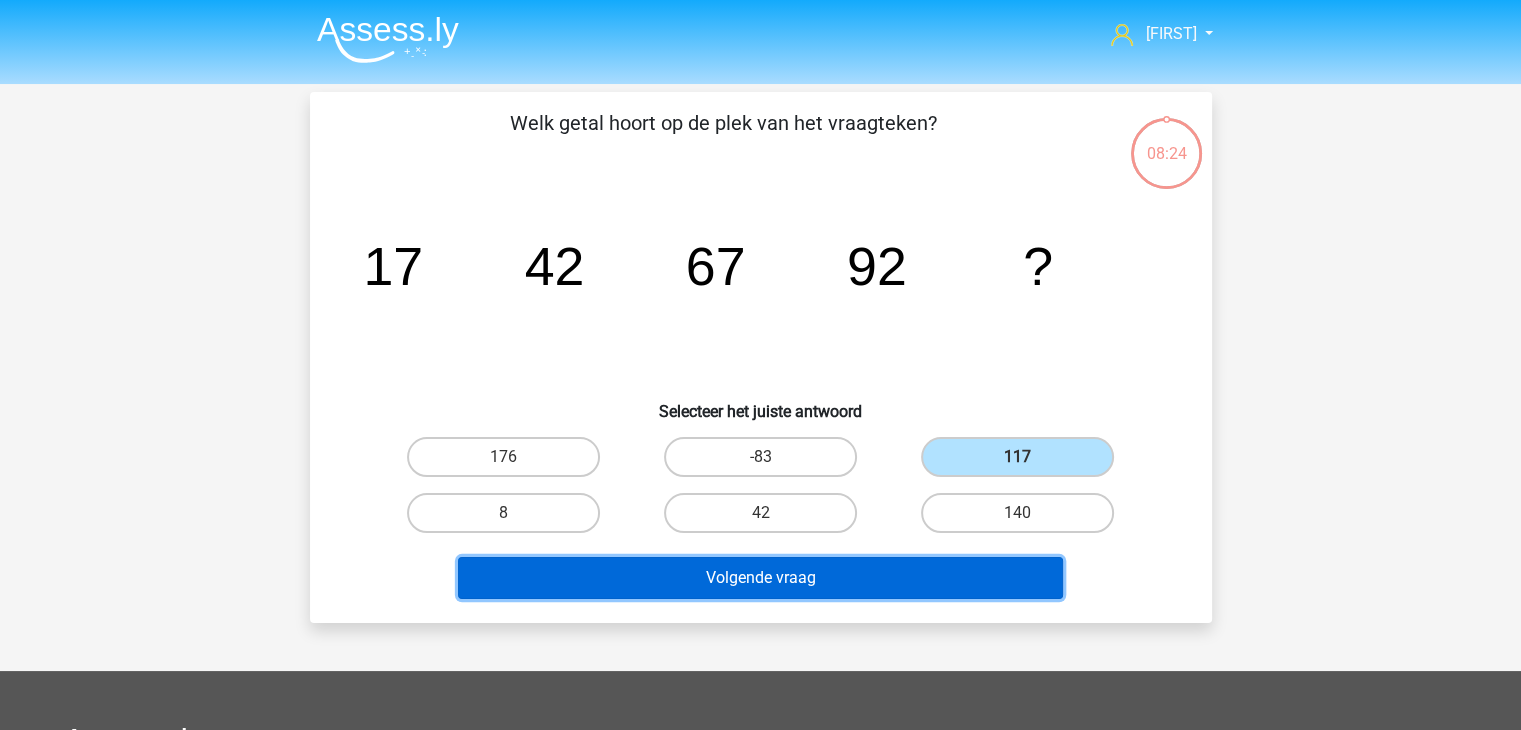 click on "Volgende vraag" at bounding box center [760, 578] 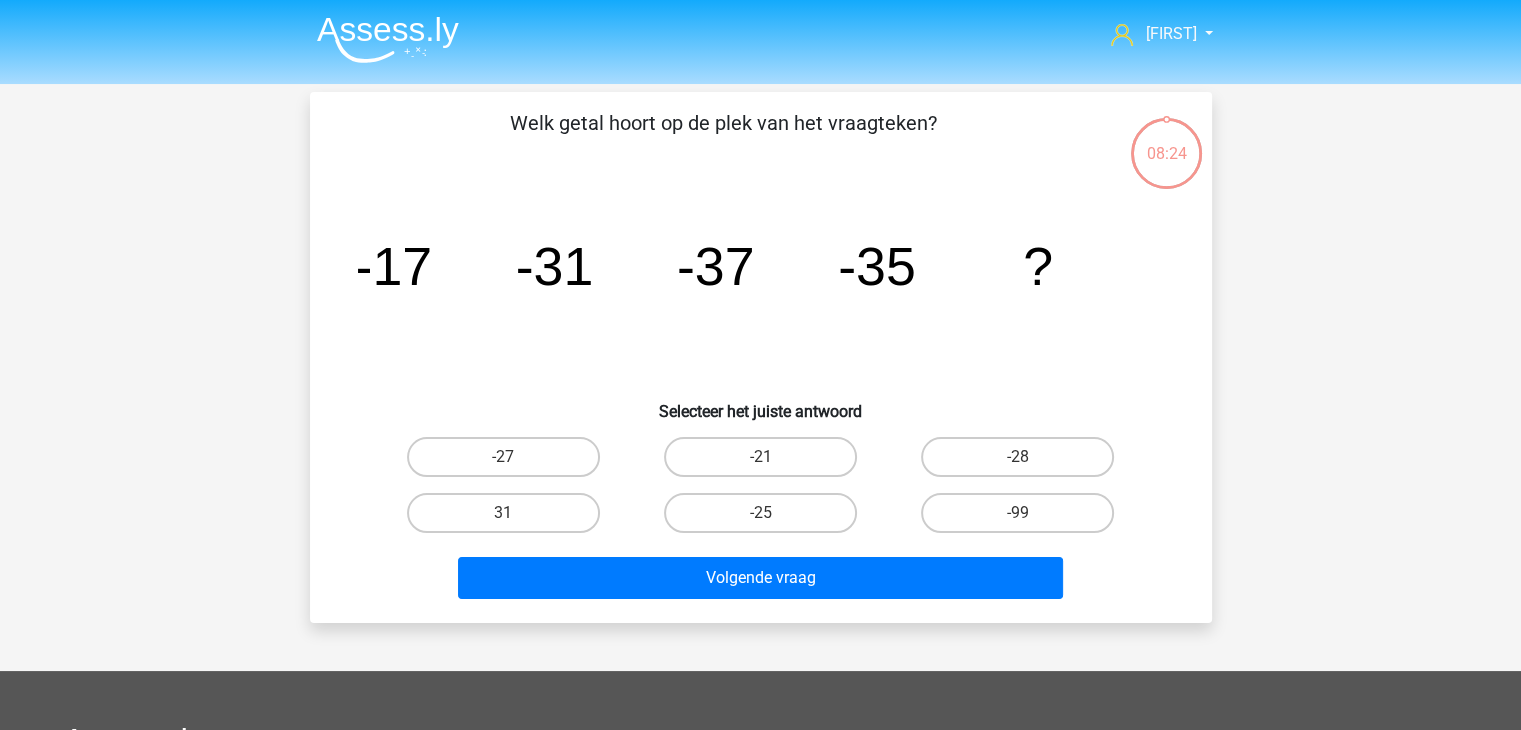 scroll, scrollTop: 92, scrollLeft: 0, axis: vertical 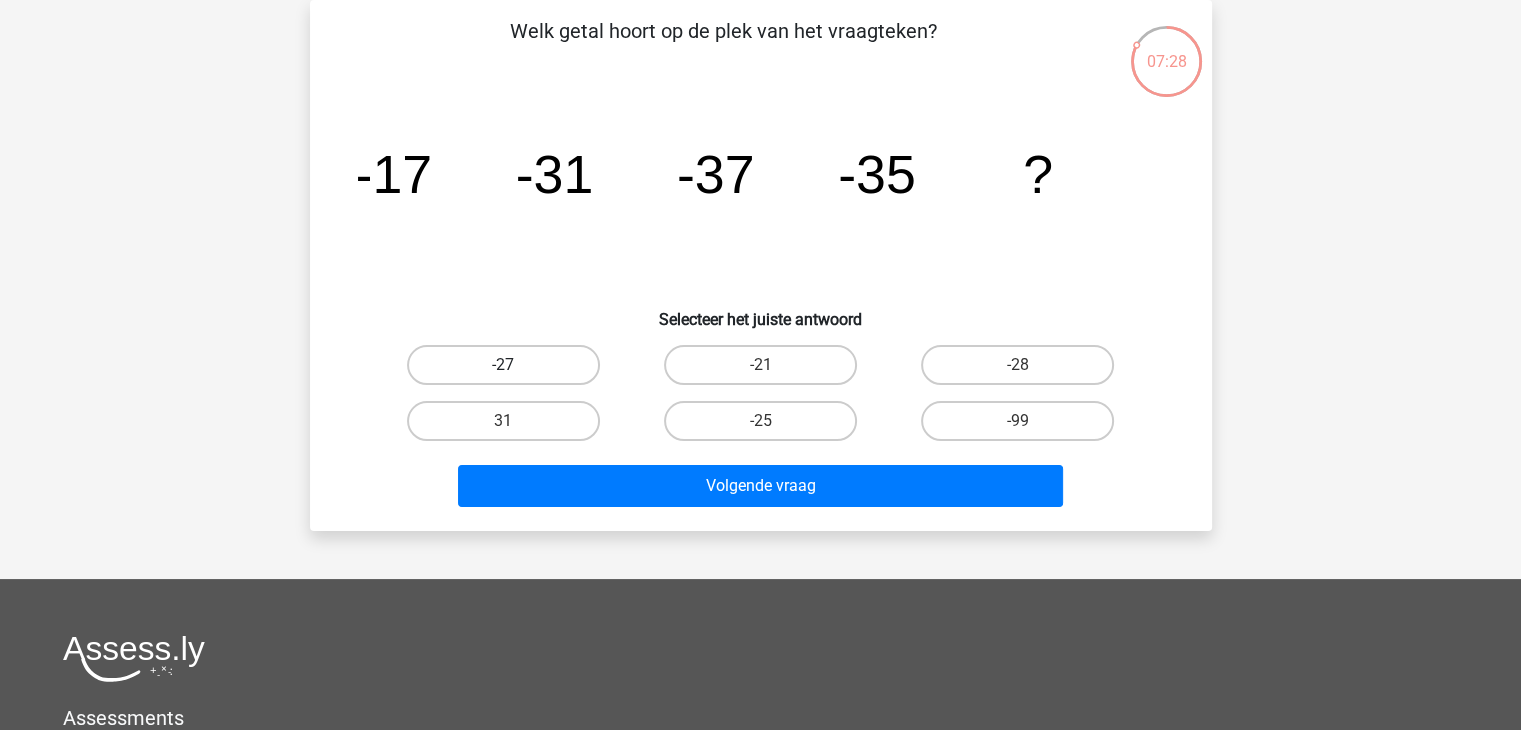 click on "-27" at bounding box center (503, 365) 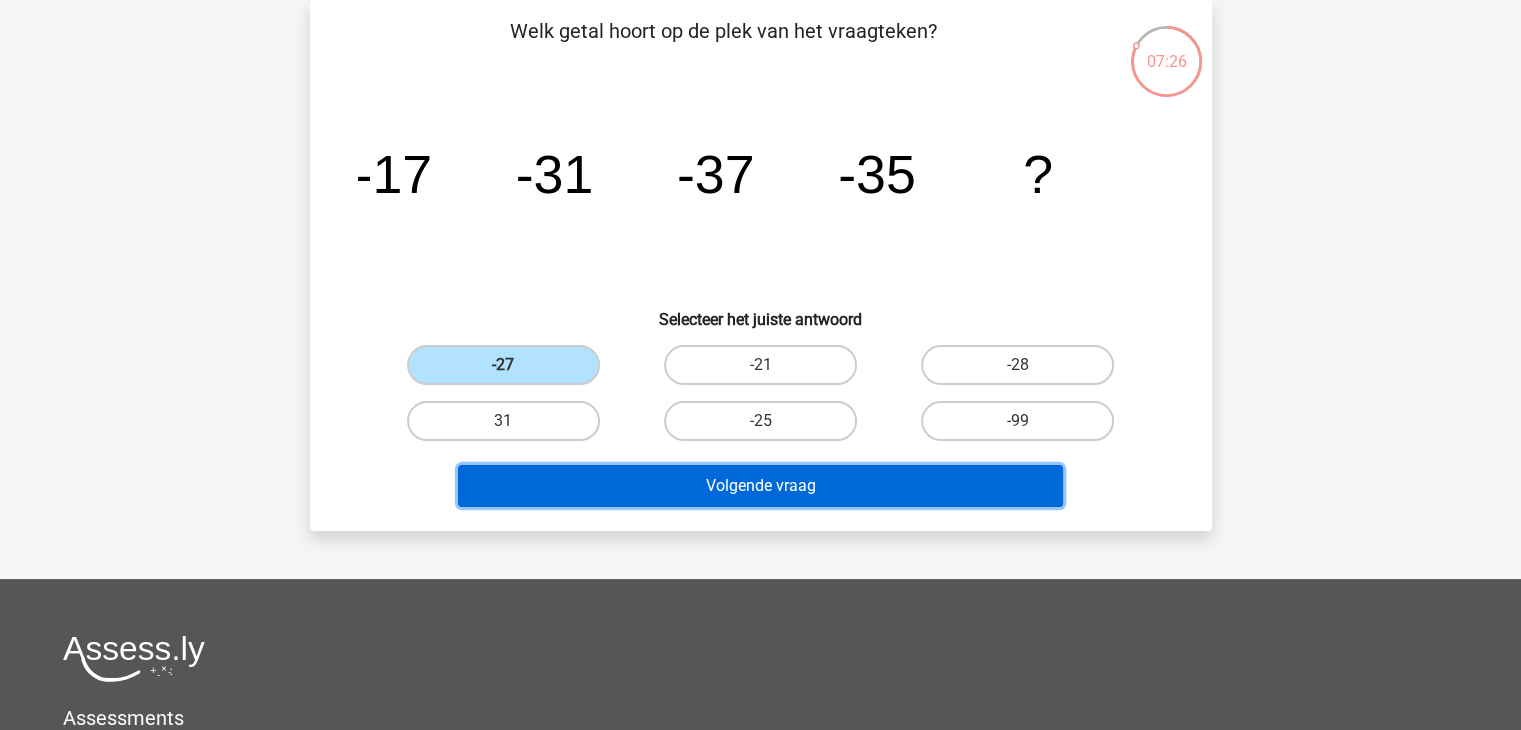 click on "Volgende vraag" at bounding box center (760, 486) 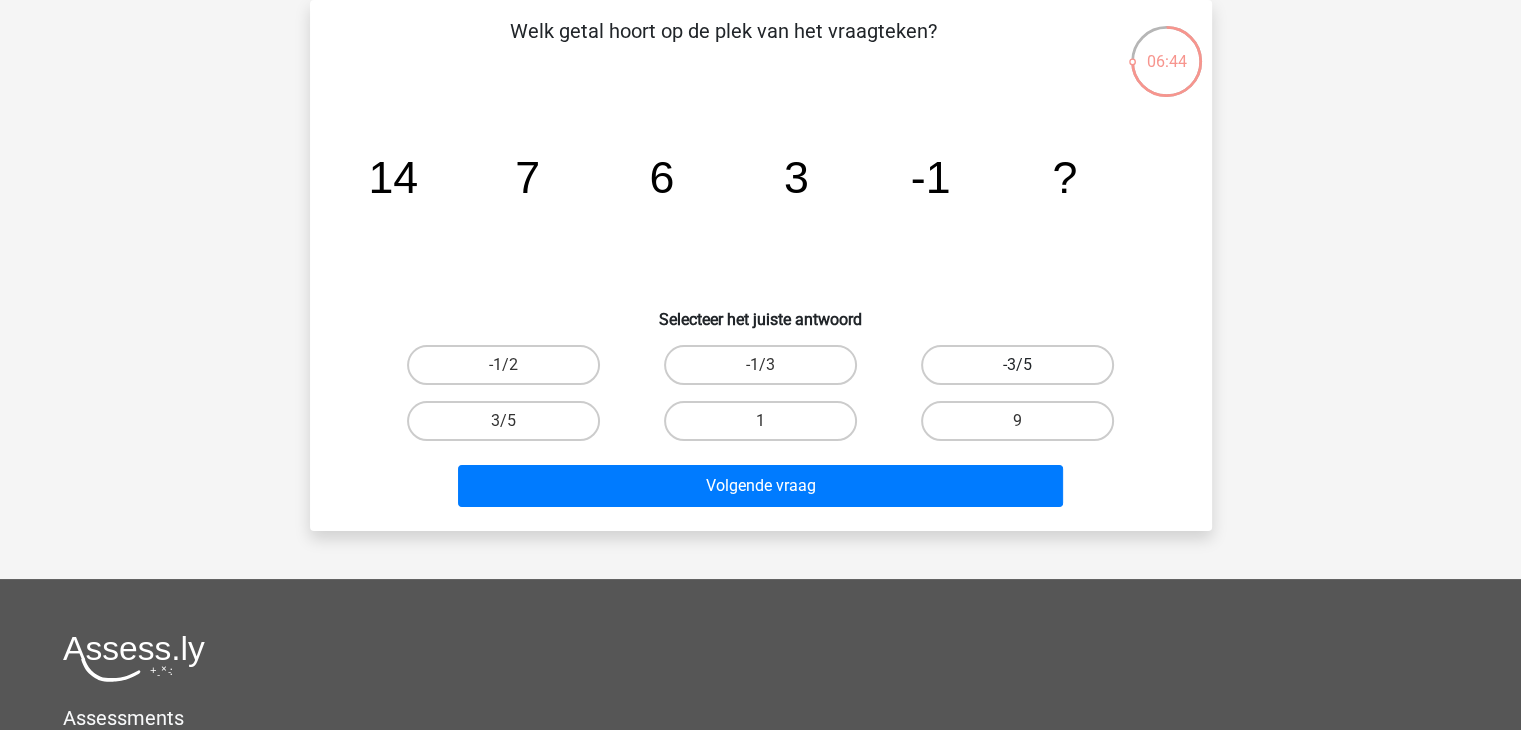 click on "-3/5" at bounding box center (1017, 365) 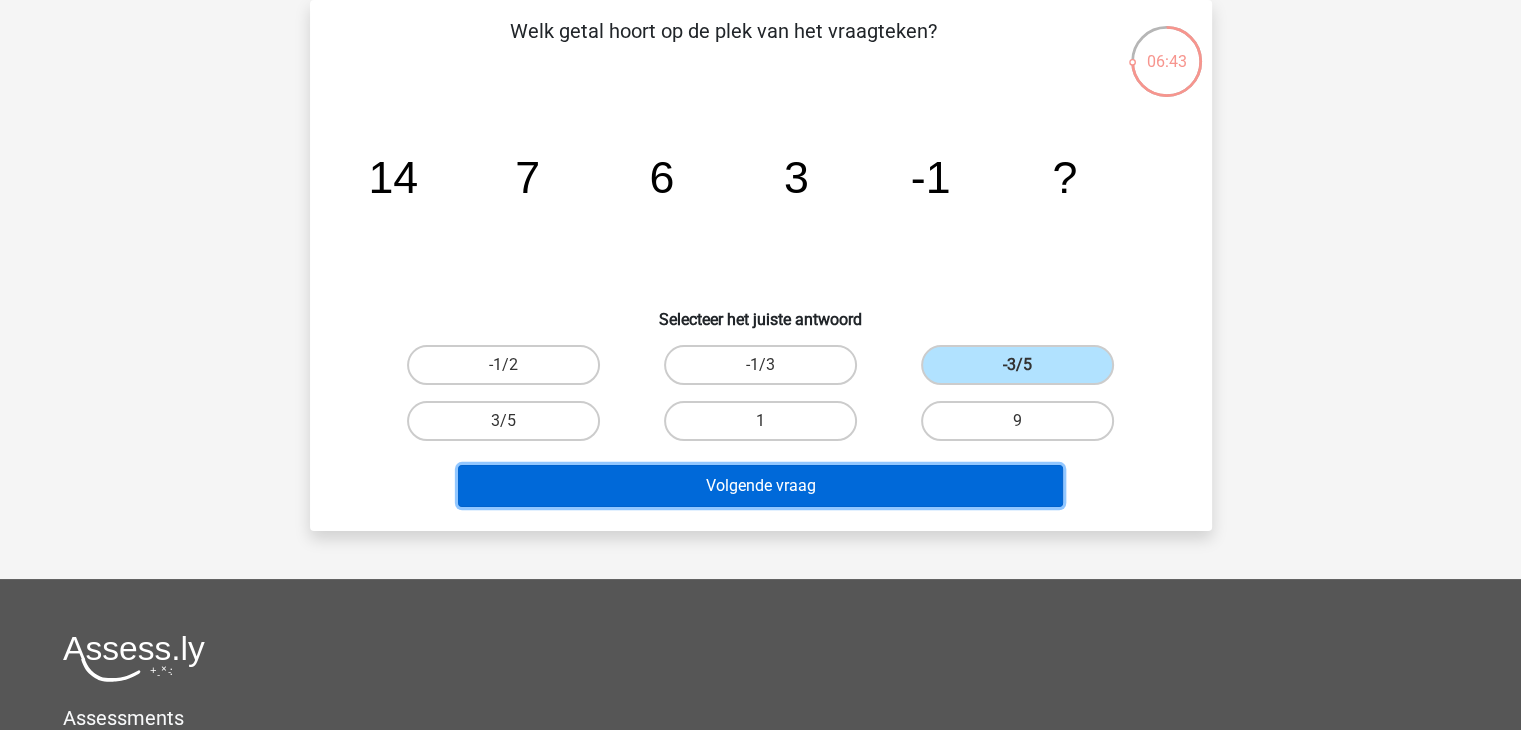 click on "Volgende vraag" at bounding box center [760, 486] 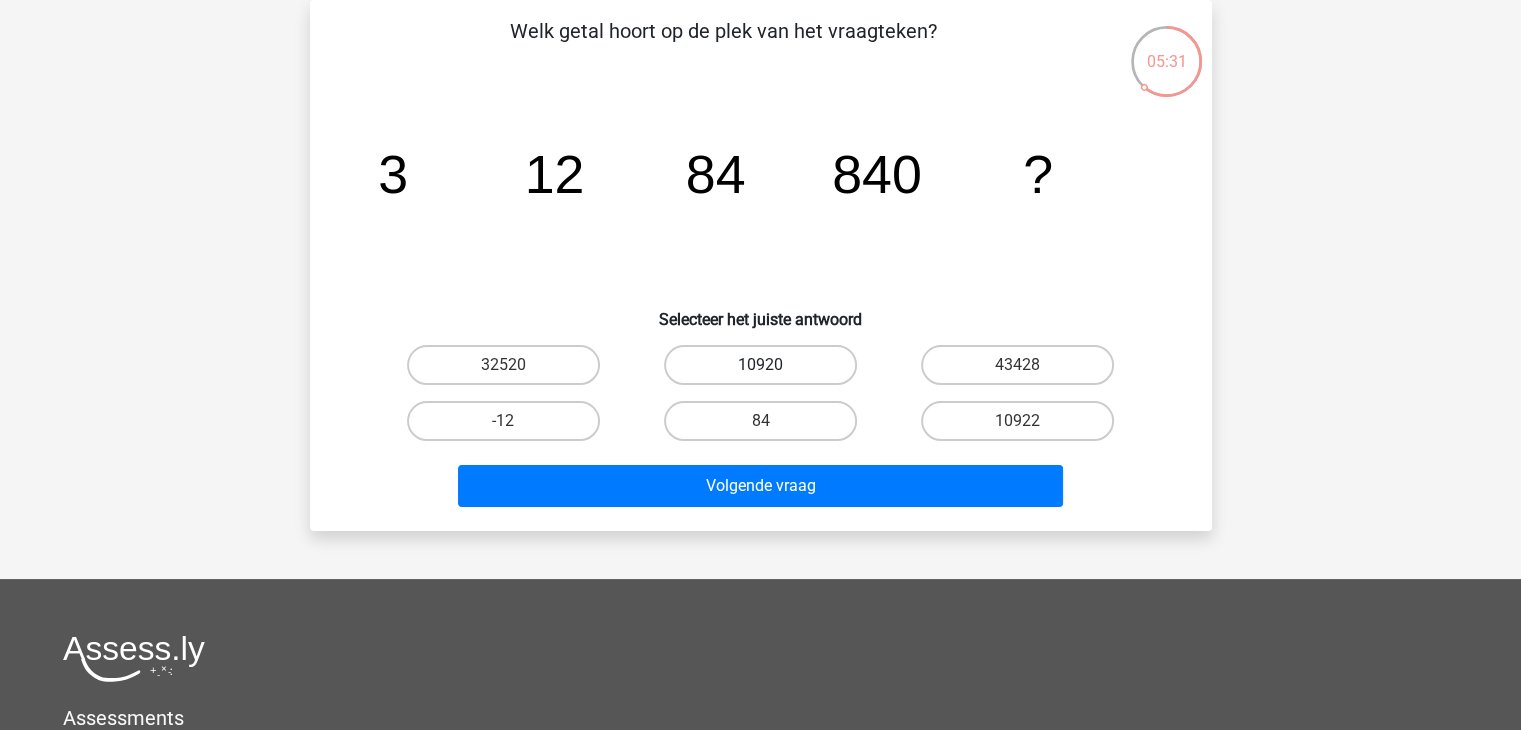 click on "10920" at bounding box center (760, 365) 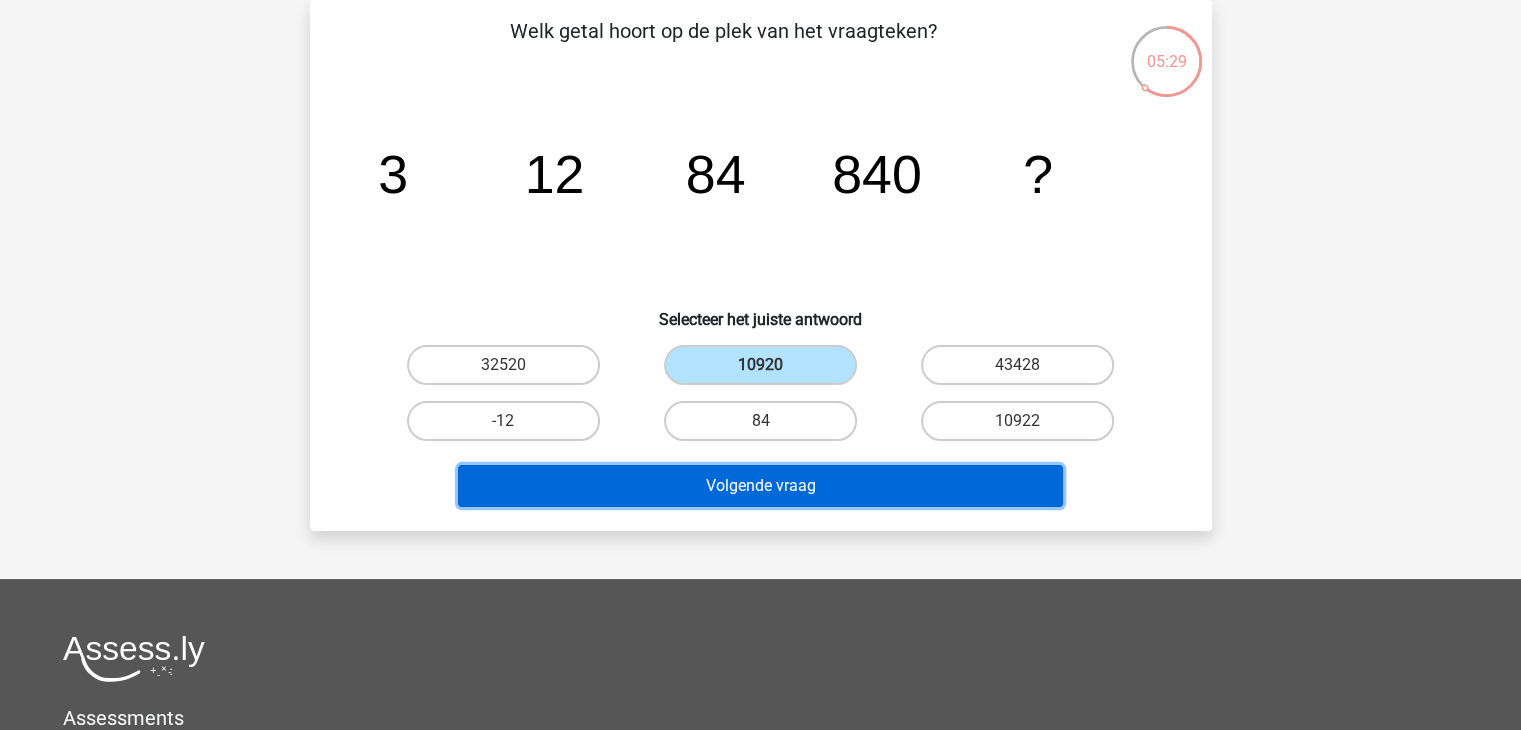click on "Volgende vraag" at bounding box center (760, 486) 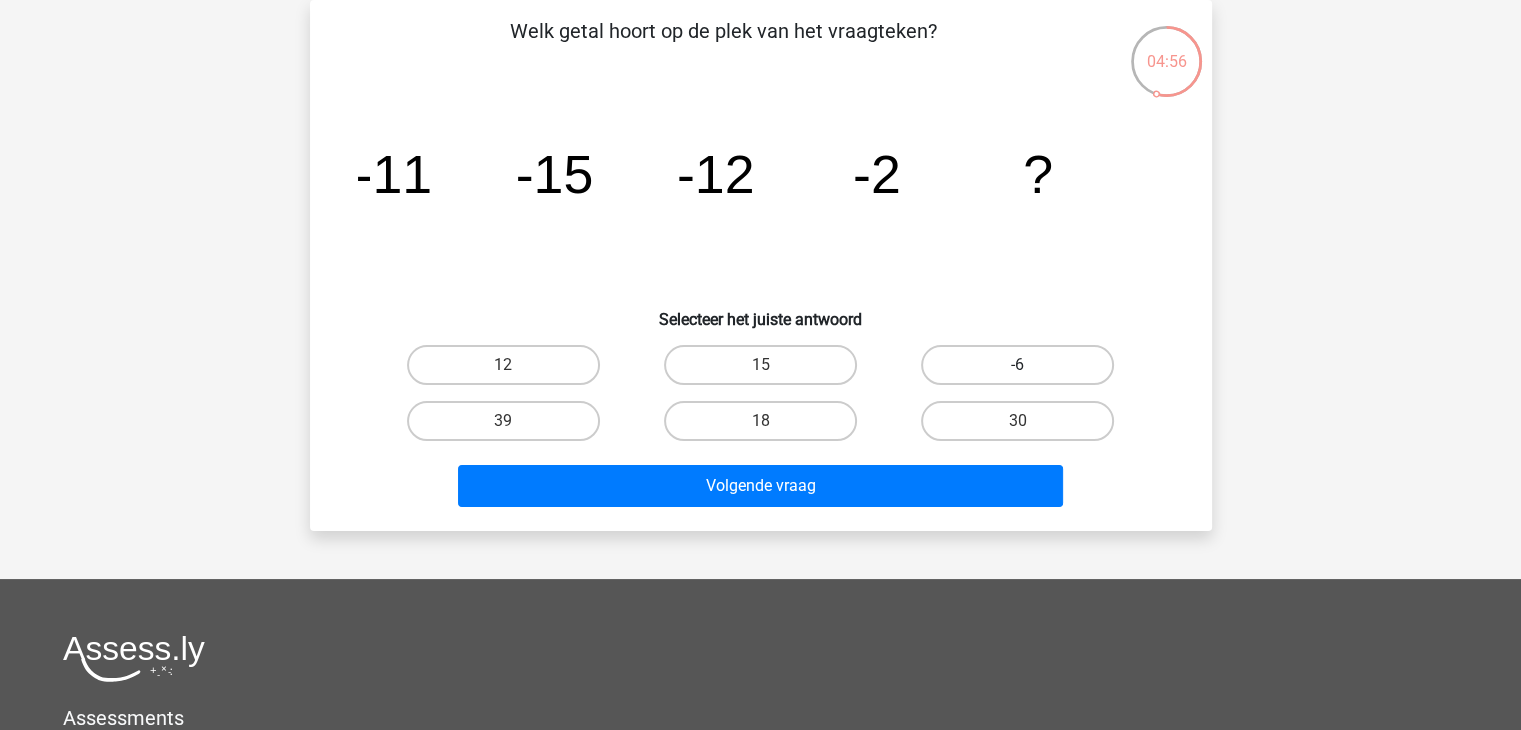 click on "-6" at bounding box center [1017, 365] 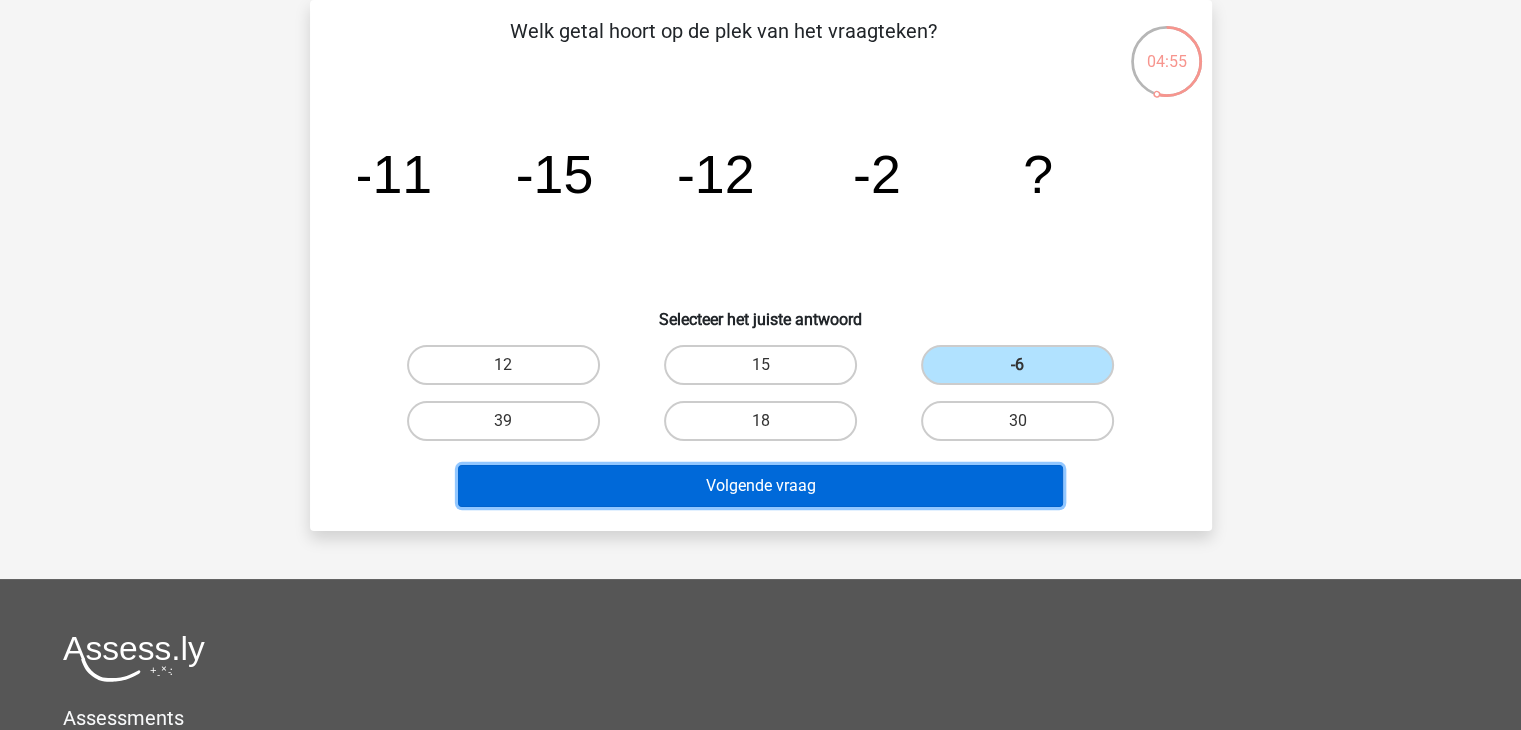 click on "Volgende vraag" at bounding box center (760, 486) 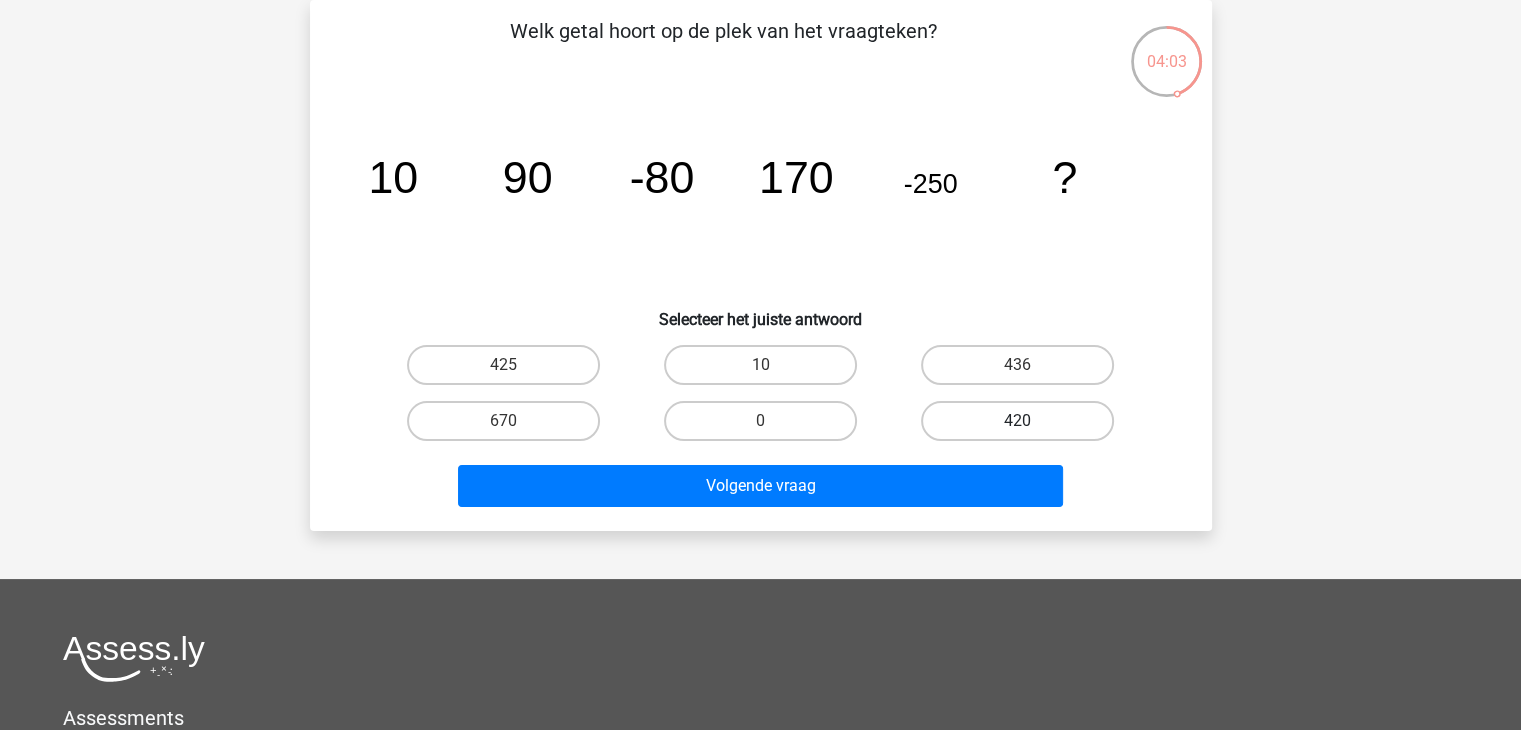 drag, startPoint x: 1040, startPoint y: 432, endPoint x: 1002, endPoint y: 429, distance: 38.118237 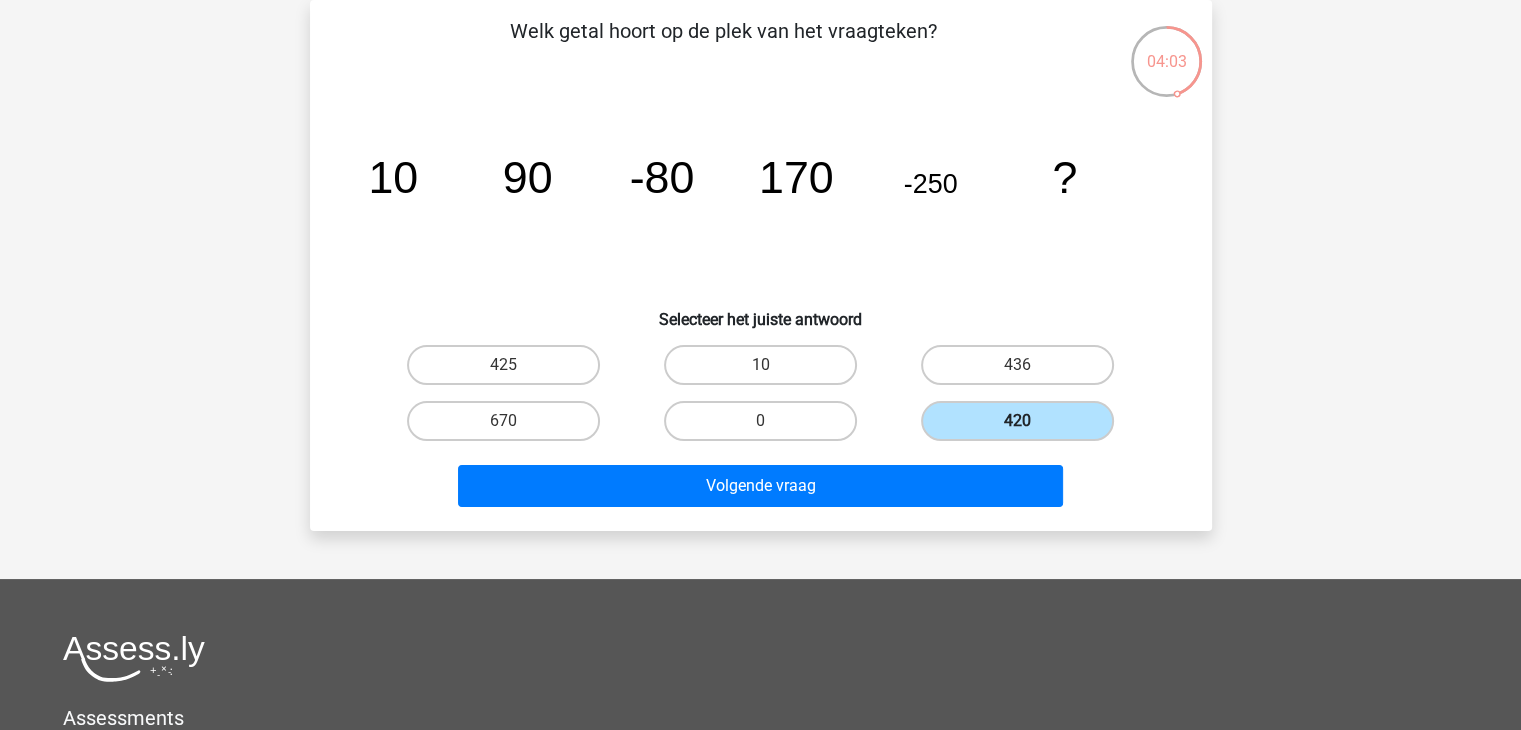click on "420" at bounding box center (1017, 421) 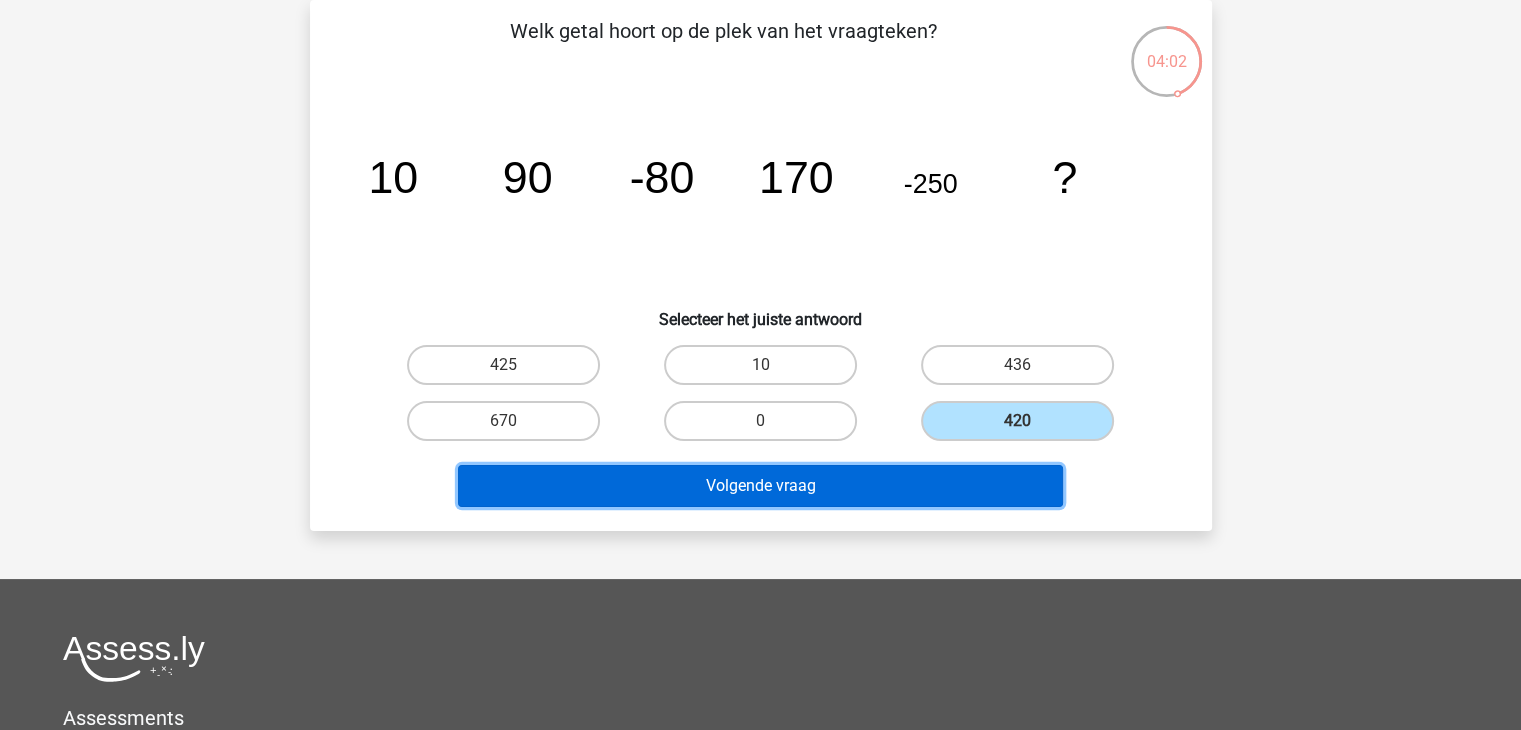 click on "Volgende vraag" at bounding box center [760, 486] 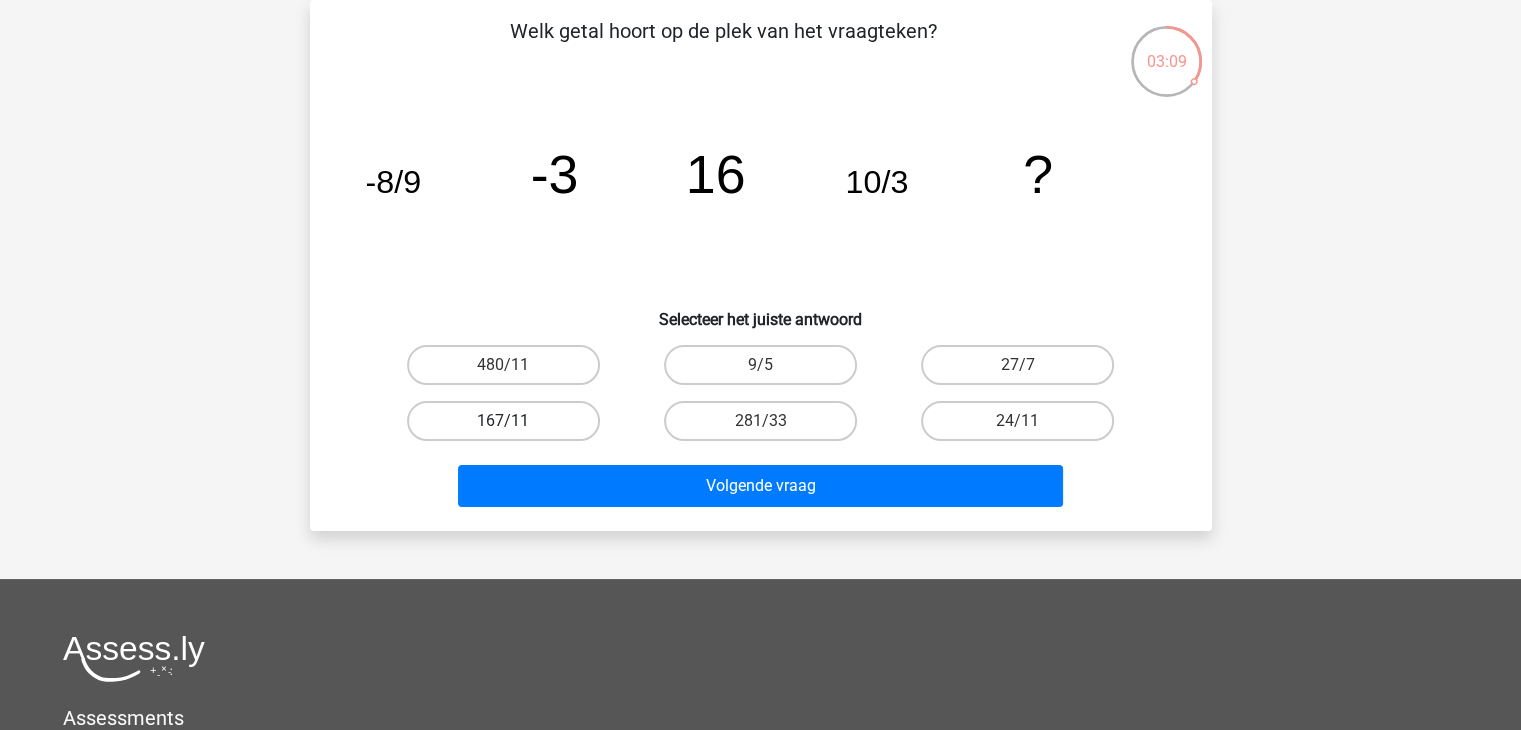 click on "167/11" at bounding box center [503, 421] 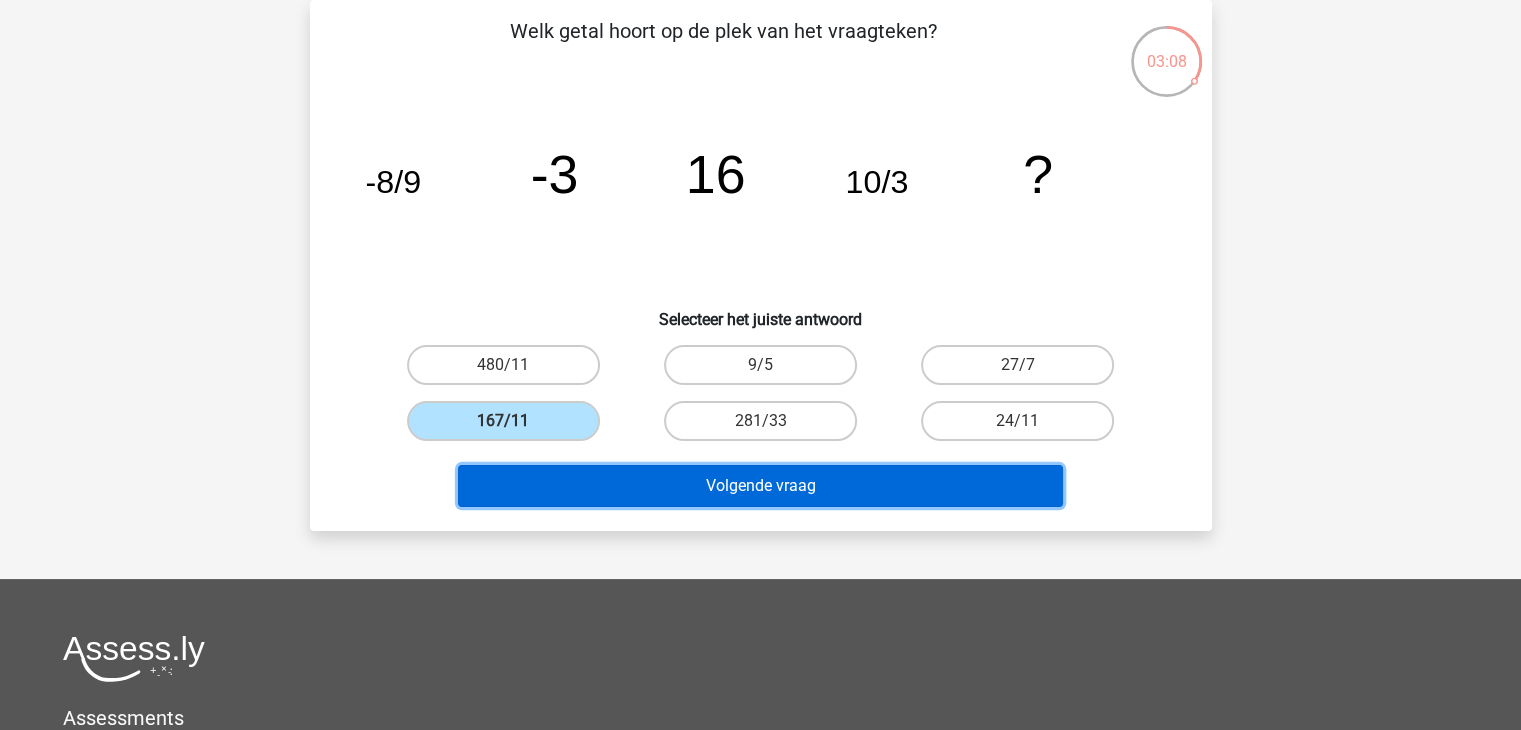 click on "Volgende vraag" at bounding box center [760, 486] 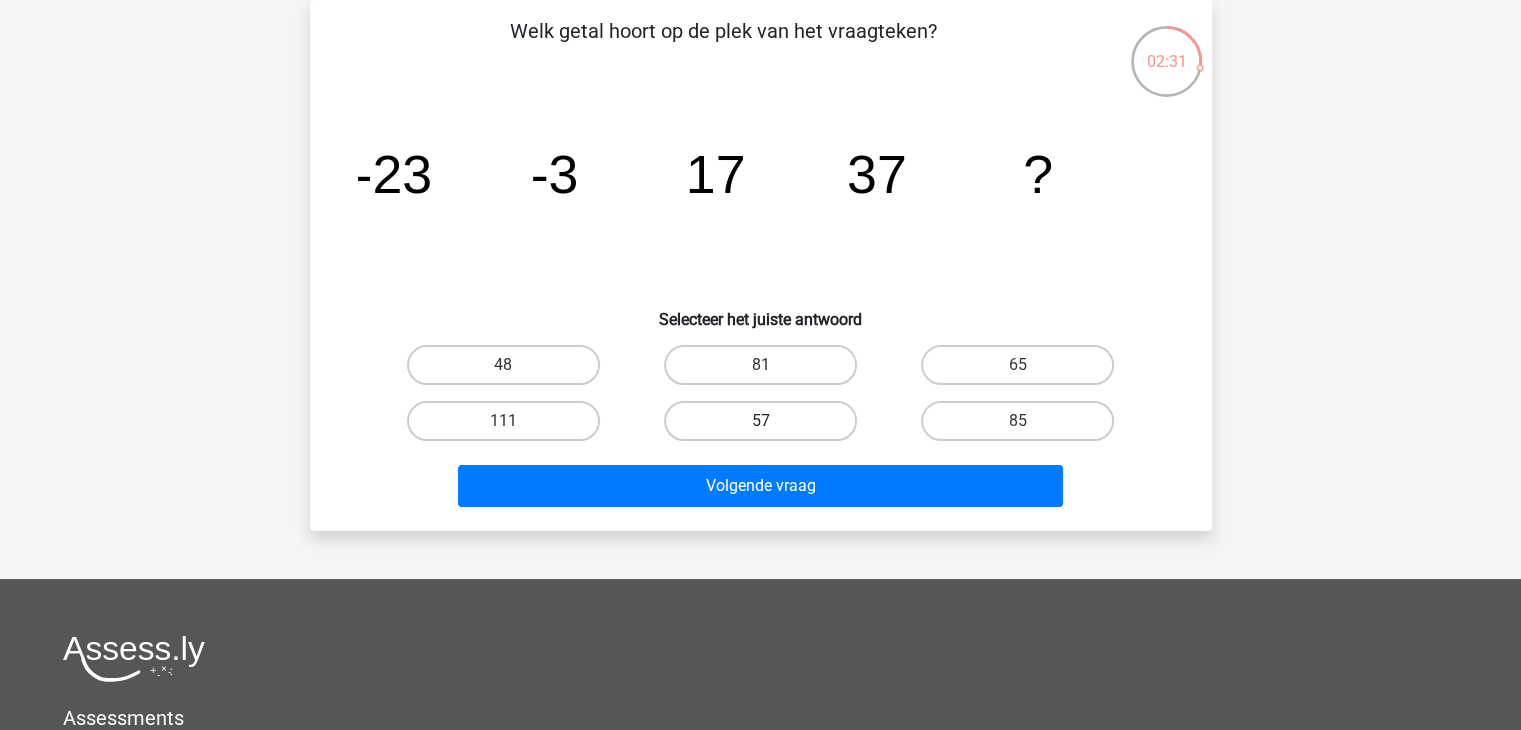click on "57" at bounding box center (760, 421) 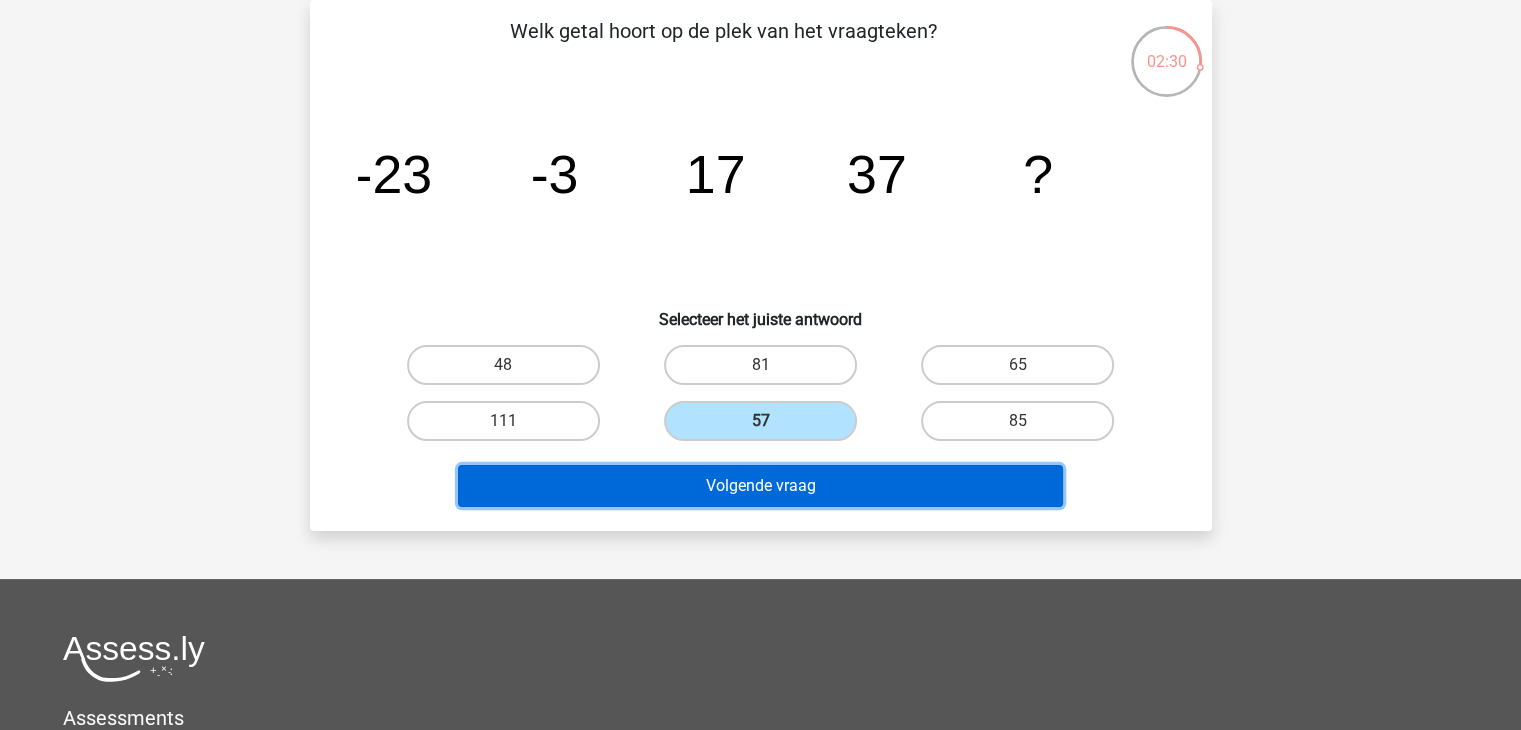 click on "Volgende vraag" at bounding box center (760, 486) 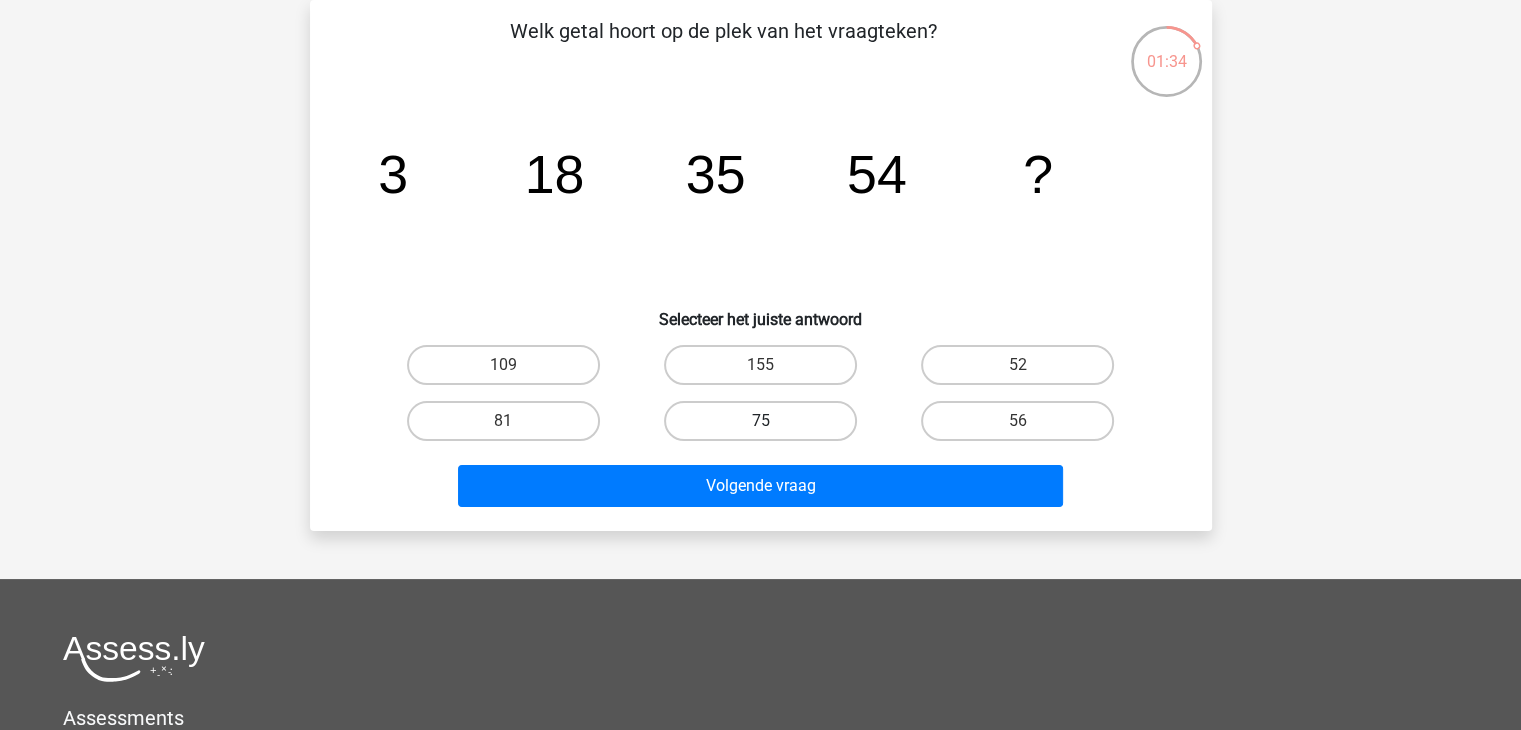click on "75" at bounding box center (760, 421) 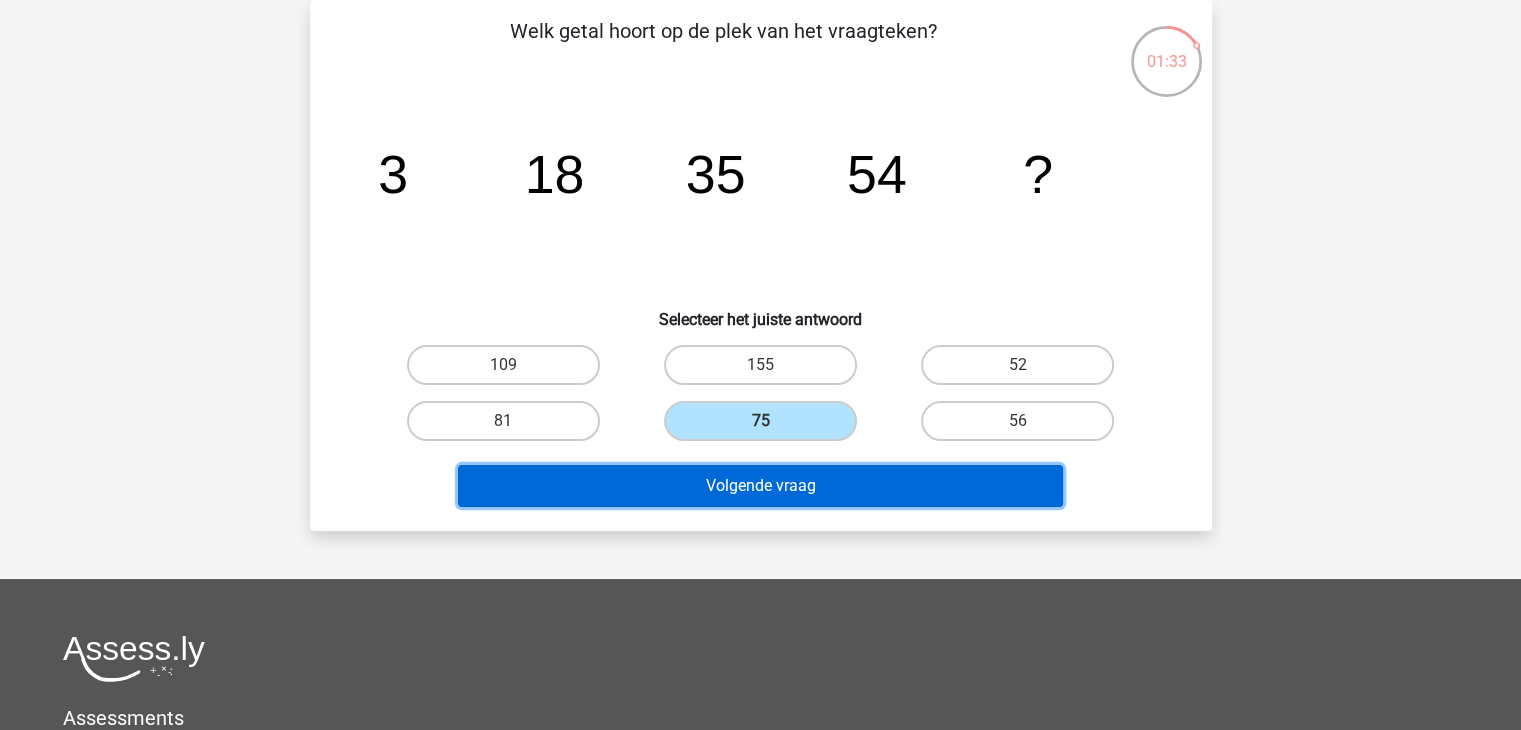 click on "Volgende vraag" at bounding box center (760, 486) 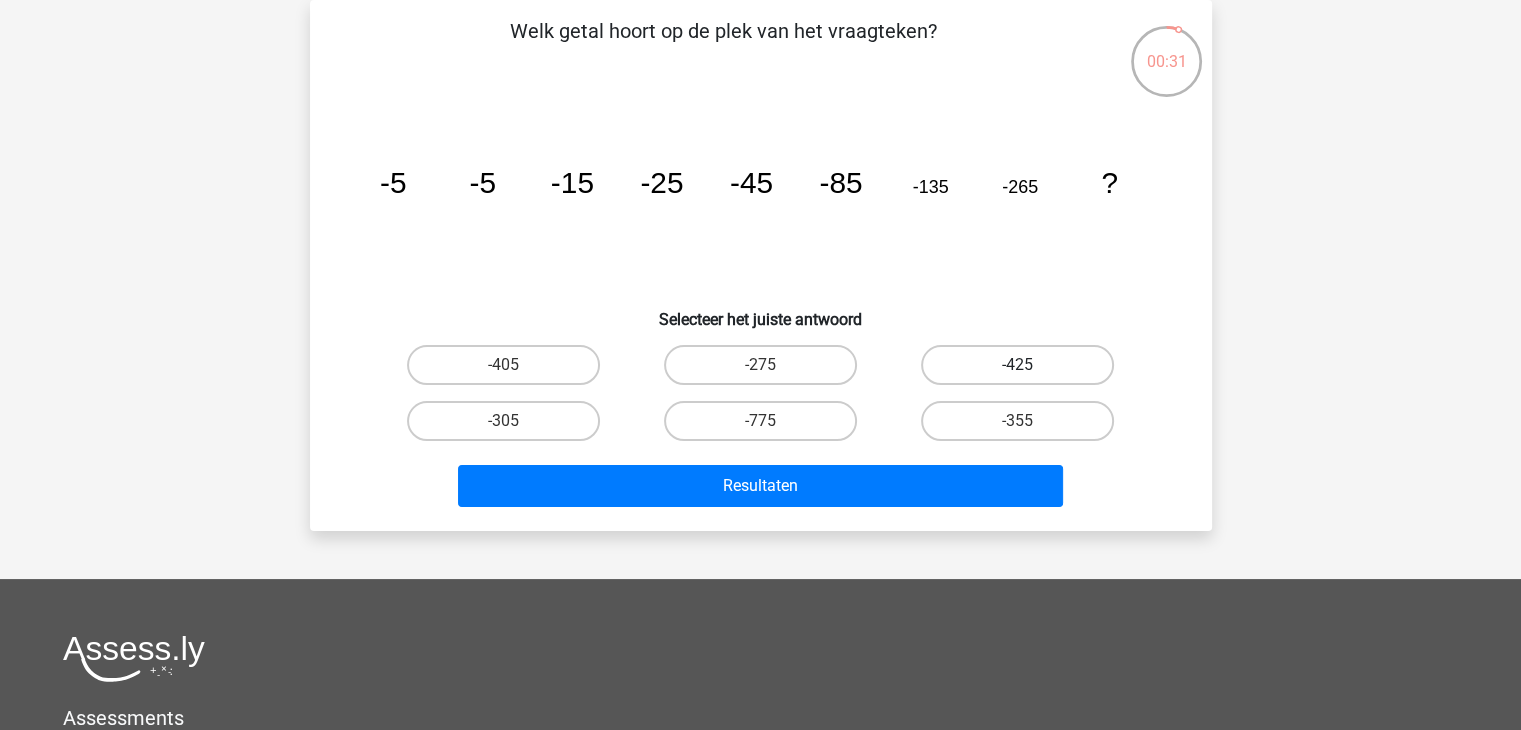 click on "-425" at bounding box center [1017, 365] 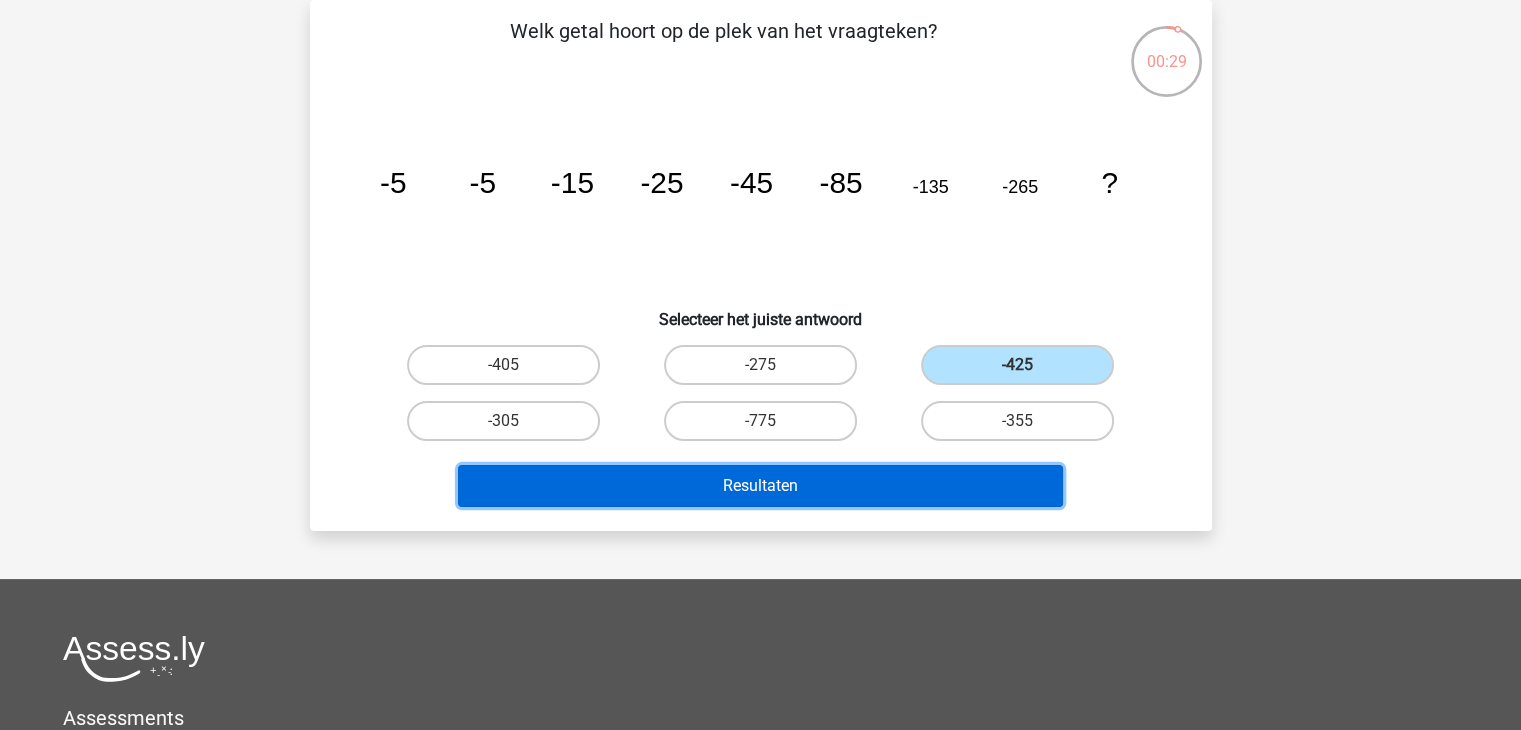 click on "Resultaten" at bounding box center [760, 486] 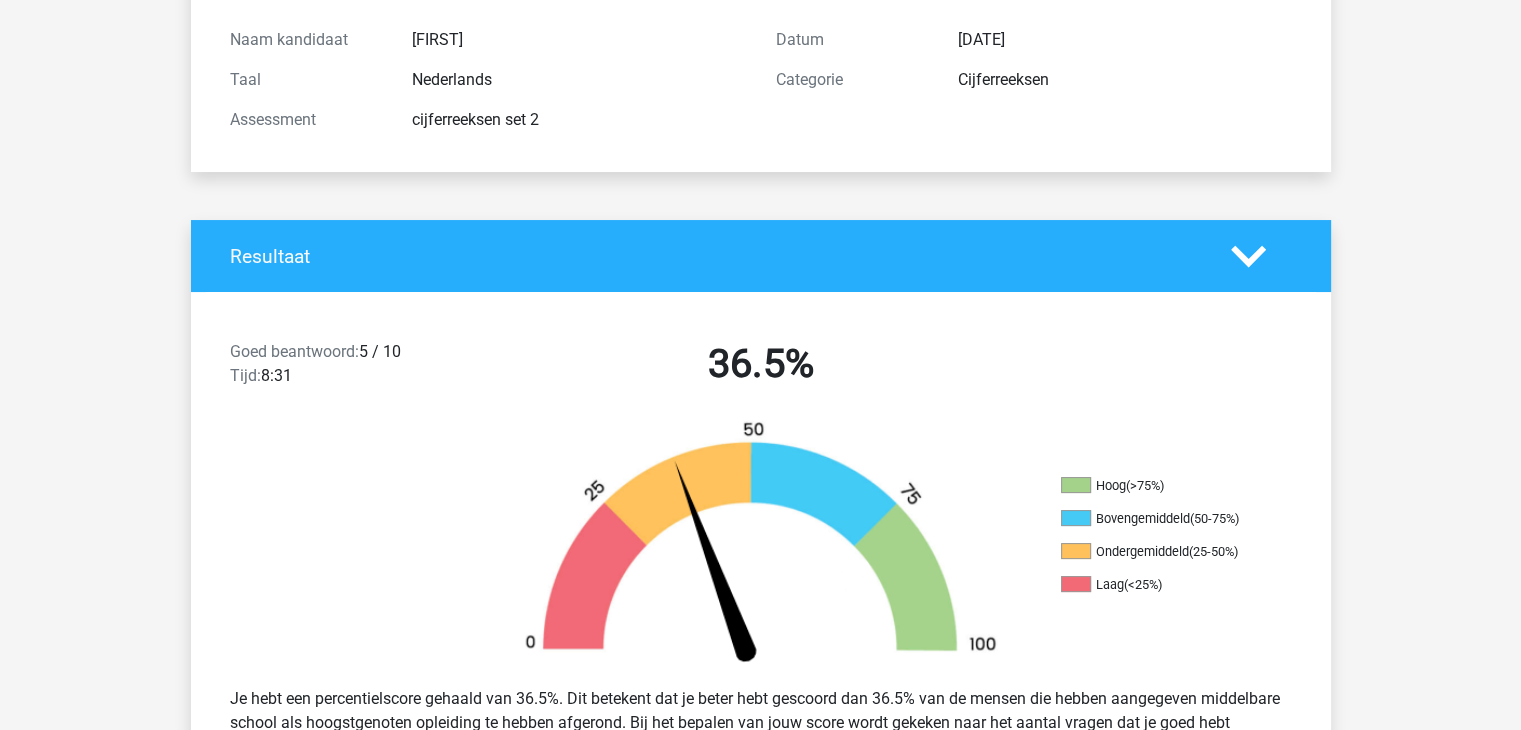 scroll, scrollTop: 210, scrollLeft: 0, axis: vertical 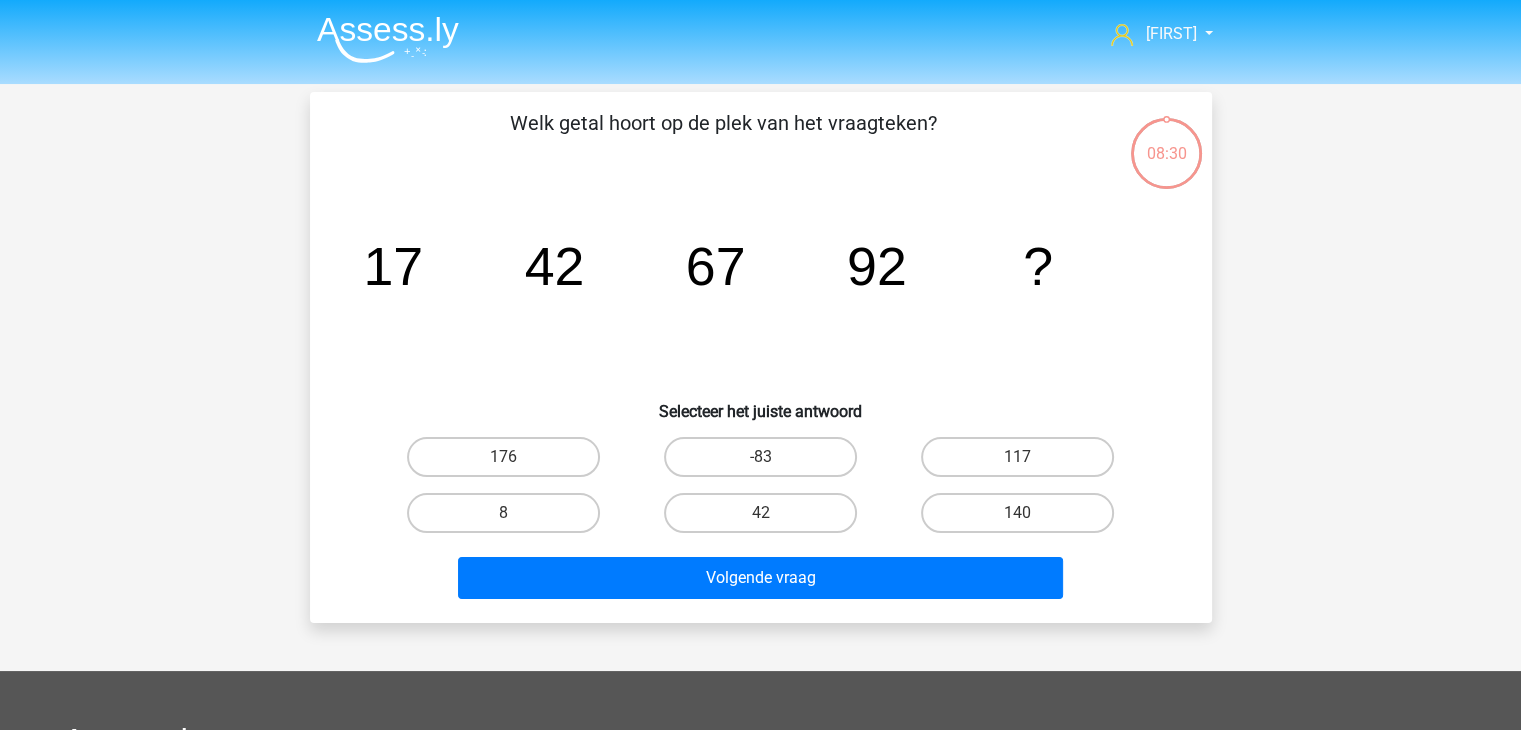 drag, startPoint x: 0, startPoint y: 0, endPoint x: 307, endPoint y: 249, distance: 395.2847 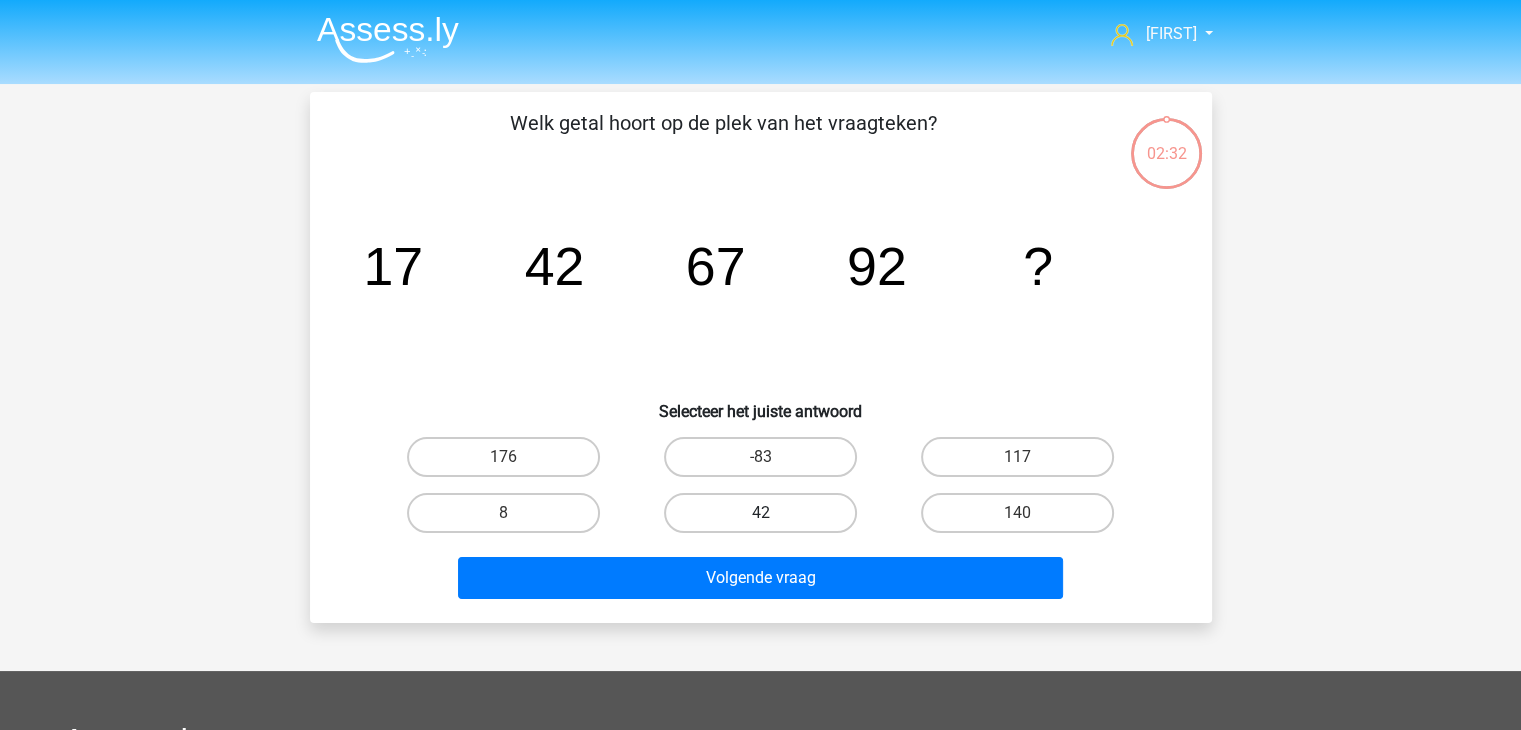scroll, scrollTop: 0, scrollLeft: 0, axis: both 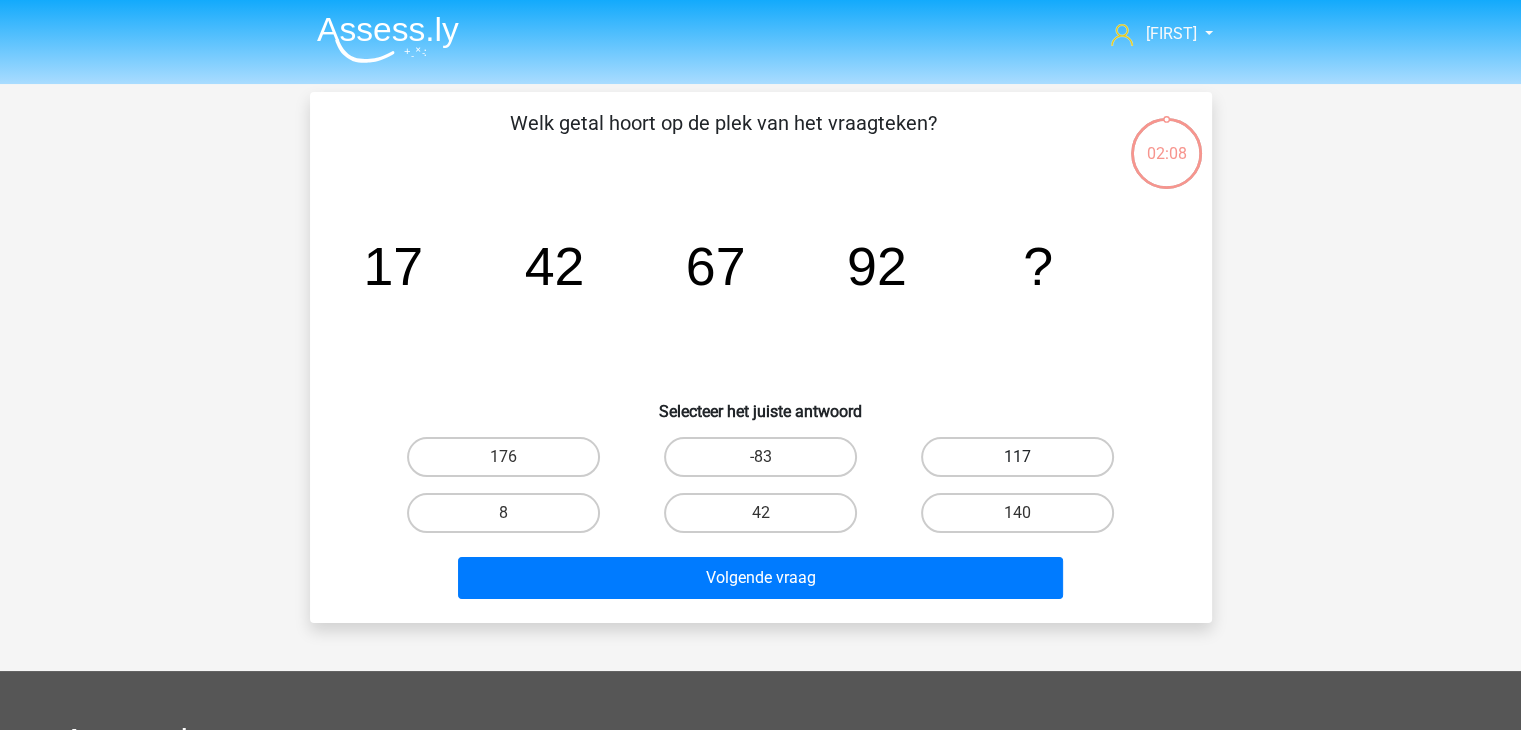 click on "117" at bounding box center [1017, 457] 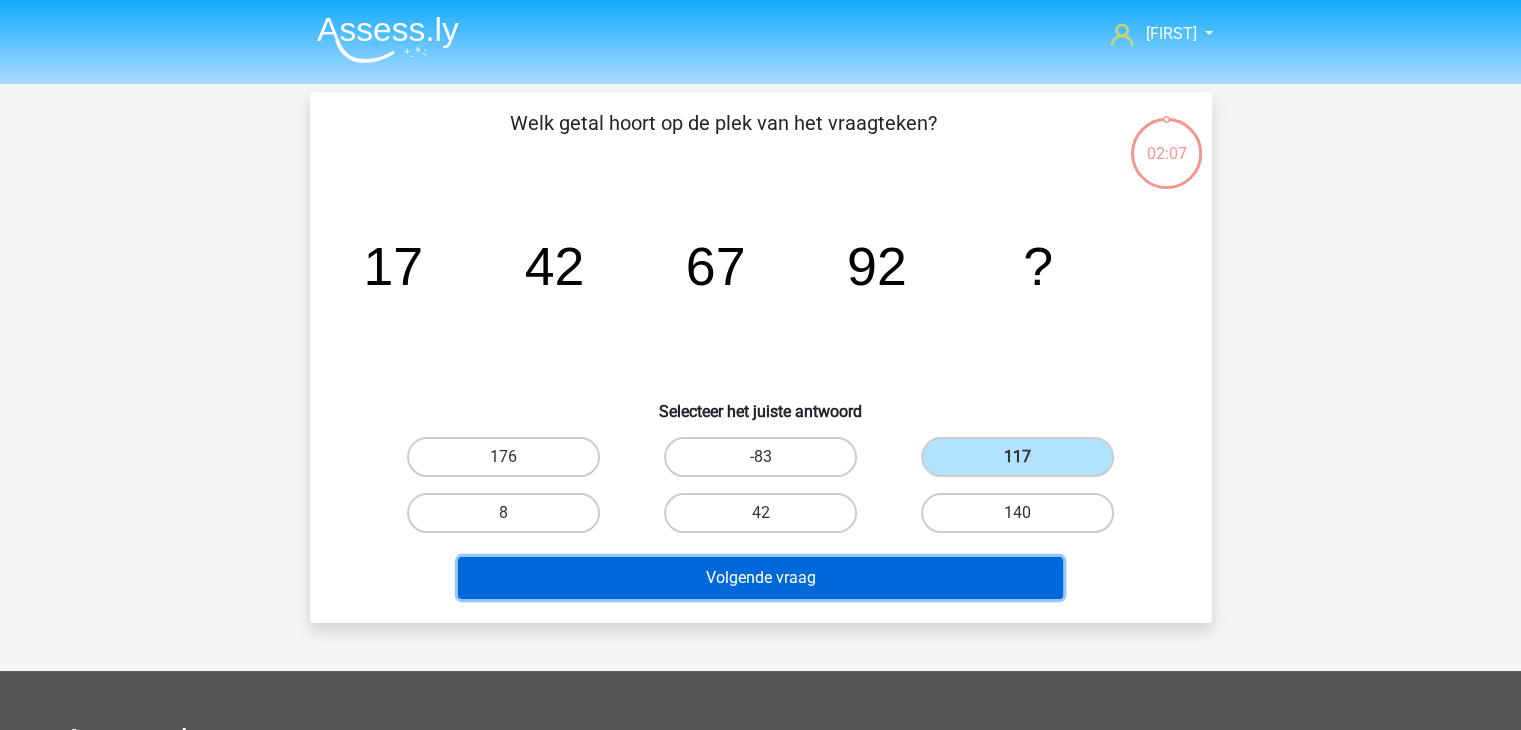 click on "Volgende vraag" at bounding box center (760, 578) 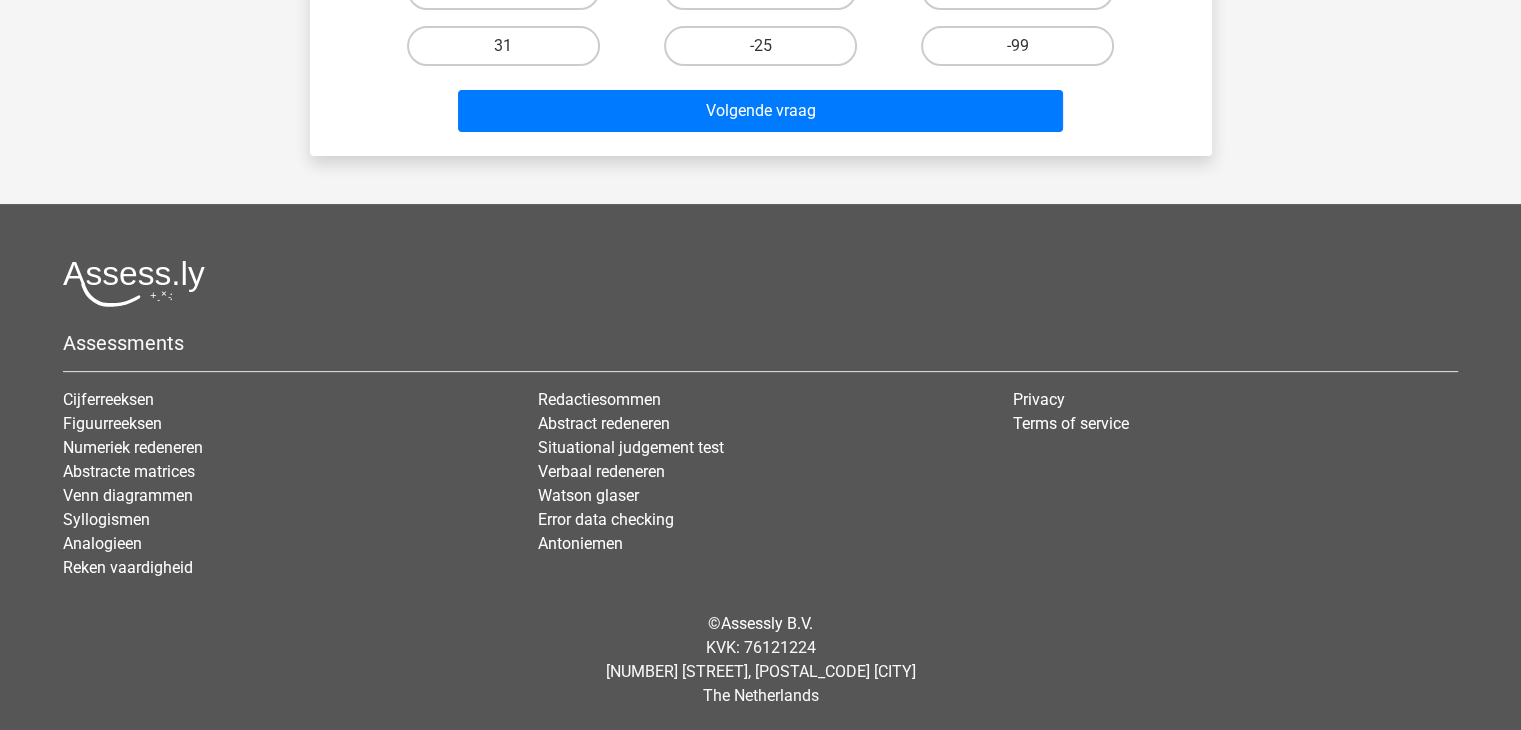 scroll, scrollTop: 0, scrollLeft: 0, axis: both 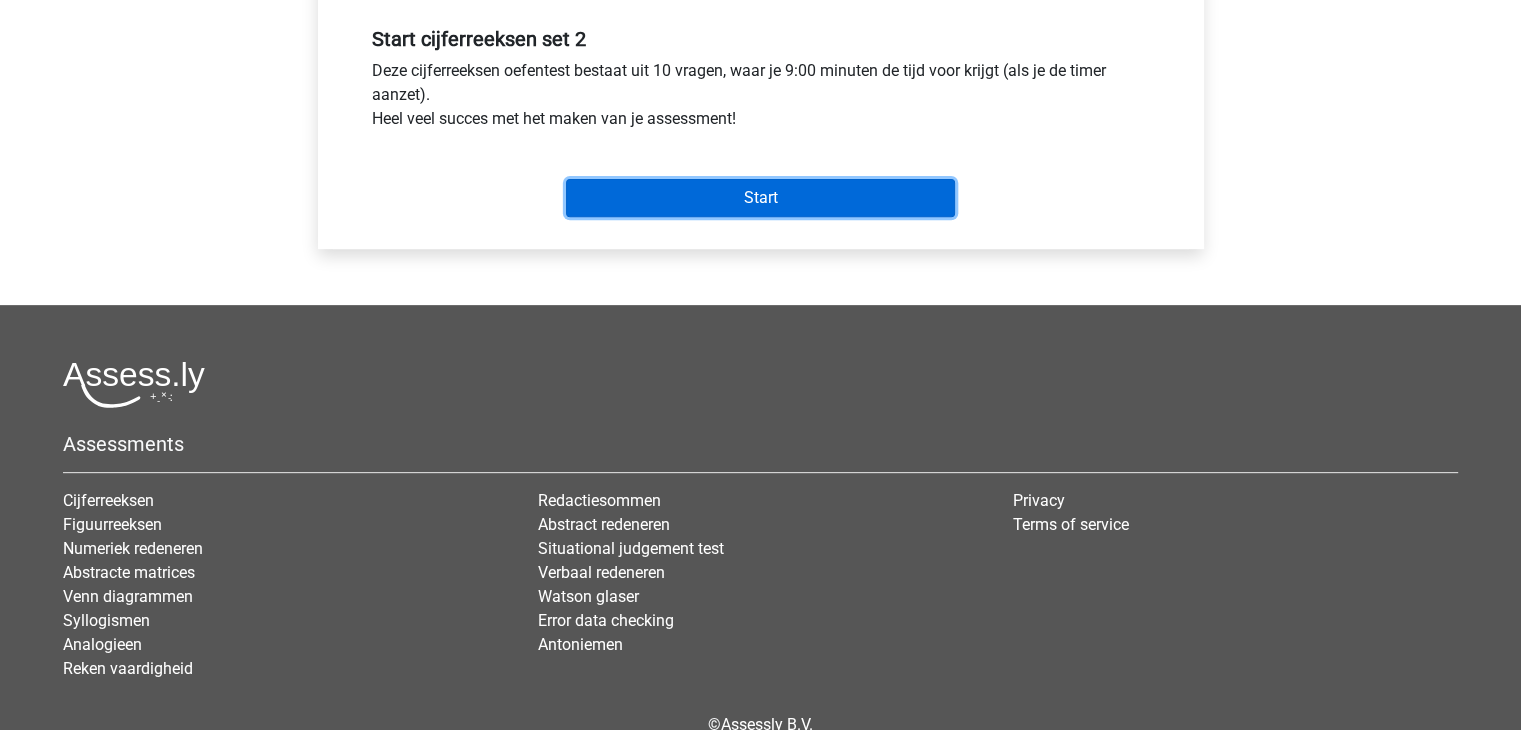 click on "Start" at bounding box center (760, 198) 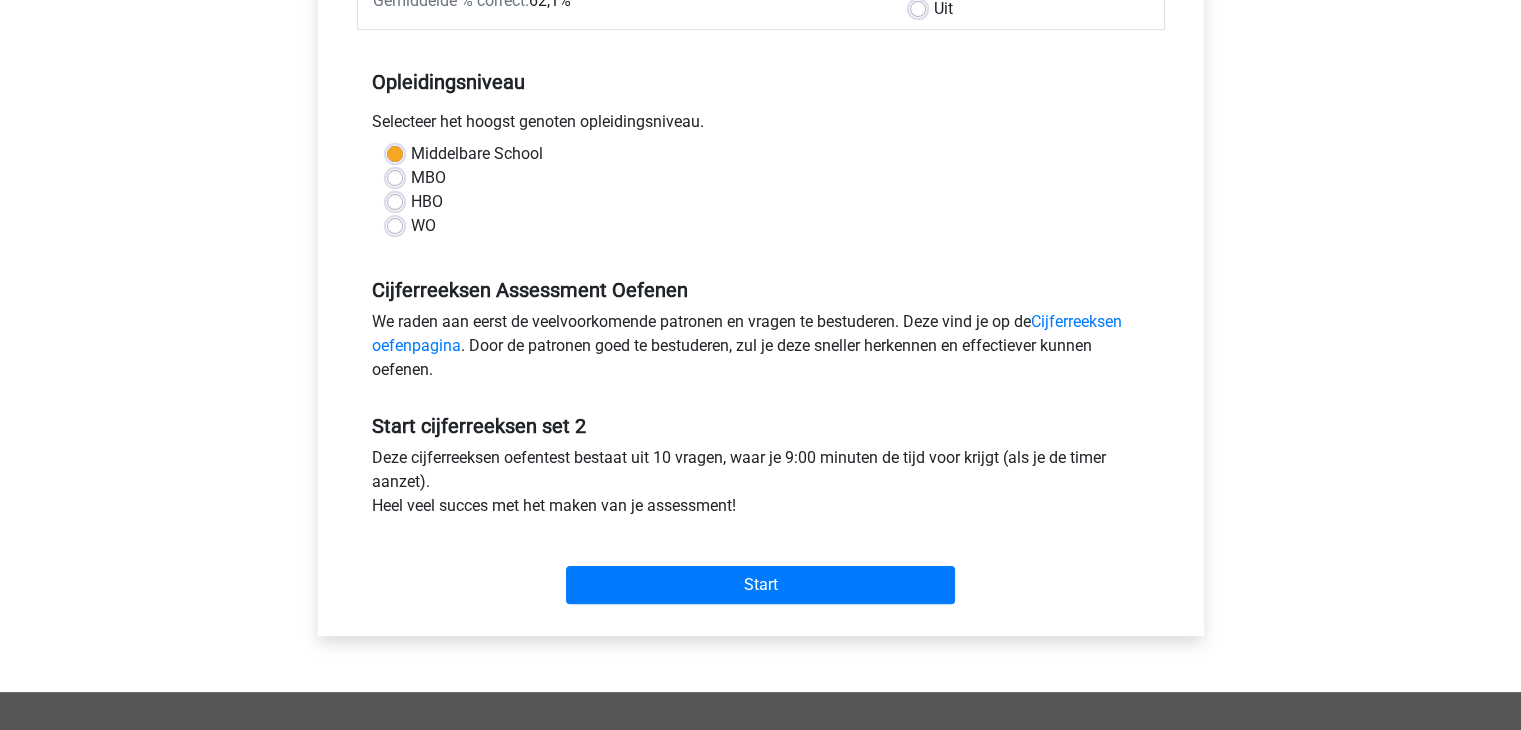 scroll, scrollTop: 0, scrollLeft: 0, axis: both 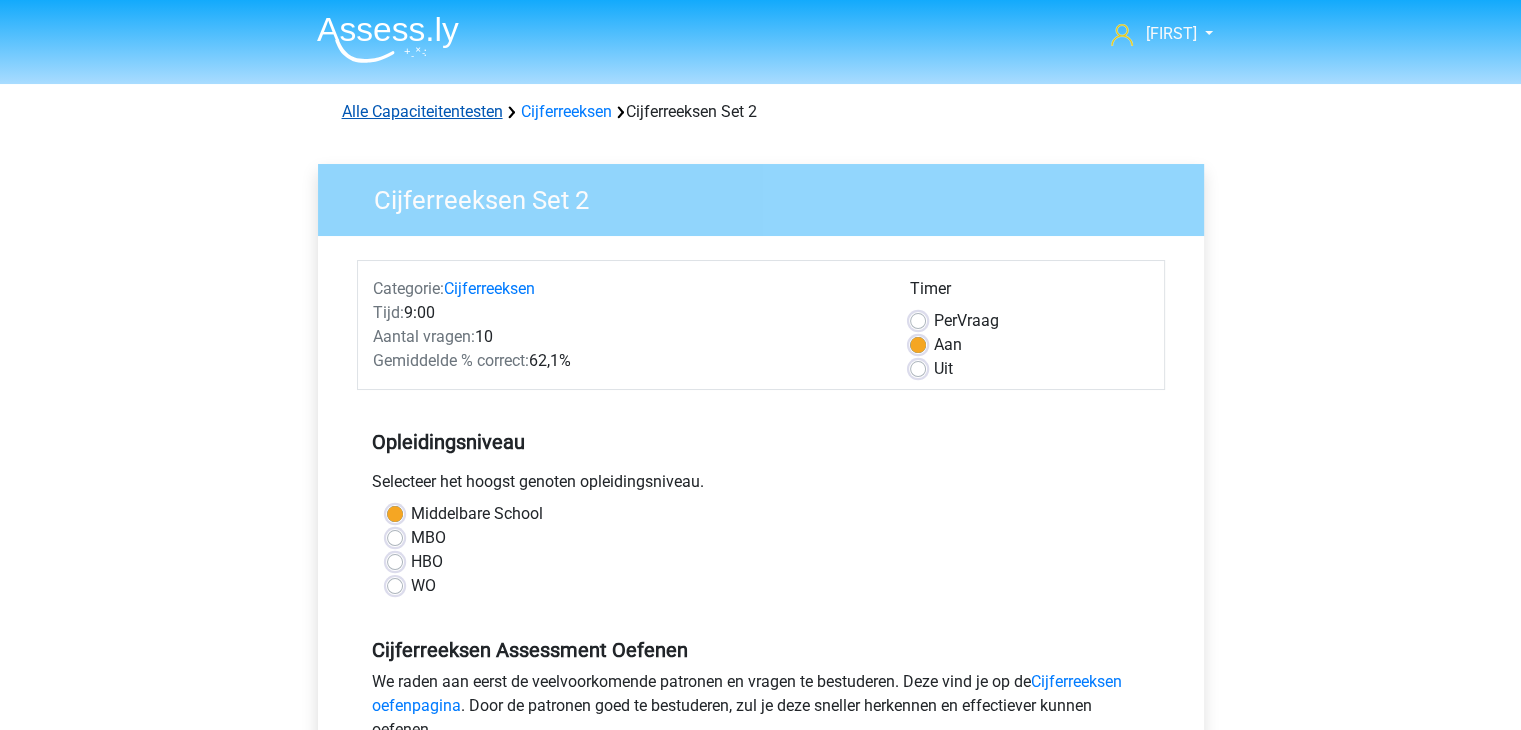 click on "Alle Capaciteitentesten" at bounding box center (422, 111) 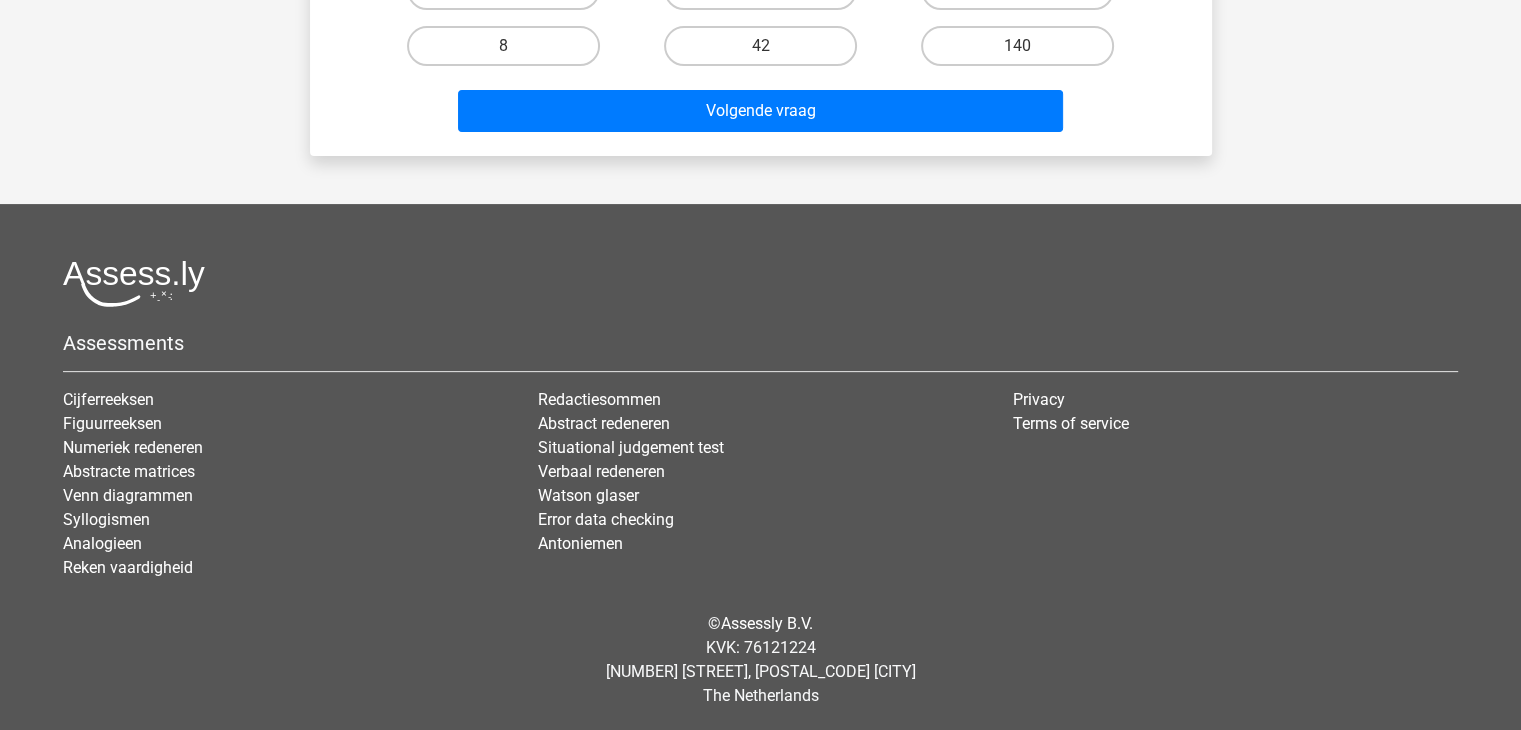 scroll, scrollTop: 0, scrollLeft: 0, axis: both 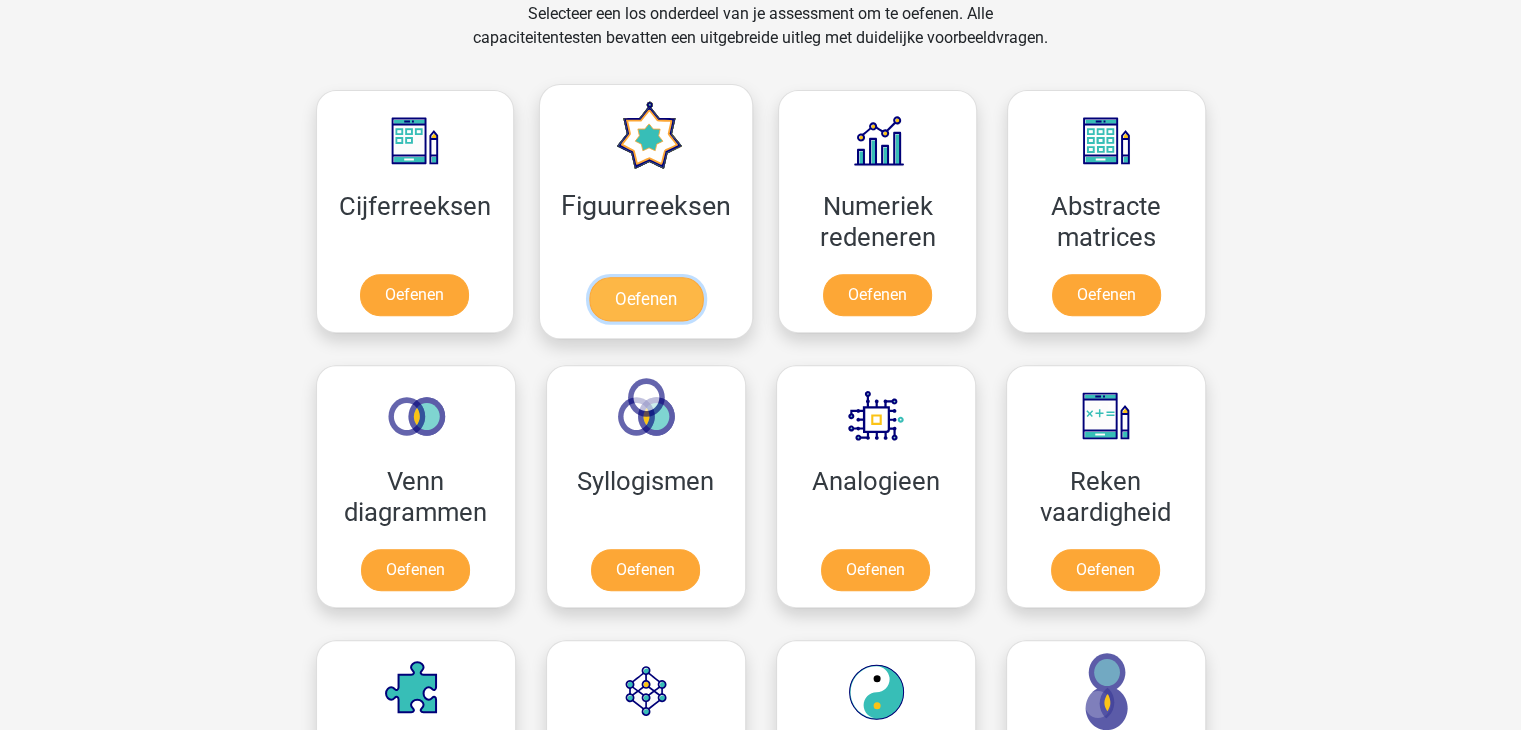click on "Oefenen" at bounding box center [646, 299] 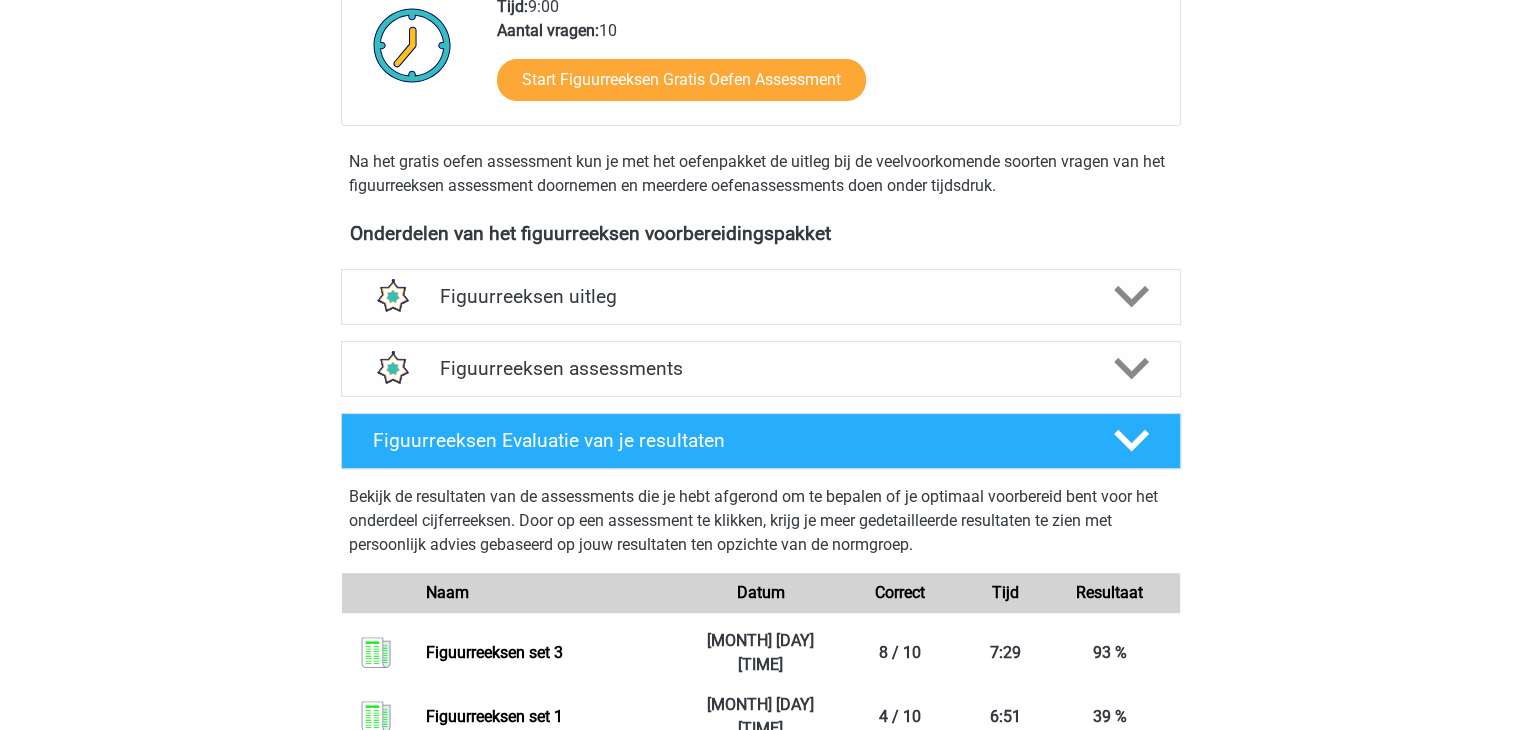 scroll, scrollTop: 0, scrollLeft: 0, axis: both 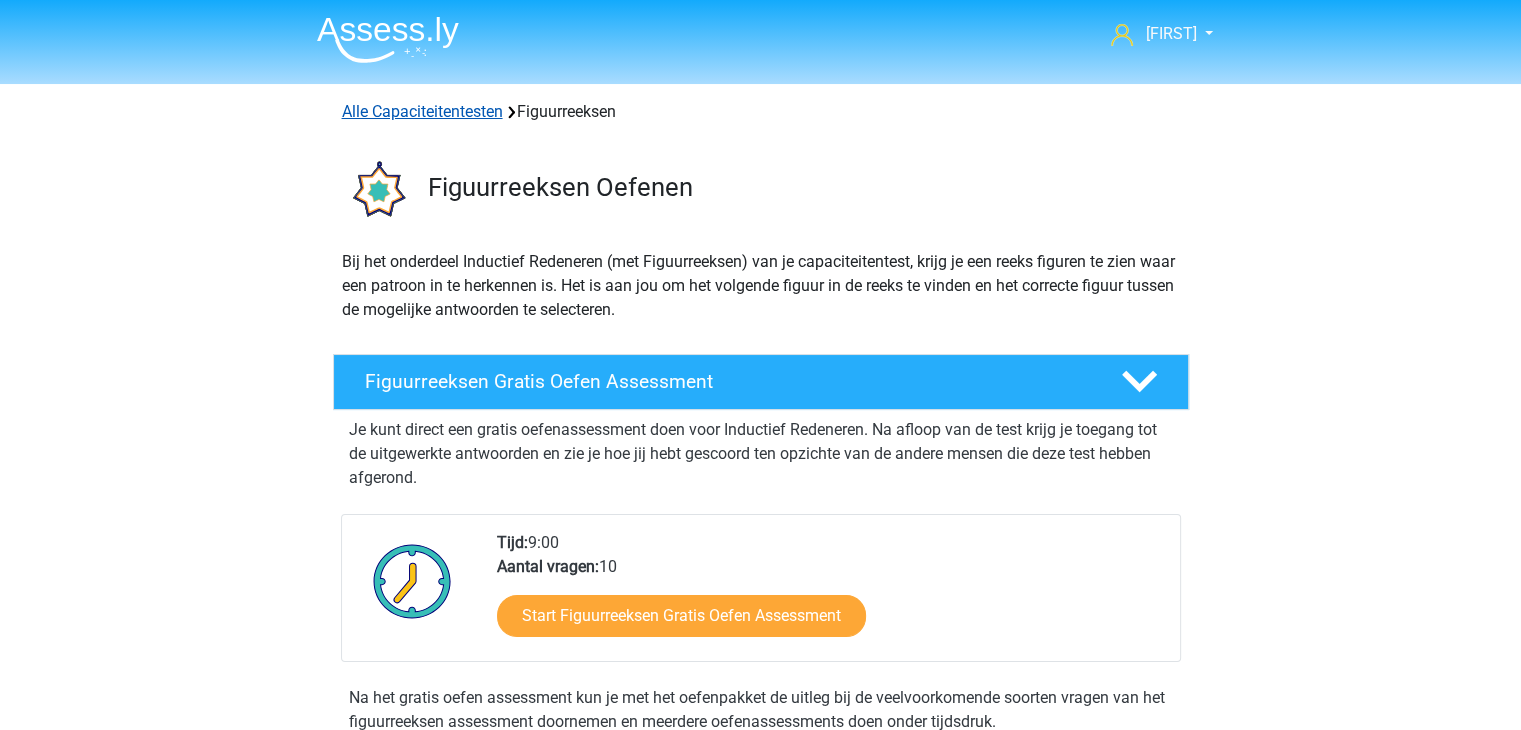 click on "Alle Capaciteitentesten" at bounding box center [422, 111] 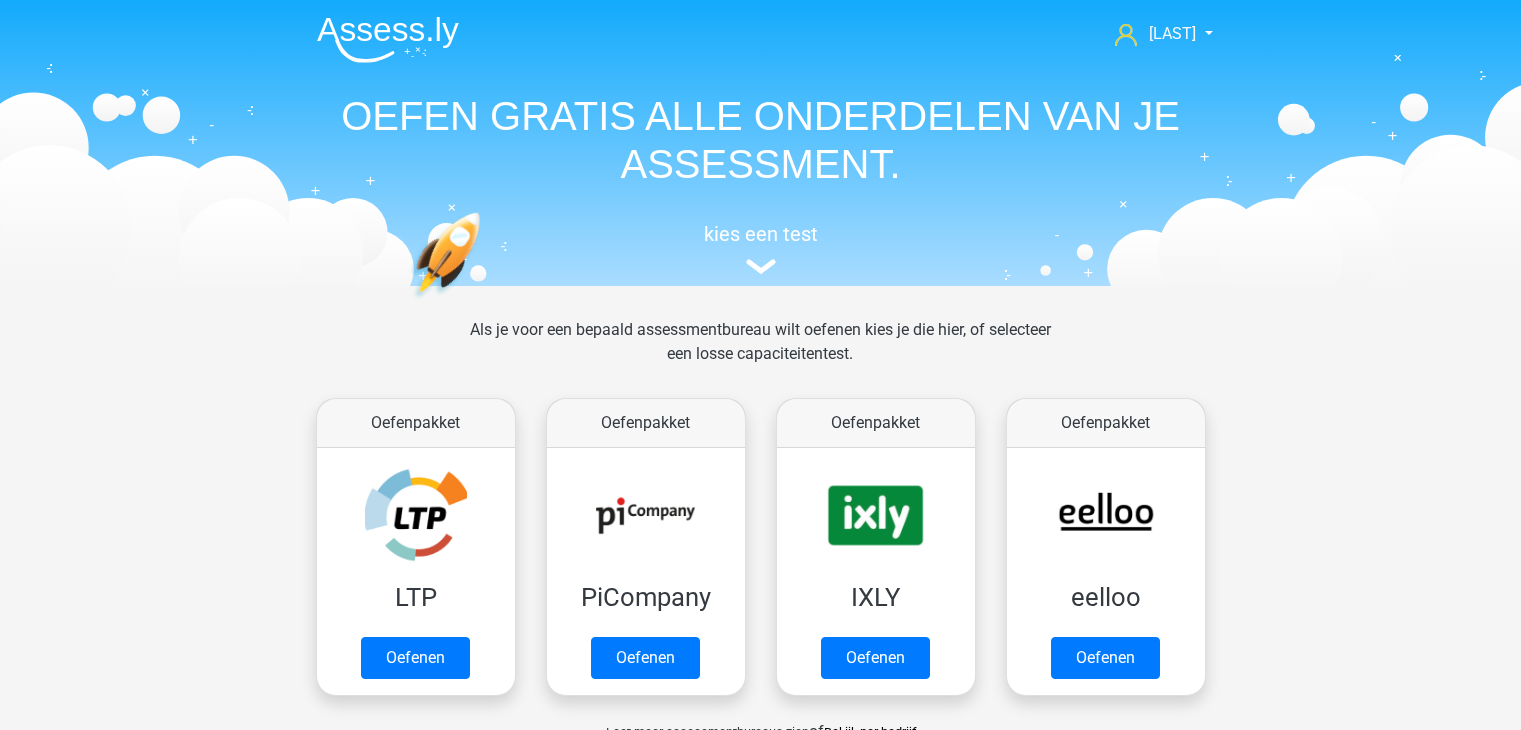 scroll, scrollTop: 848, scrollLeft: 0, axis: vertical 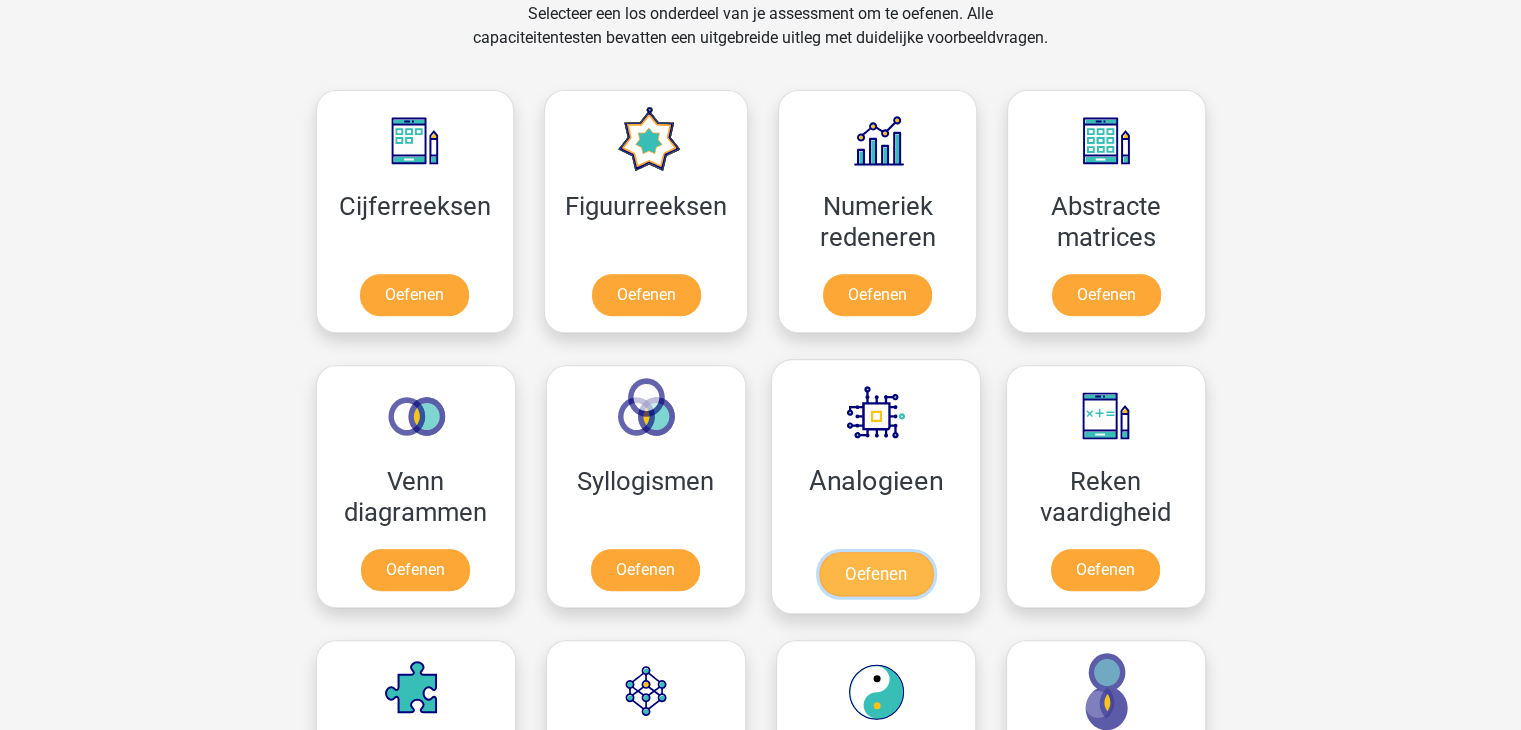 click on "Oefenen" at bounding box center (875, 574) 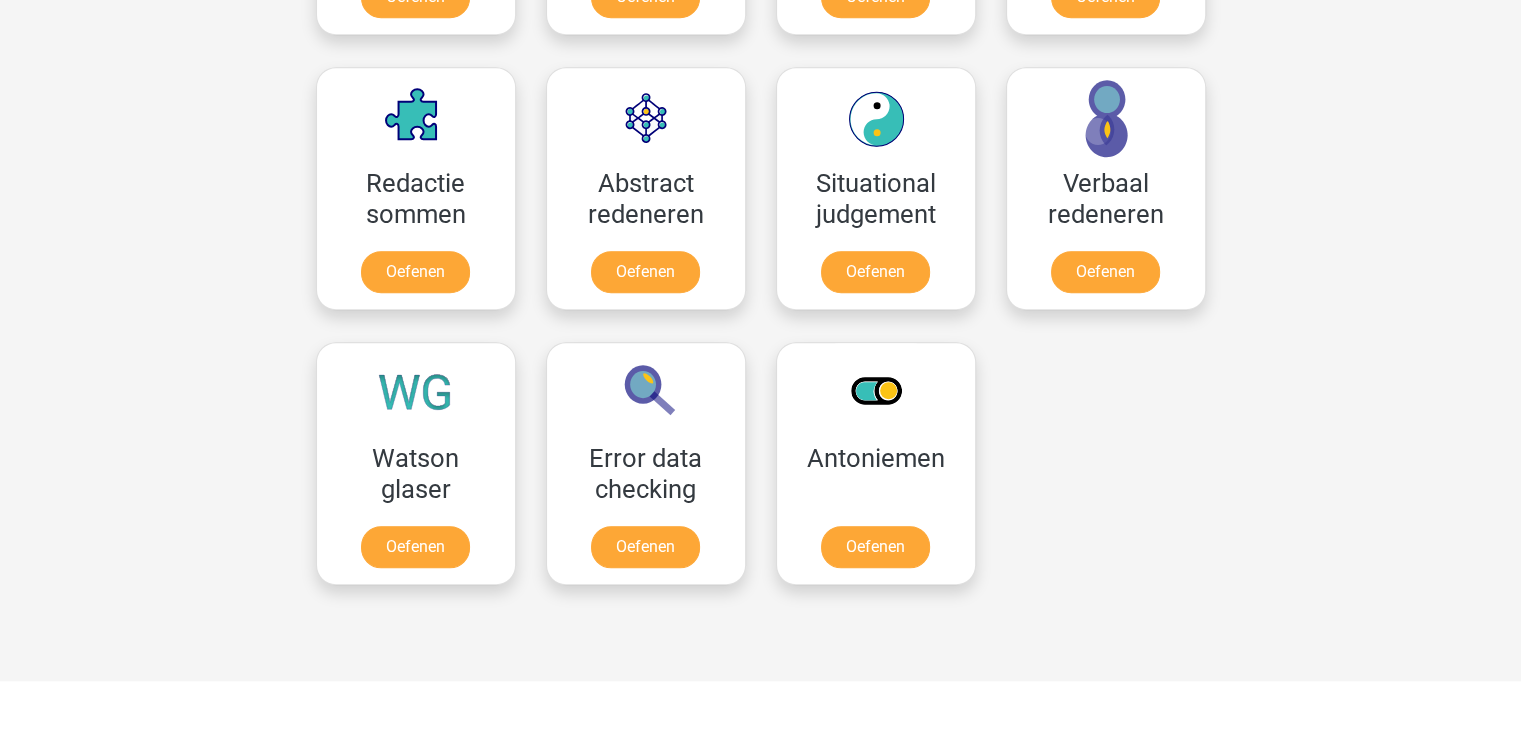 scroll, scrollTop: 1467, scrollLeft: 0, axis: vertical 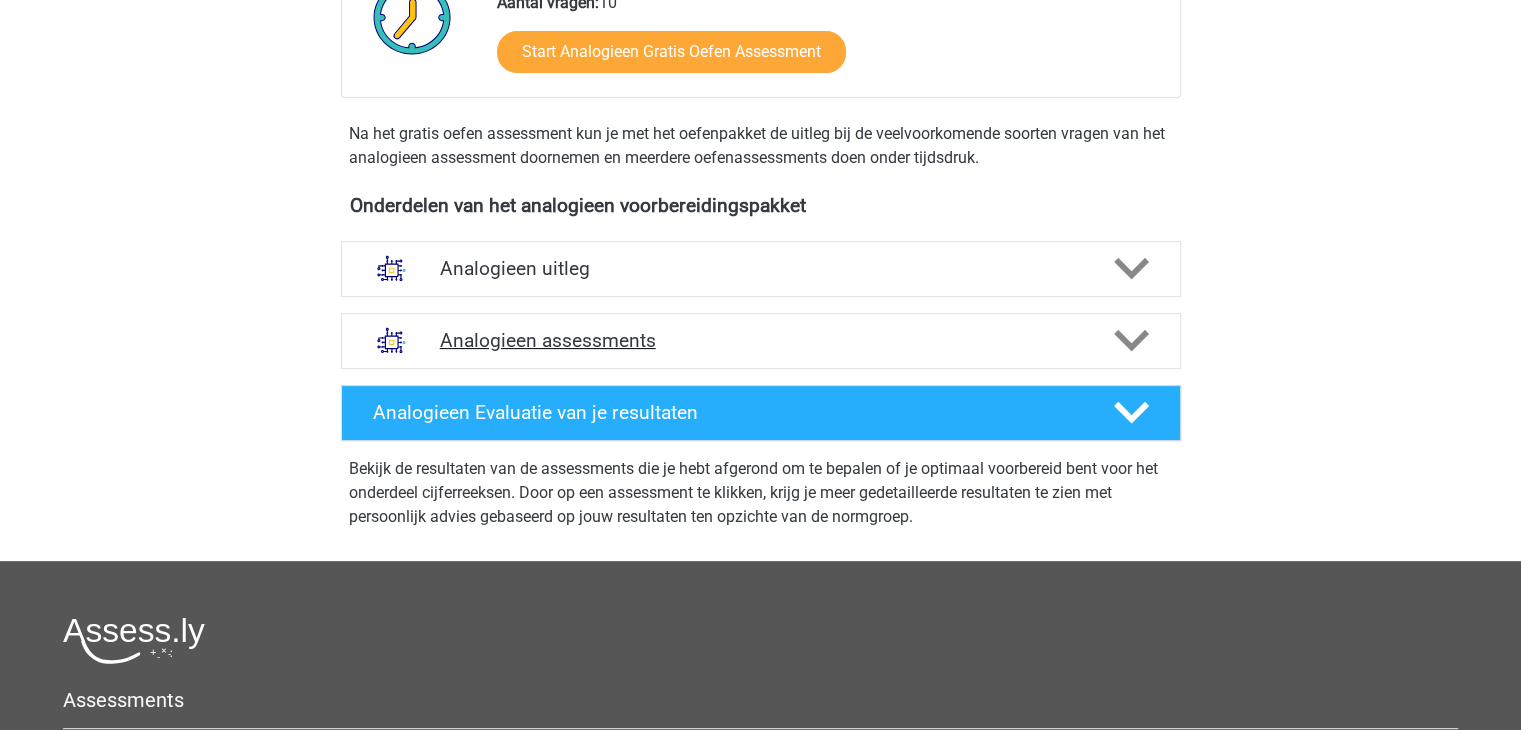click on "Analogieen assessments" at bounding box center (761, 340) 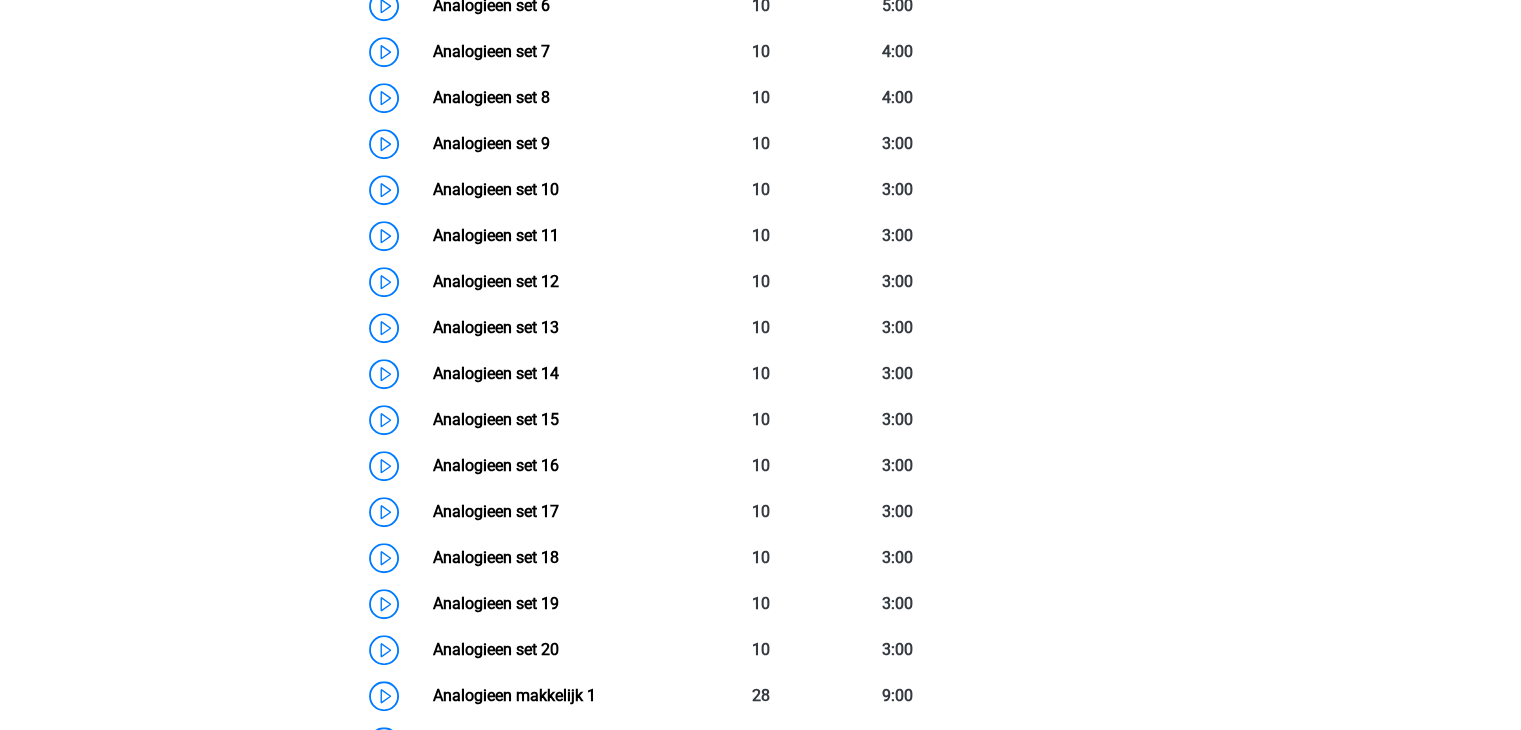 scroll, scrollTop: 1260, scrollLeft: 0, axis: vertical 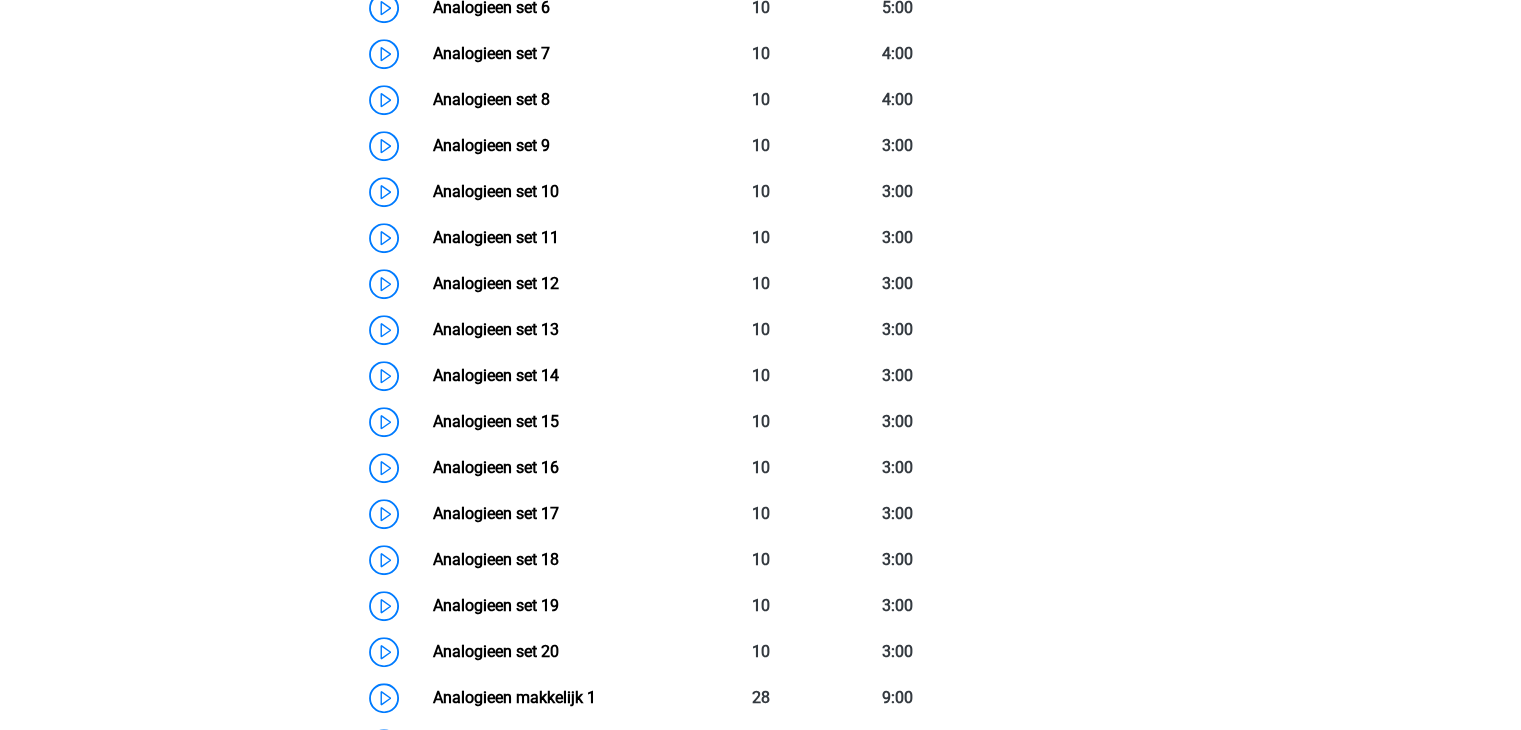 click on "Analogieen
set 18" at bounding box center (496, 559) 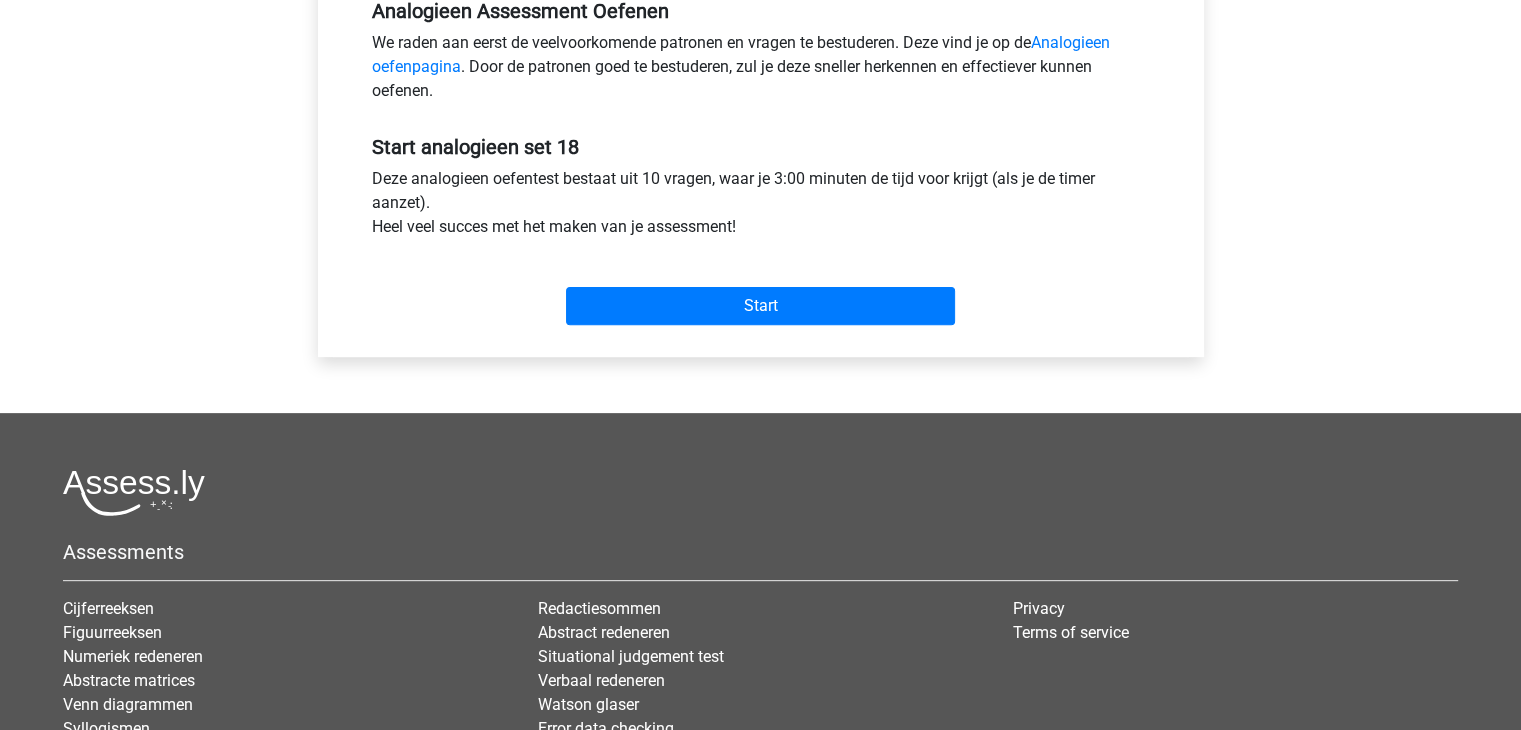 scroll, scrollTop: 640, scrollLeft: 0, axis: vertical 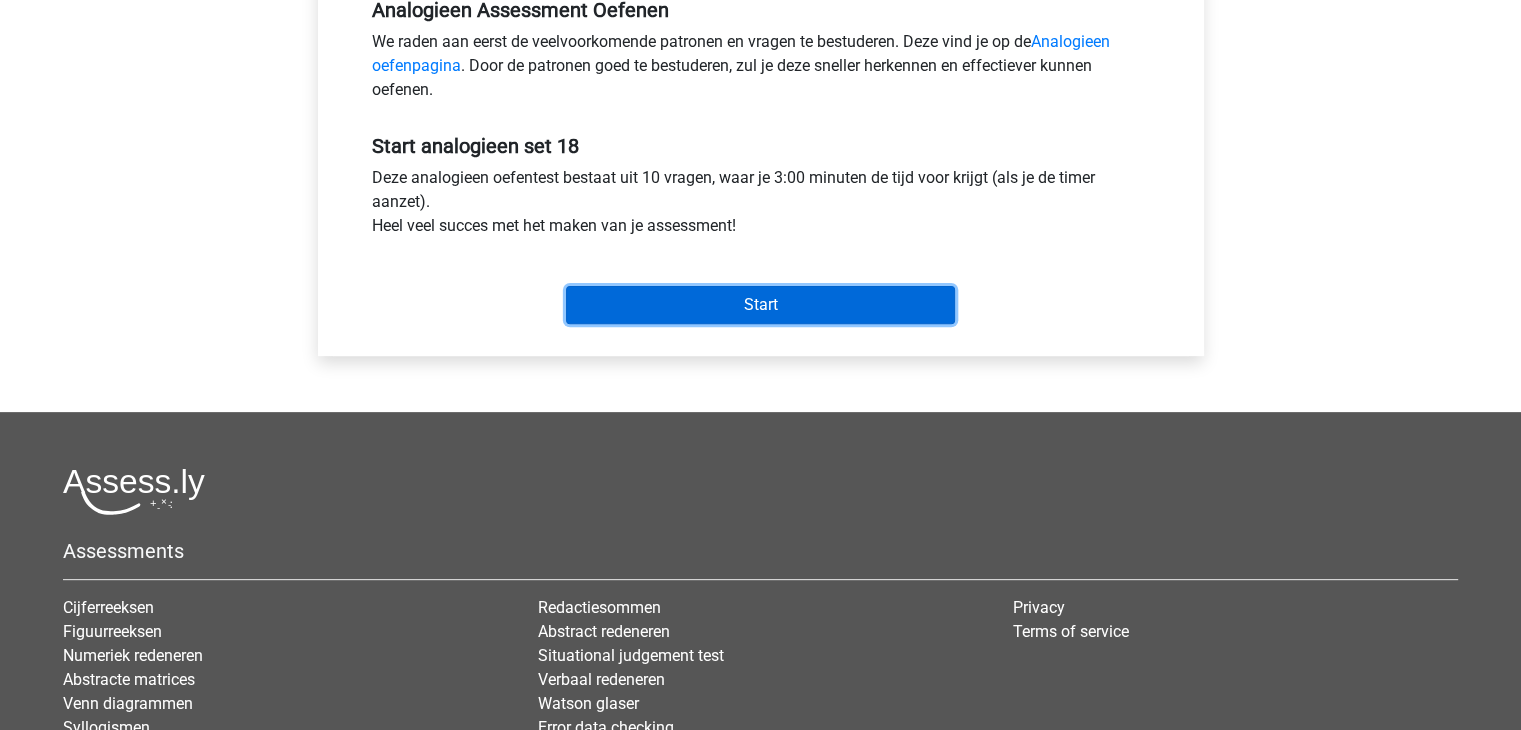 click on "Start" at bounding box center (760, 305) 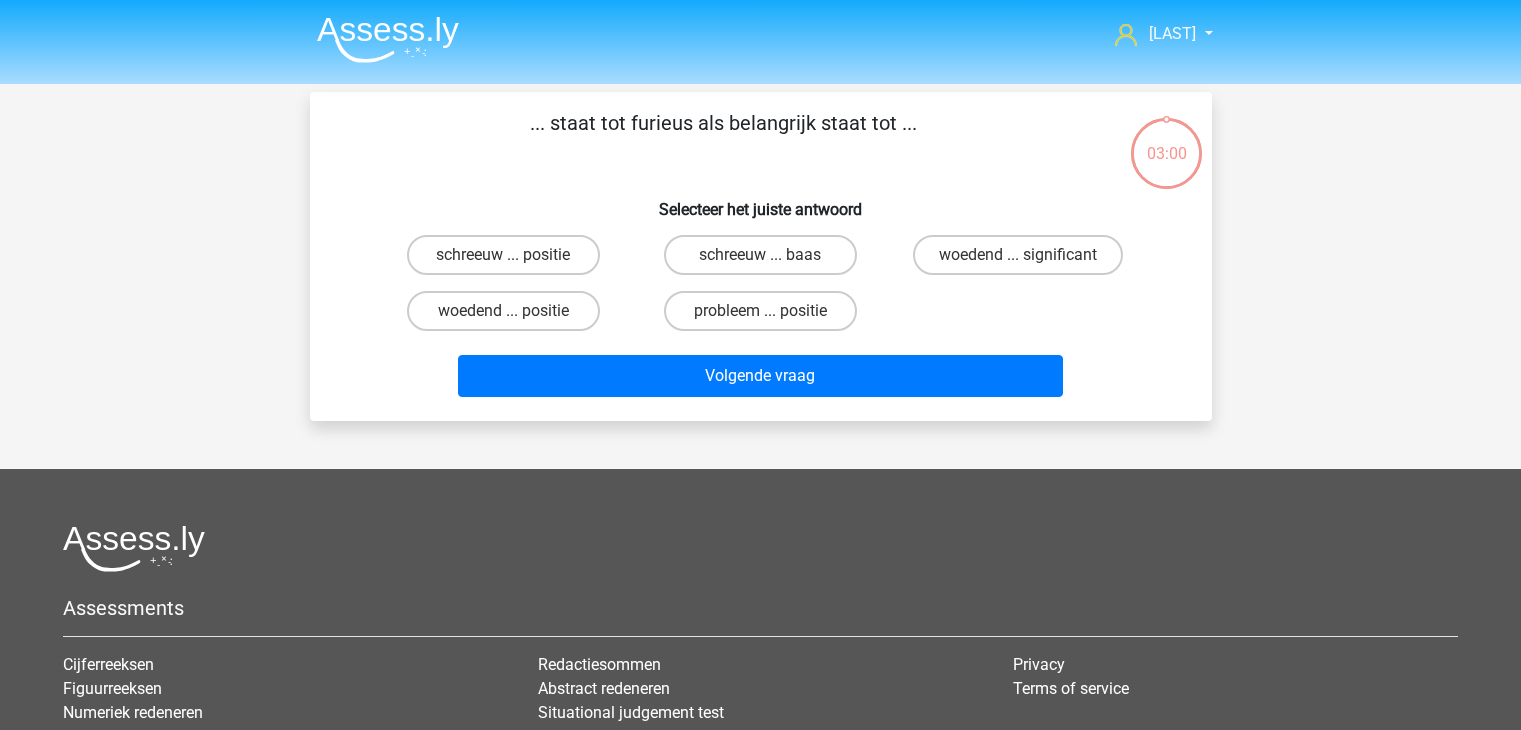 scroll, scrollTop: 0, scrollLeft: 0, axis: both 